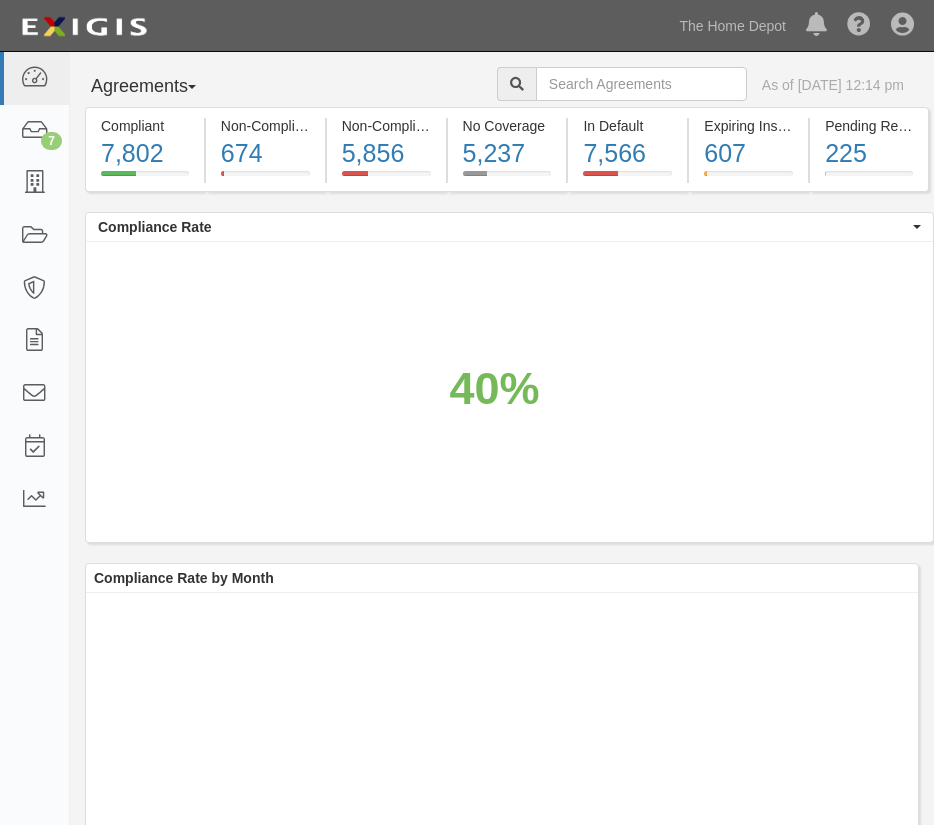 scroll, scrollTop: 0, scrollLeft: 0, axis: both 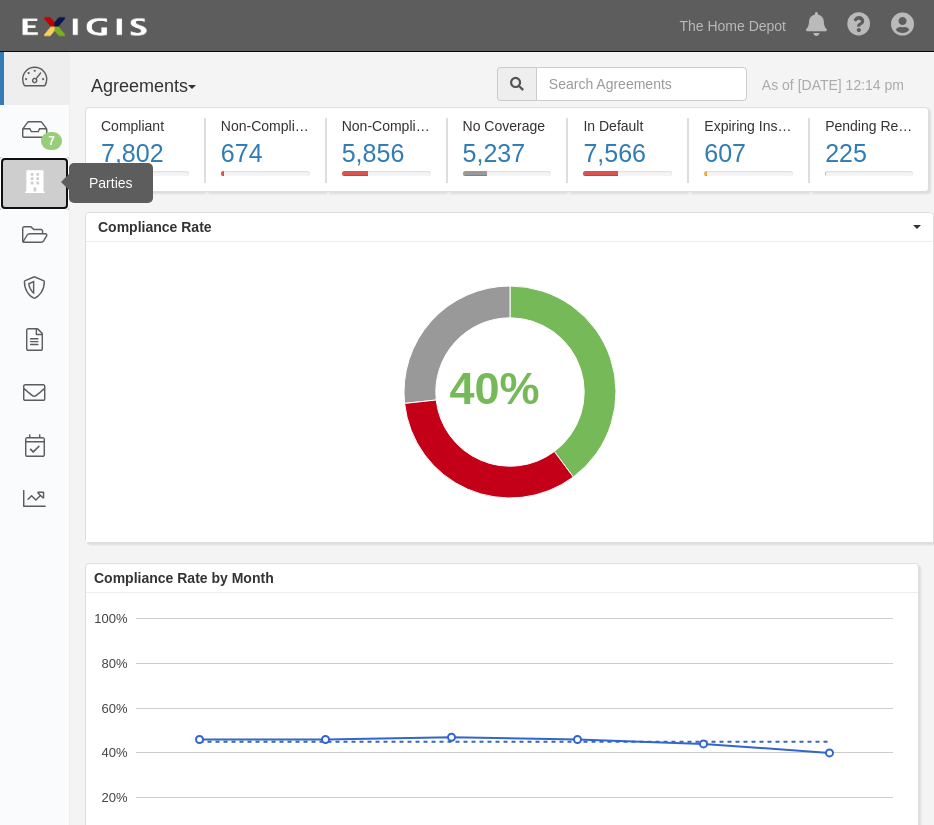 click at bounding box center [34, 183] 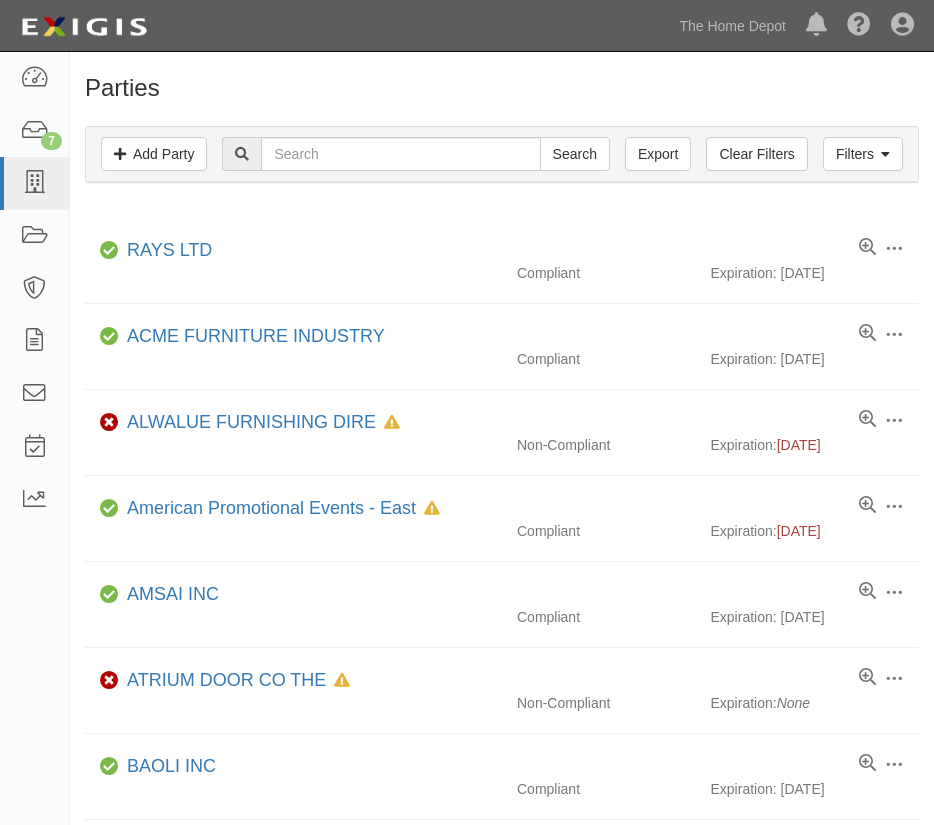 click at bounding box center (400, 154) 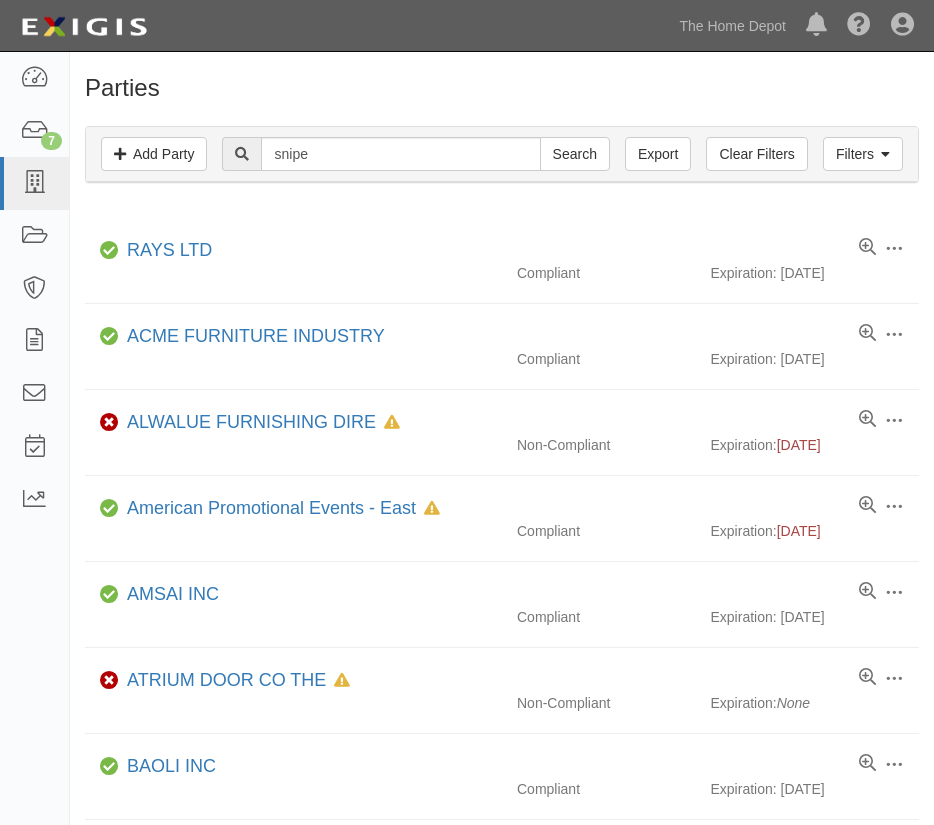 type on "snipehome" 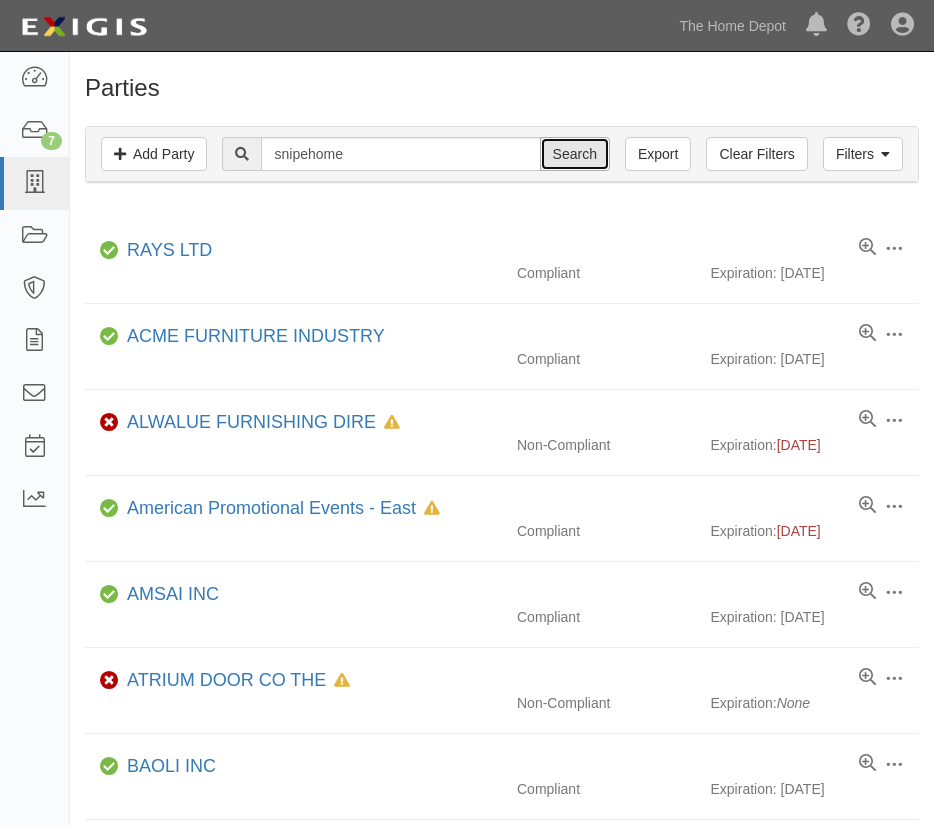 click on "Search" at bounding box center [575, 154] 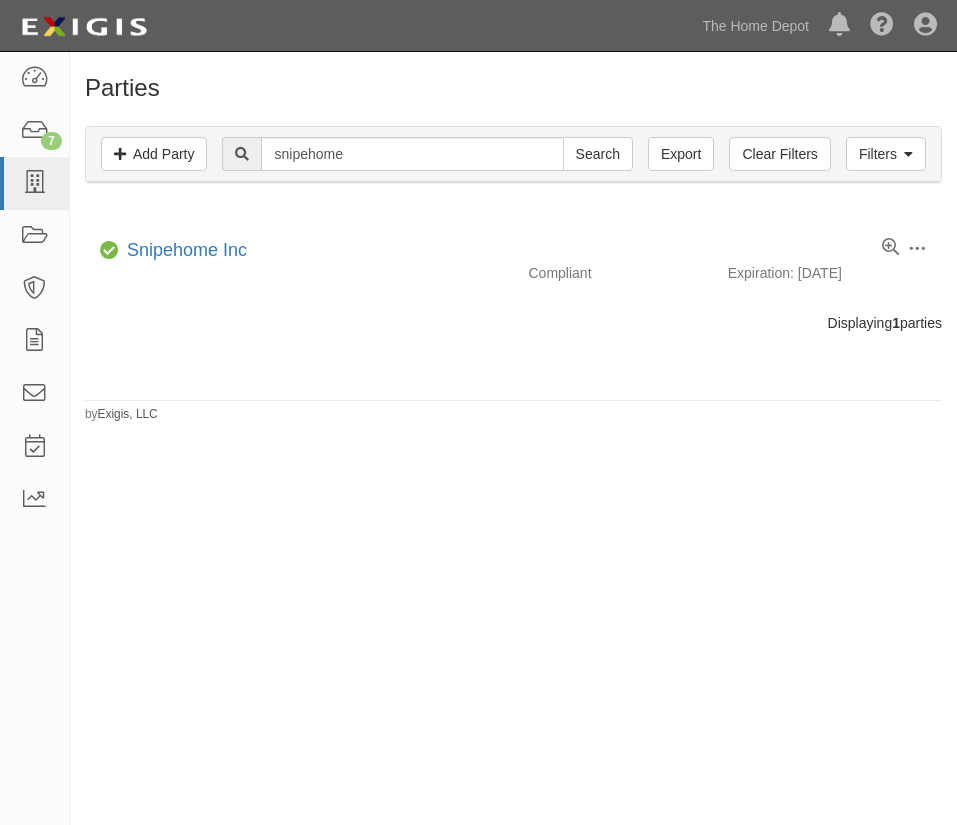 scroll, scrollTop: 0, scrollLeft: 0, axis: both 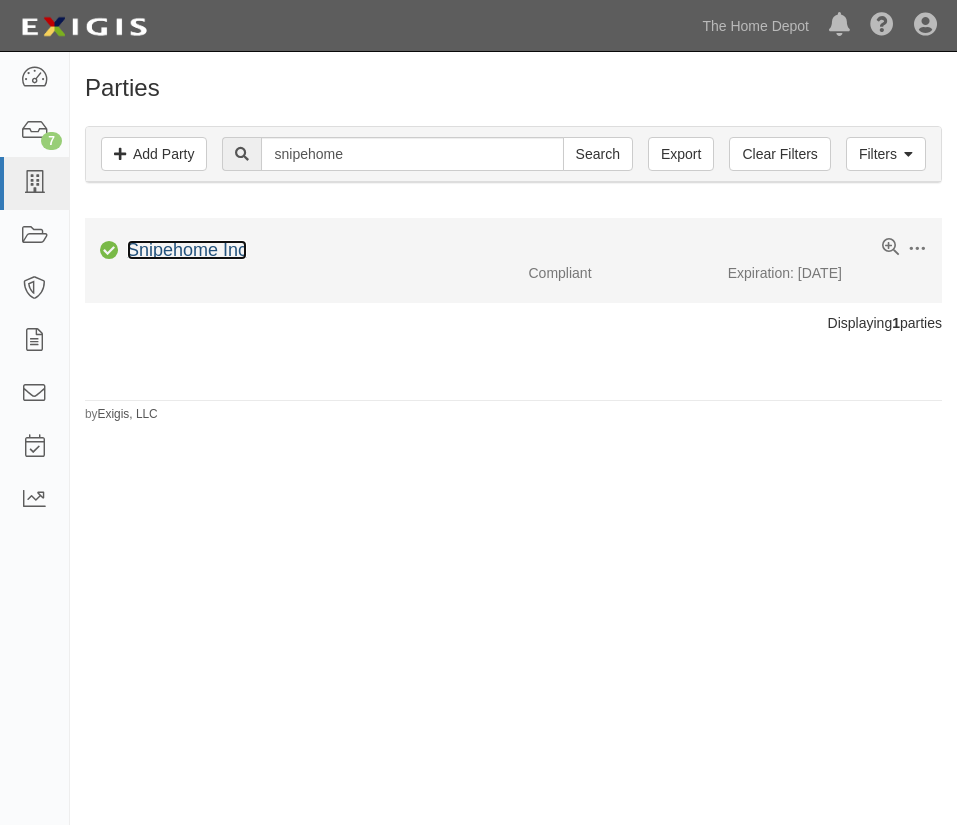 click on "Snipehome Inc" at bounding box center [187, 250] 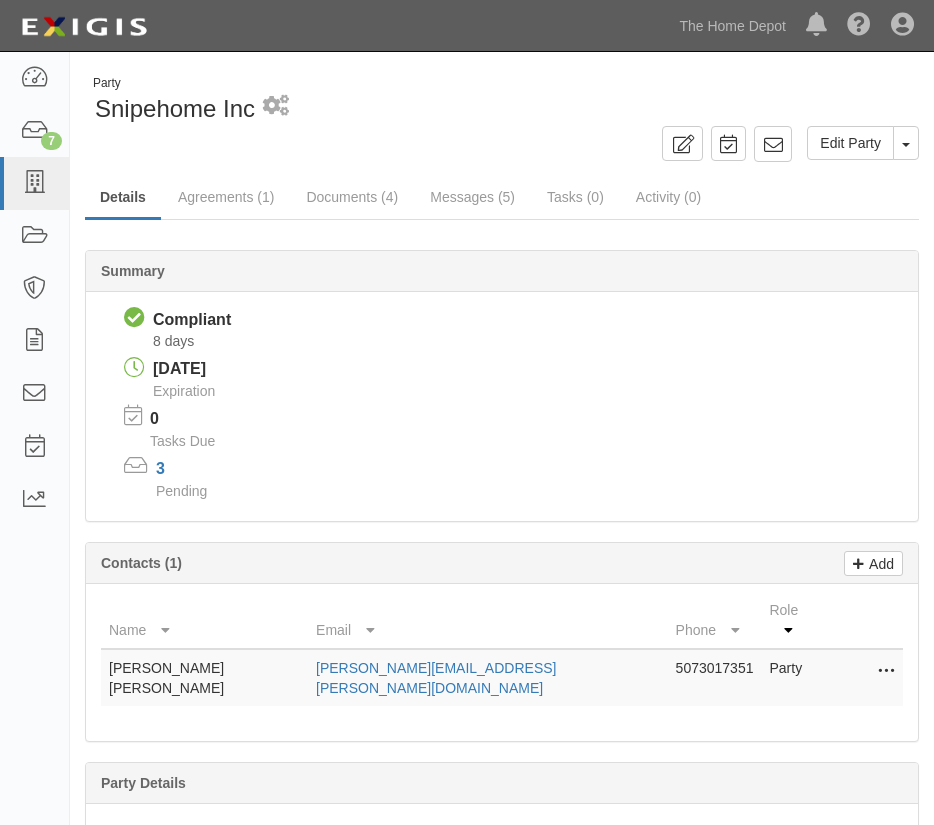 scroll, scrollTop: 0, scrollLeft: 0, axis: both 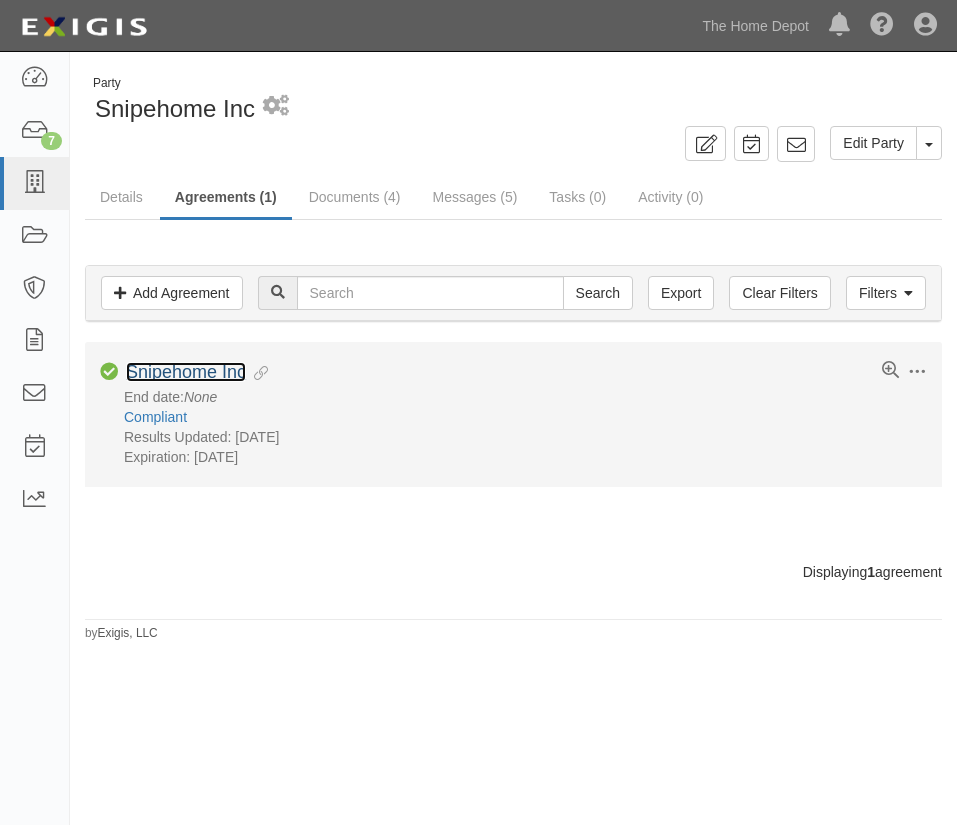 click on "Snipehome Inc" at bounding box center (186, 372) 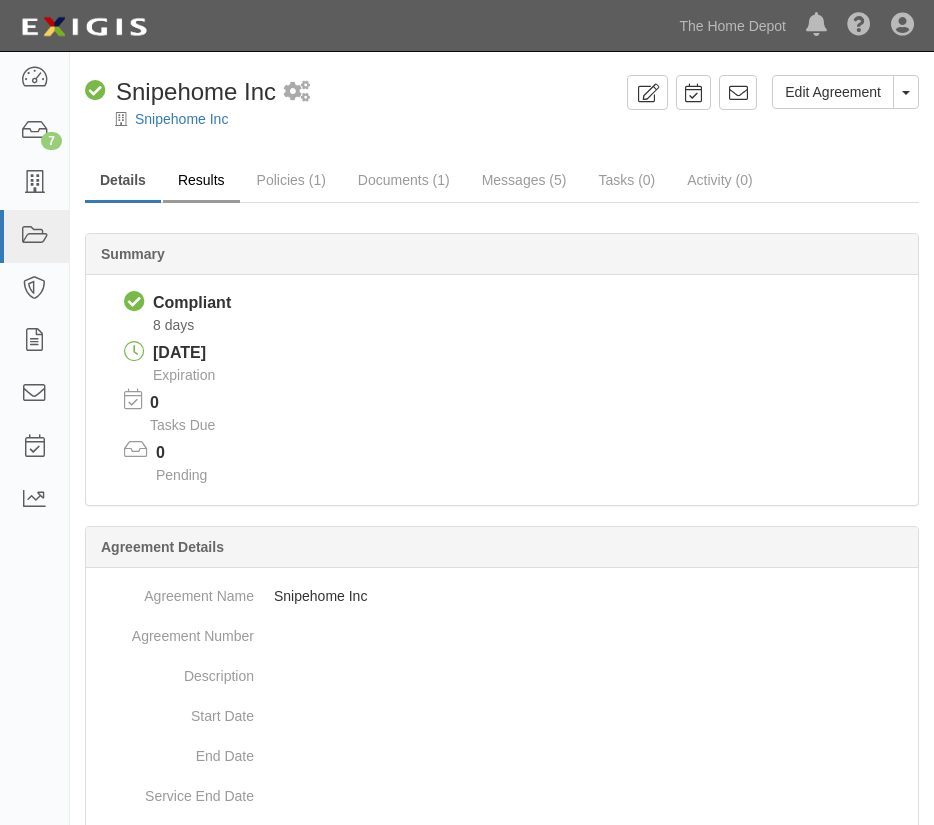 scroll, scrollTop: 0, scrollLeft: 0, axis: both 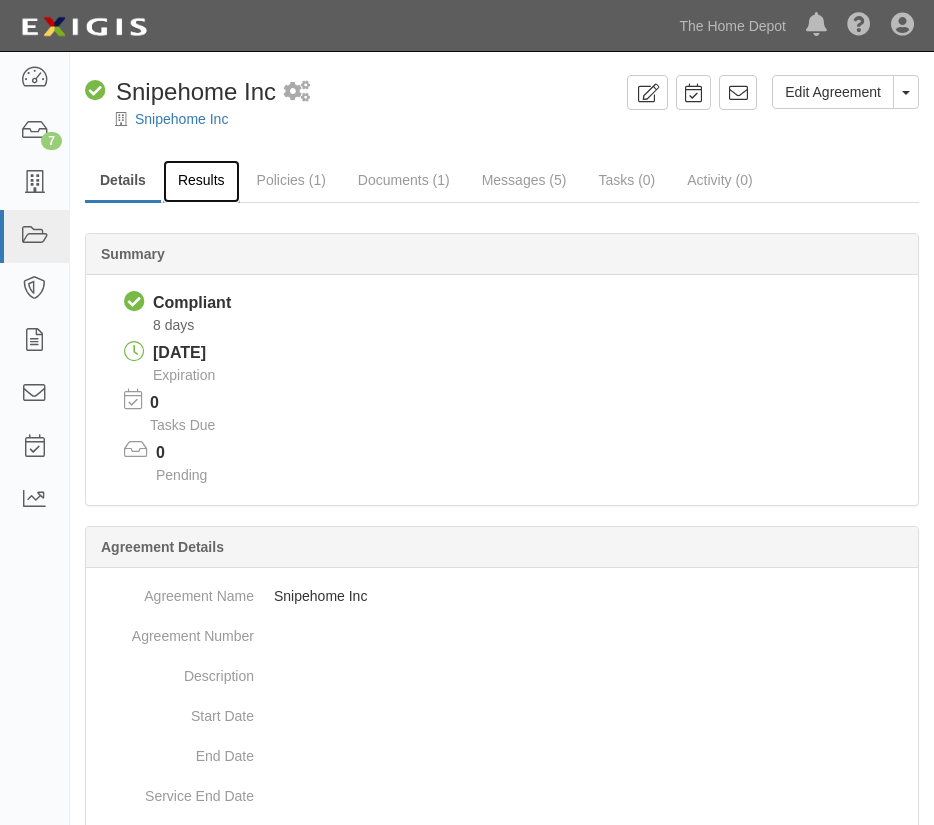 click on "Results" at bounding box center (201, 181) 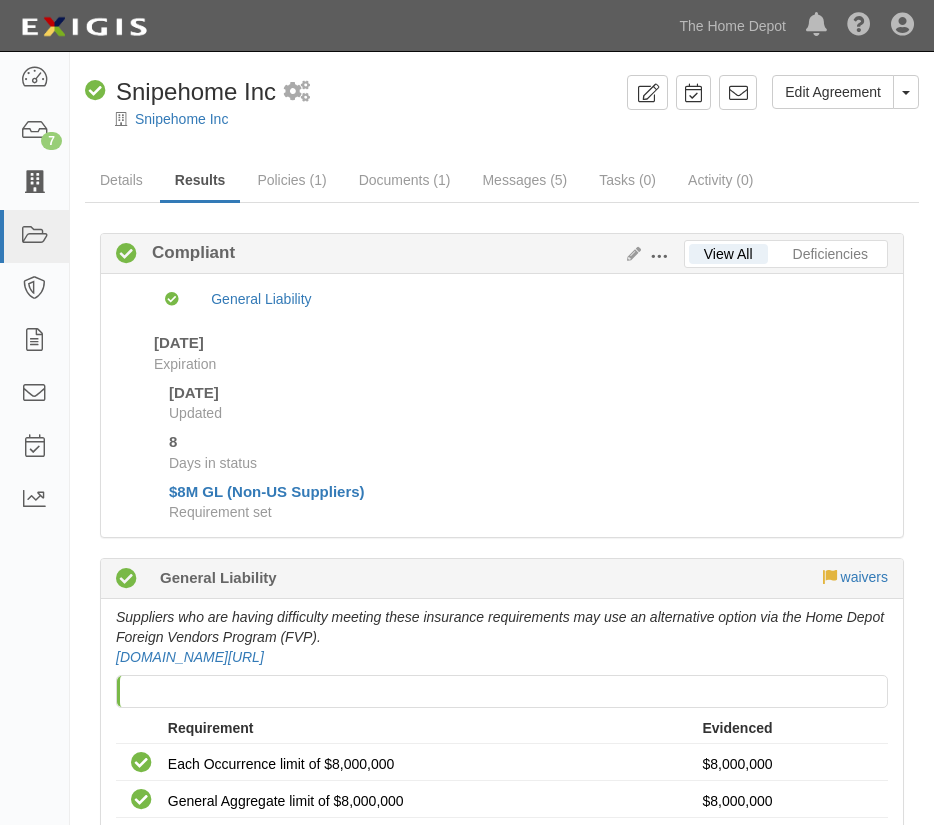 scroll, scrollTop: 0, scrollLeft: 0, axis: both 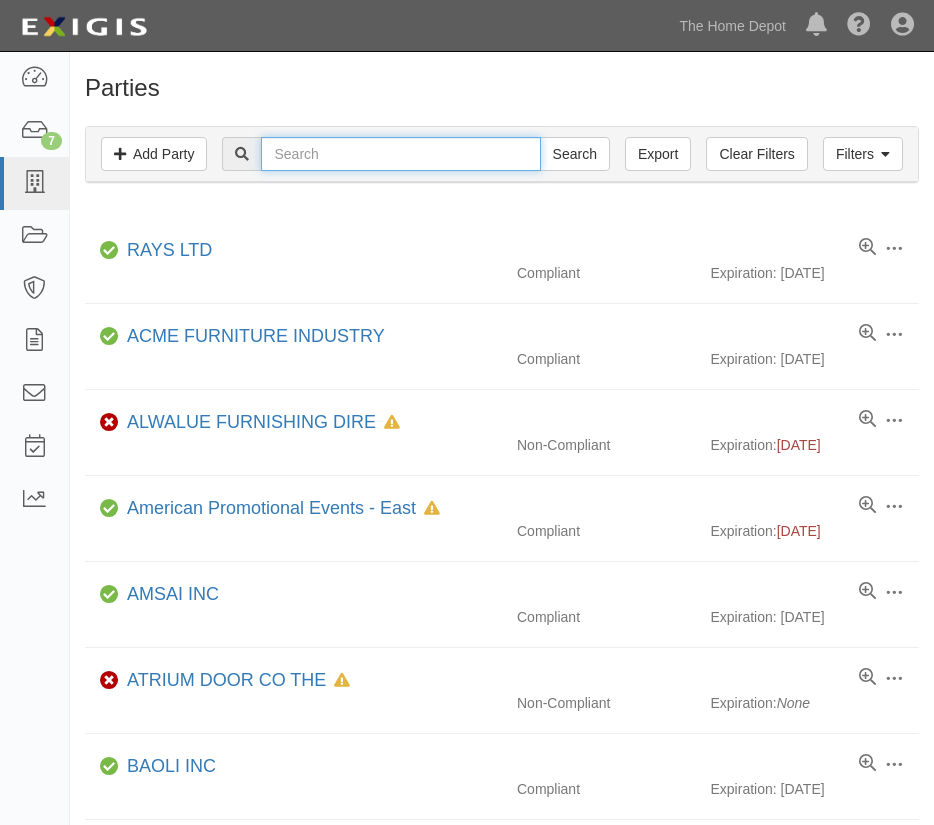 click at bounding box center (400, 154) 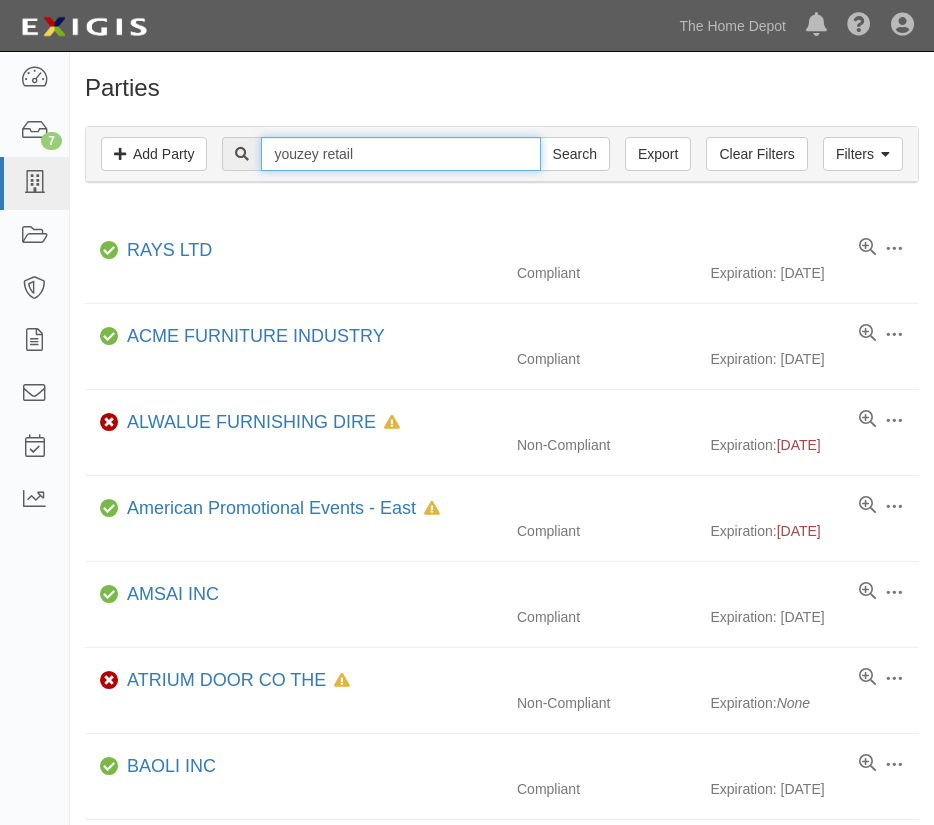 type on "youzey retail" 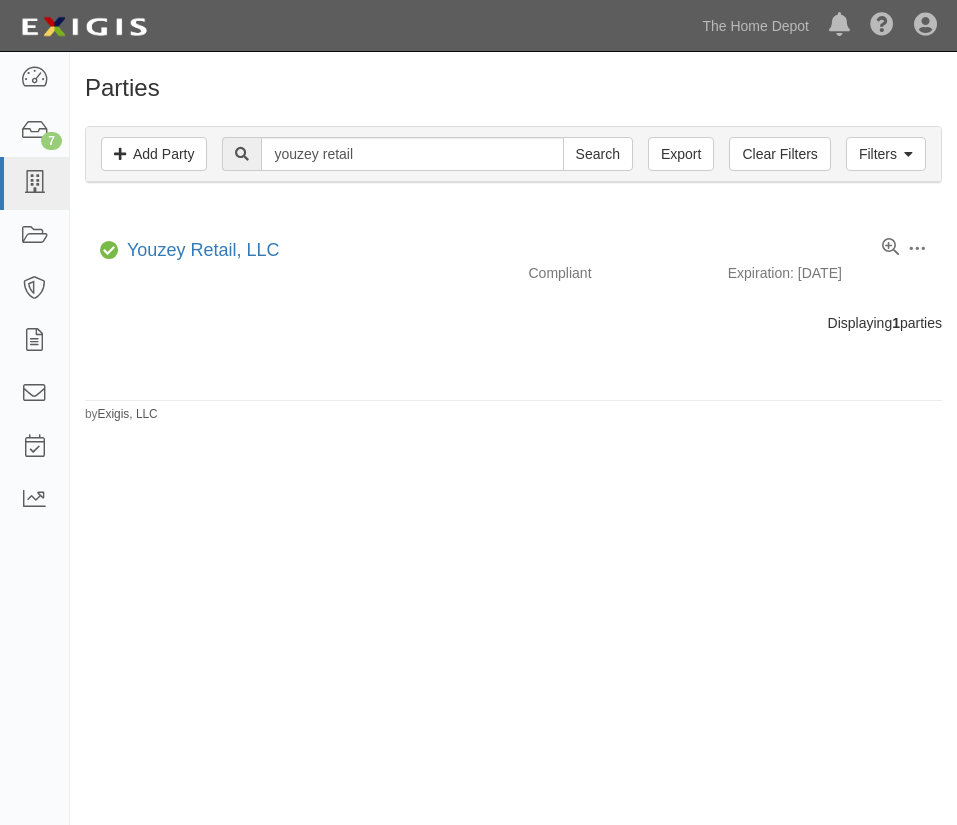 scroll, scrollTop: 0, scrollLeft: 0, axis: both 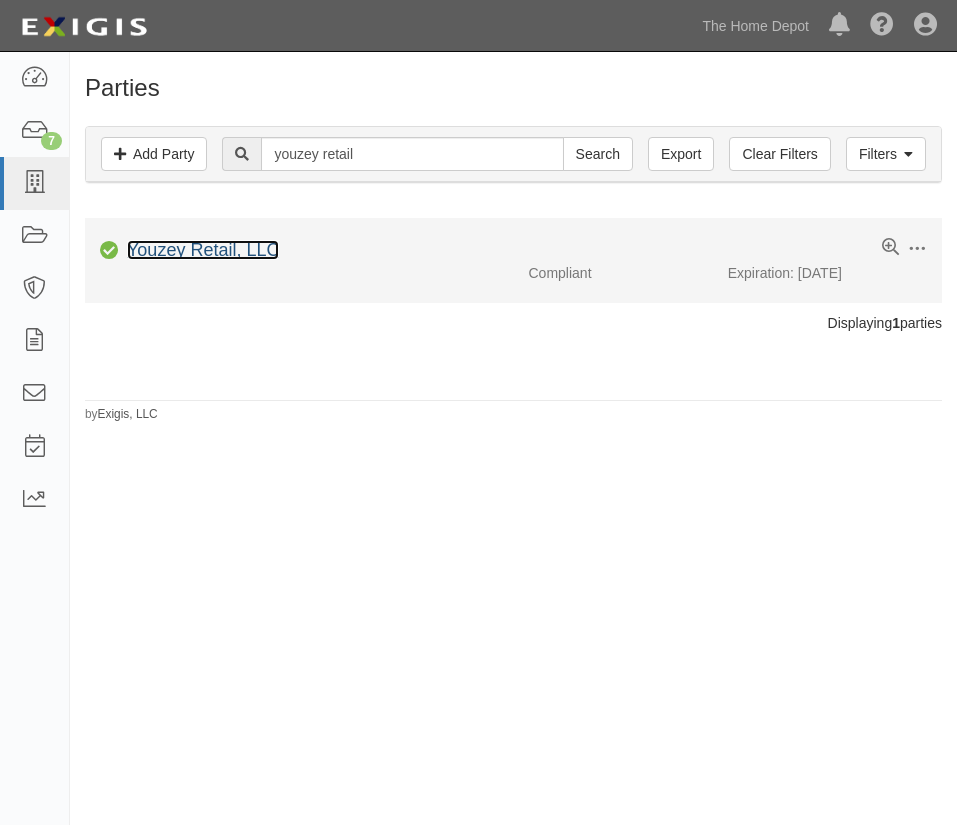 click on "Youzey Retail, LLC" at bounding box center [203, 250] 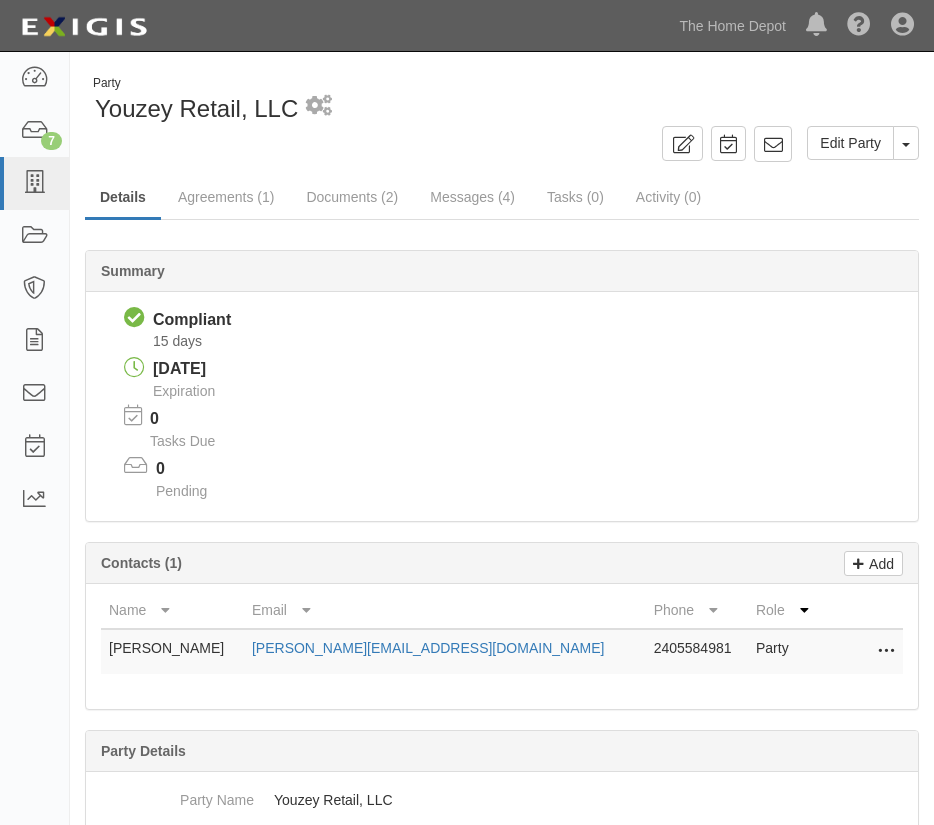 scroll, scrollTop: 0, scrollLeft: 0, axis: both 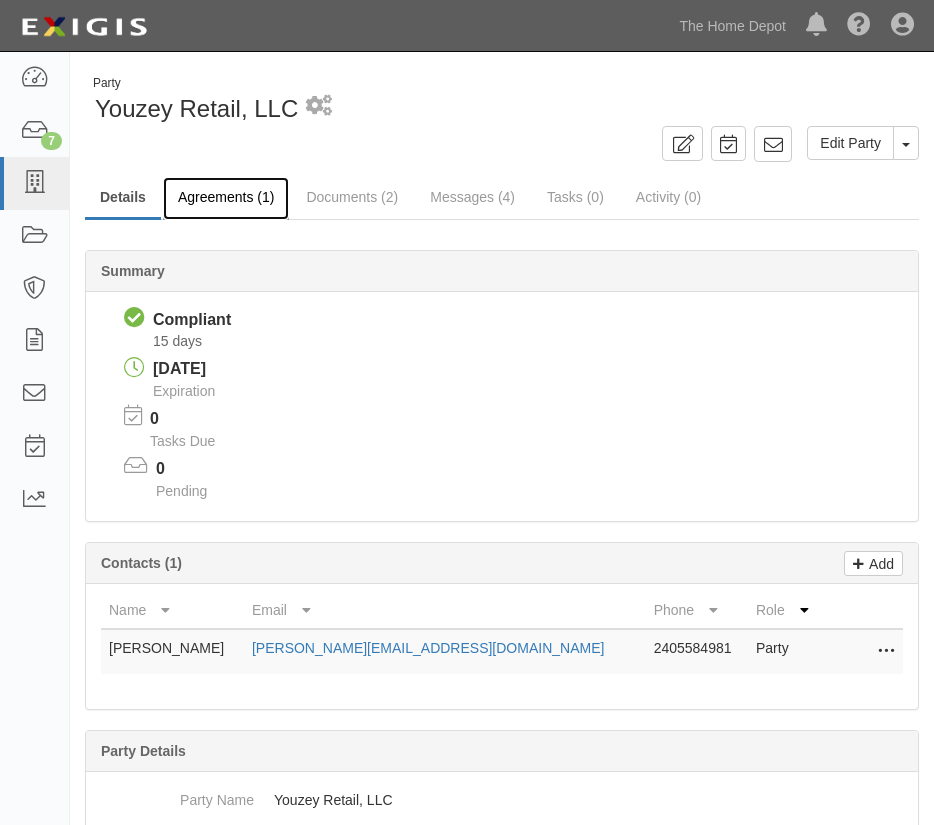 click on "Agreements (1)" at bounding box center (226, 198) 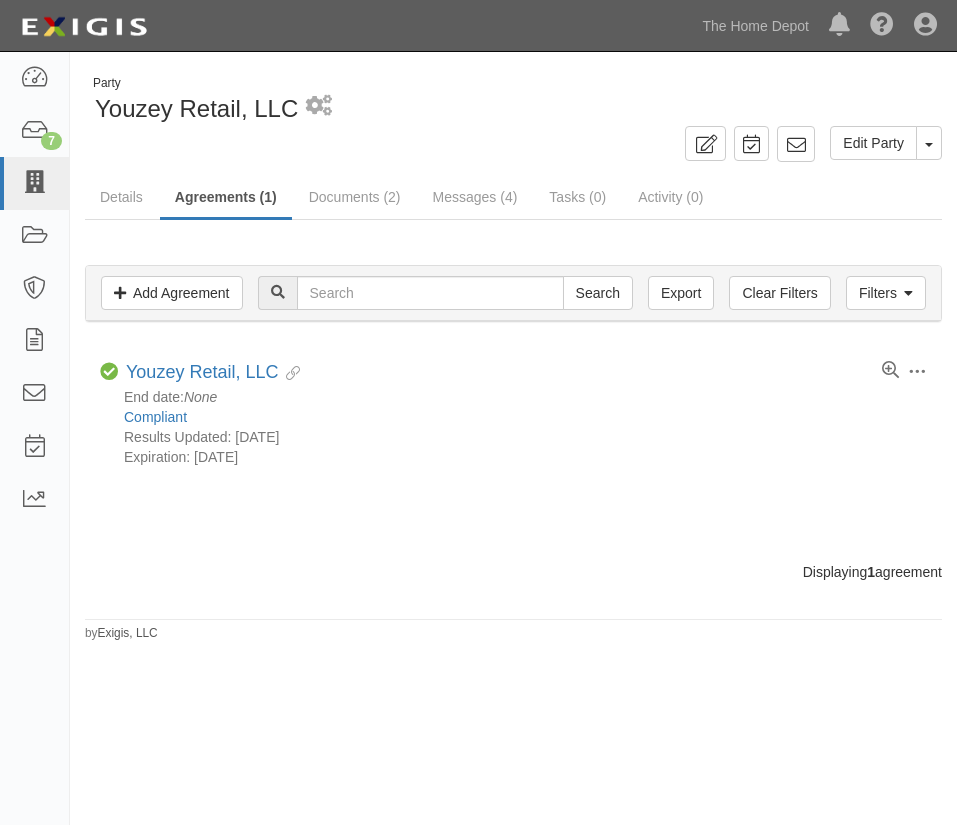 scroll, scrollTop: 0, scrollLeft: 0, axis: both 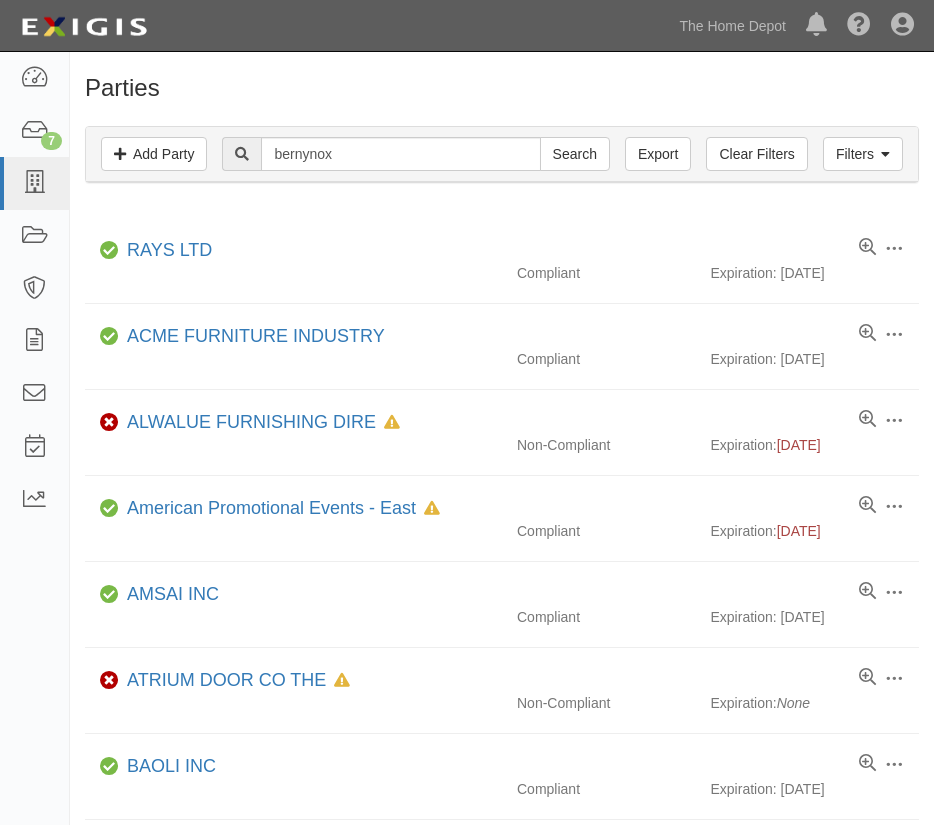 type on "bernynox" 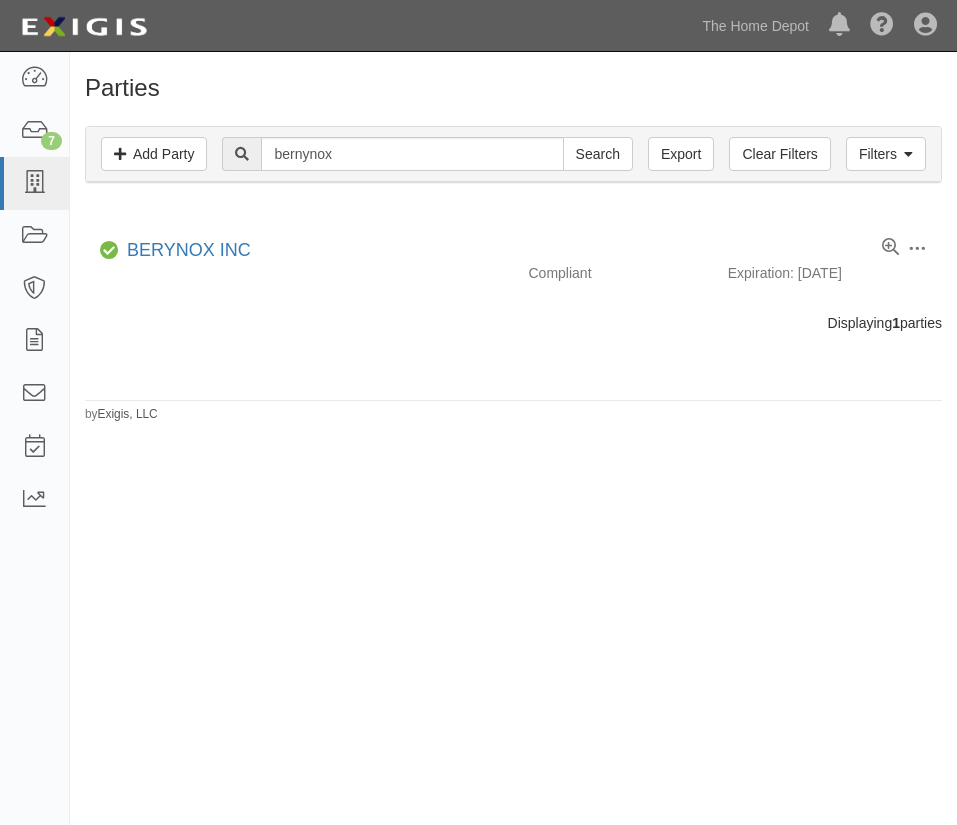 scroll, scrollTop: 0, scrollLeft: 0, axis: both 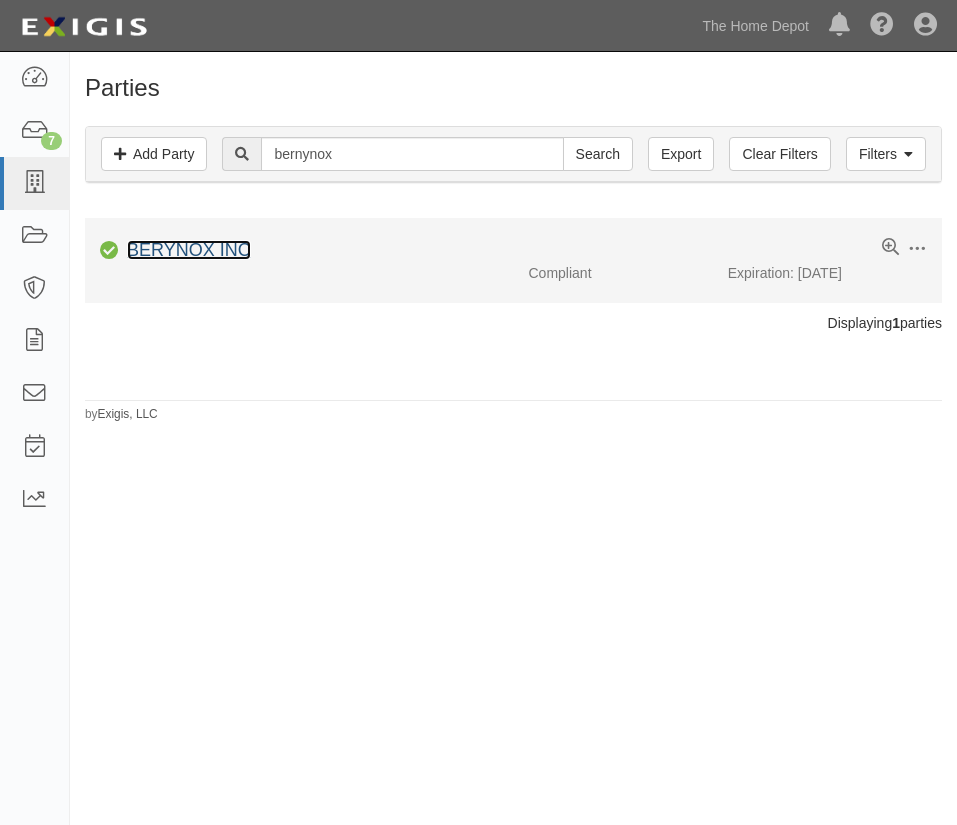 click on "BERYNOX INC" at bounding box center (189, 250) 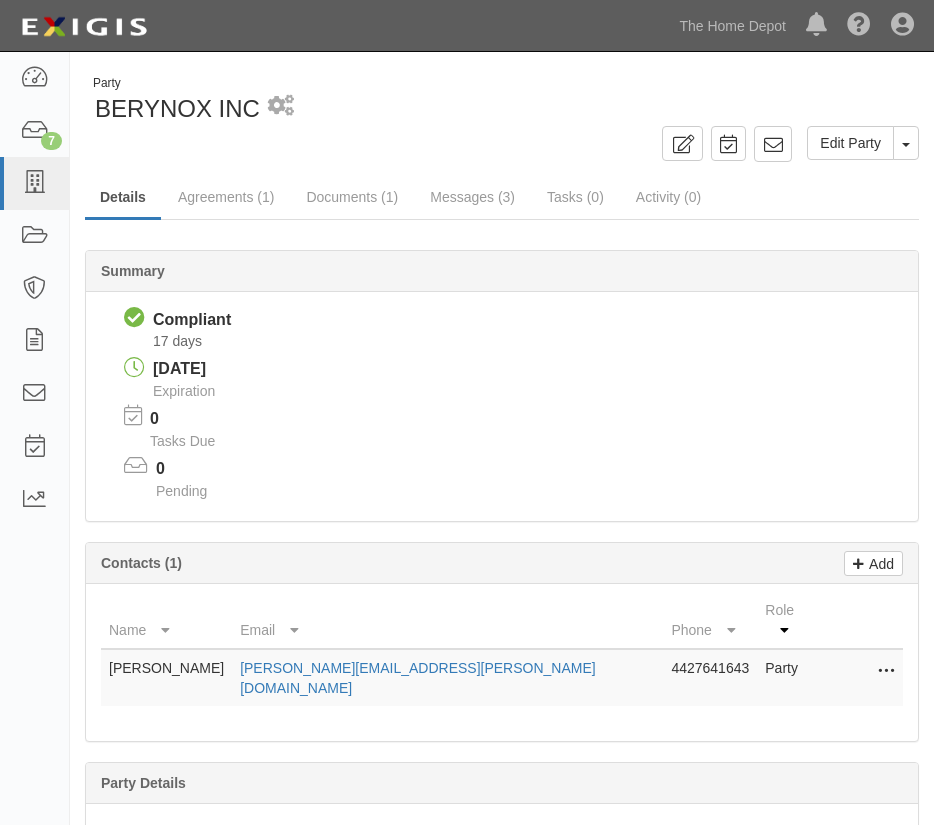 scroll, scrollTop: 0, scrollLeft: 0, axis: both 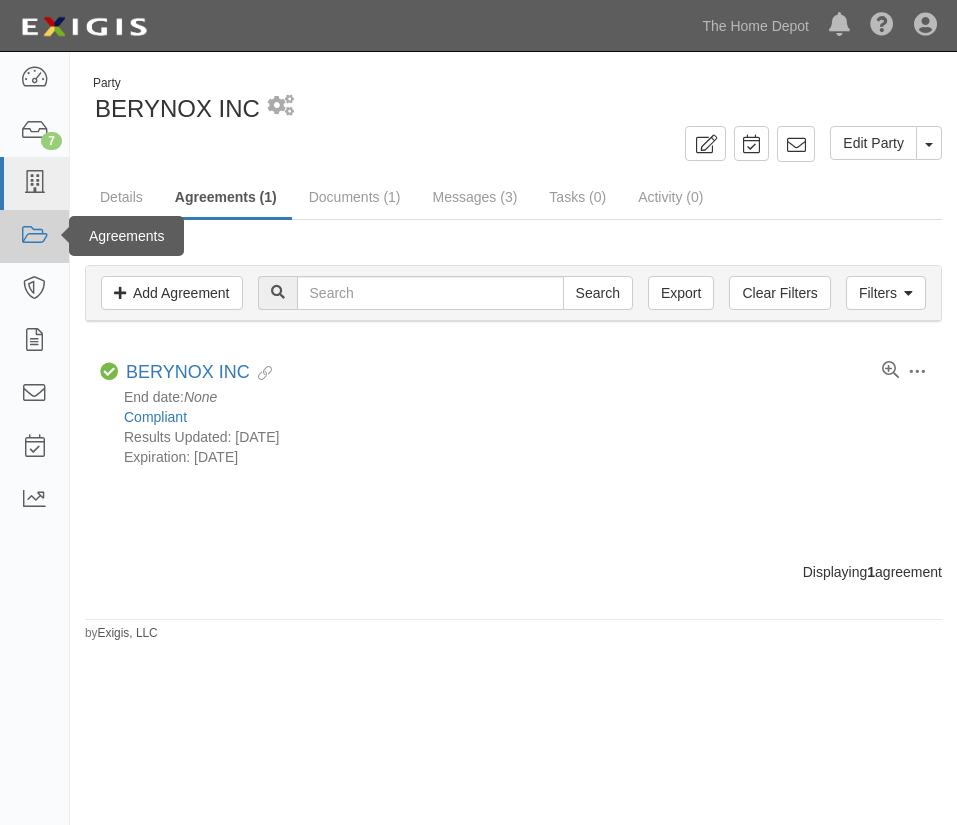 click at bounding box center [34, 236] 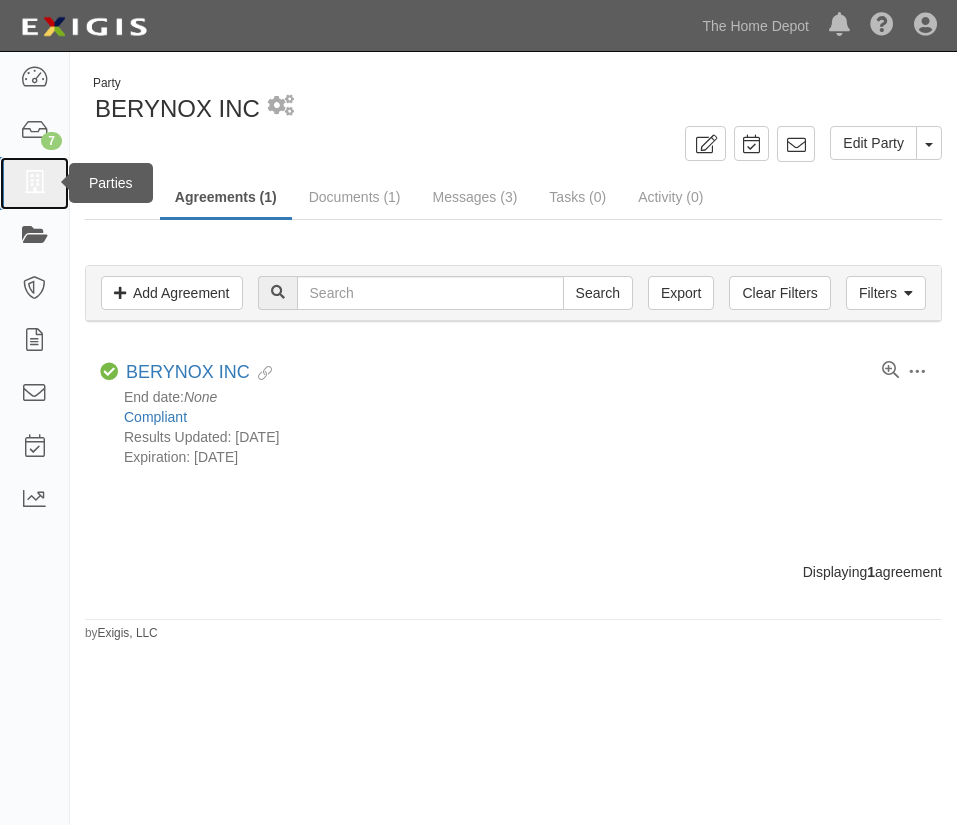 click at bounding box center [34, 183] 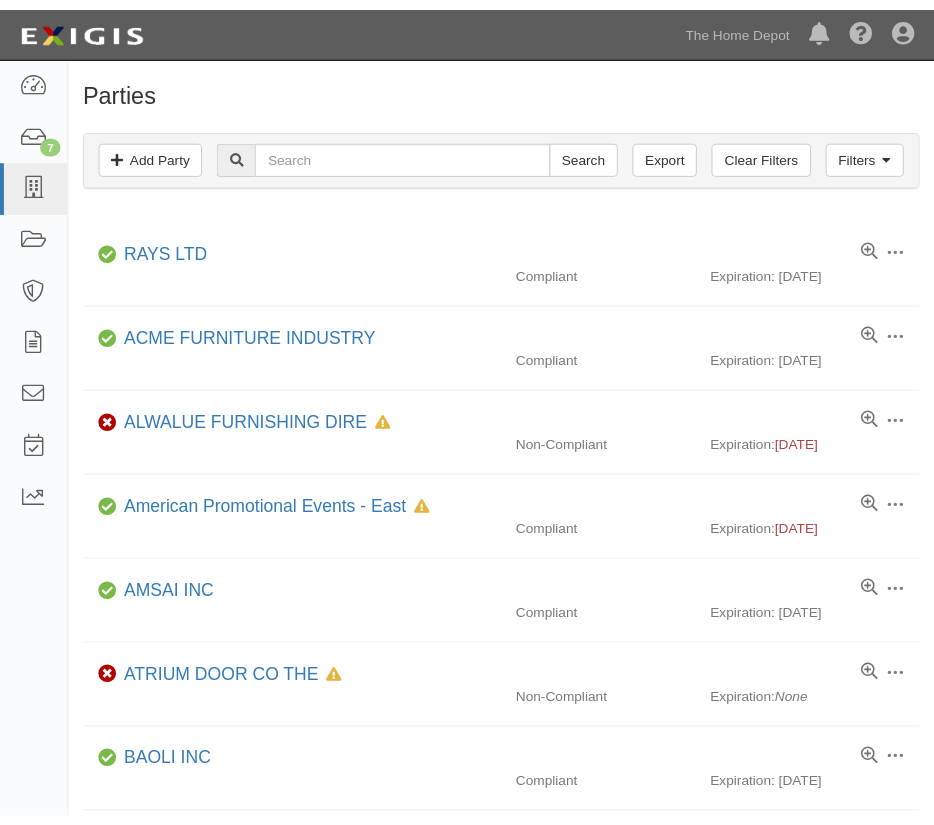 scroll, scrollTop: 0, scrollLeft: 0, axis: both 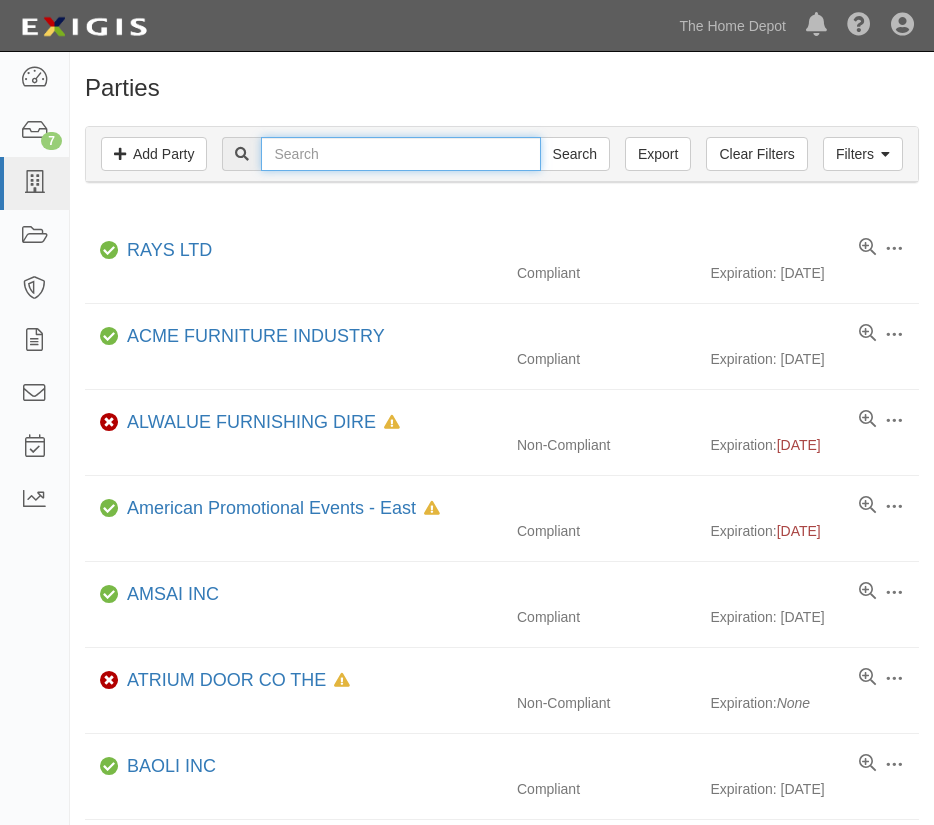click at bounding box center [400, 154] 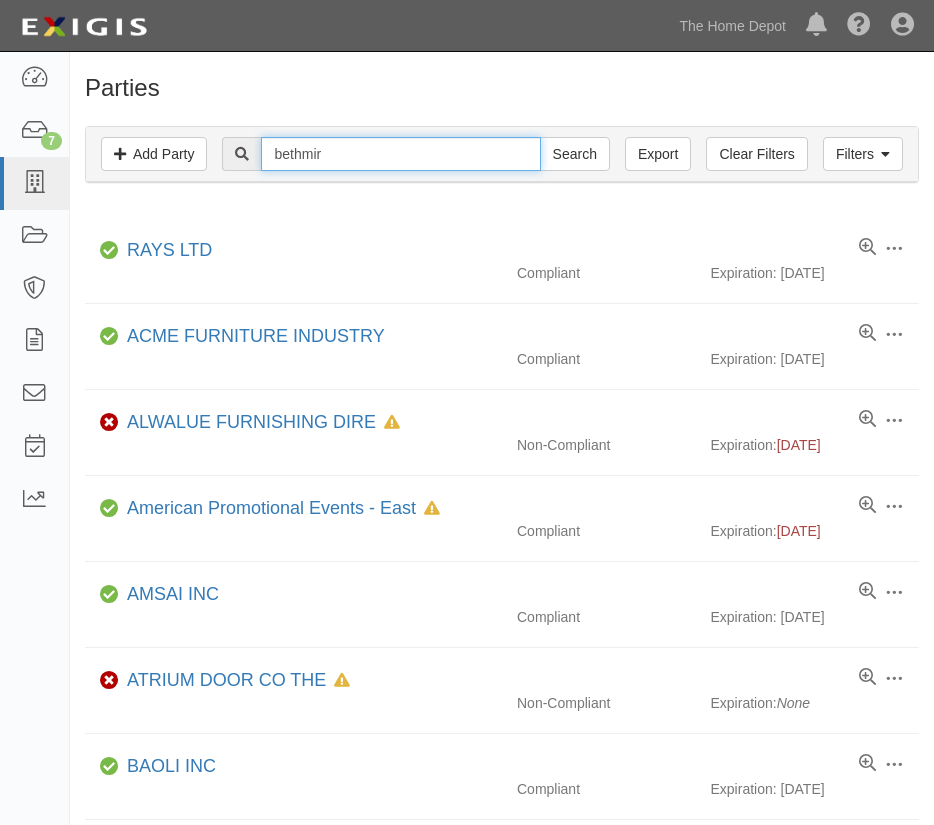 type on "bethmir" 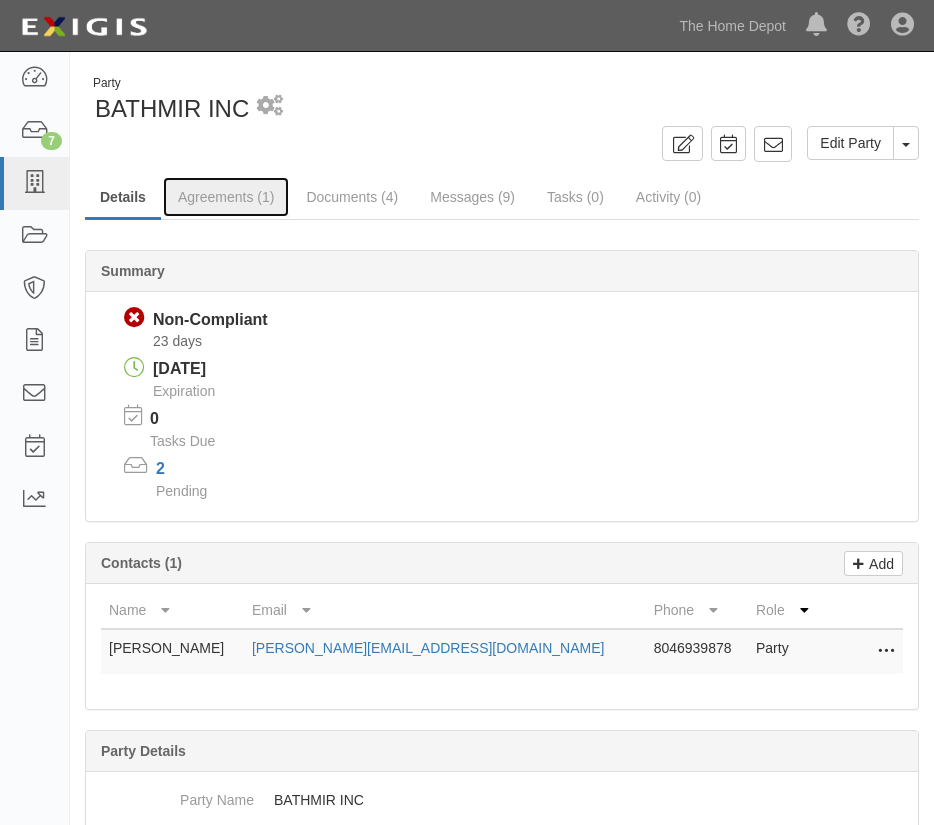 scroll, scrollTop: 0, scrollLeft: 0, axis: both 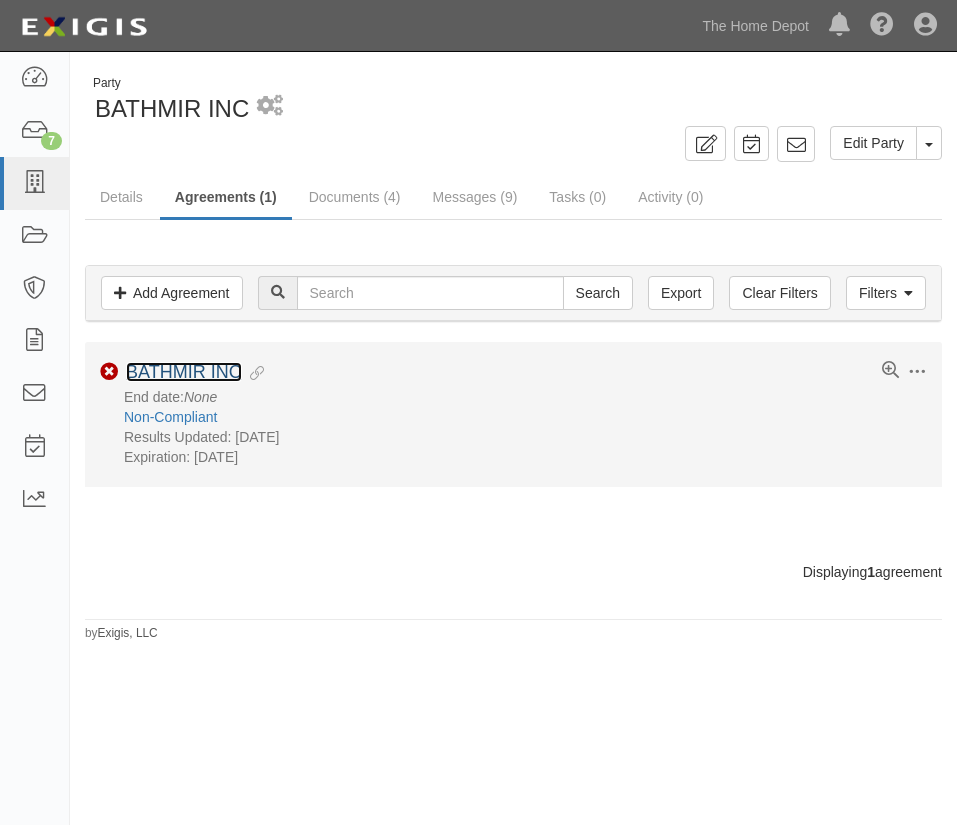 click on "BATHMIR INC" at bounding box center (184, 372) 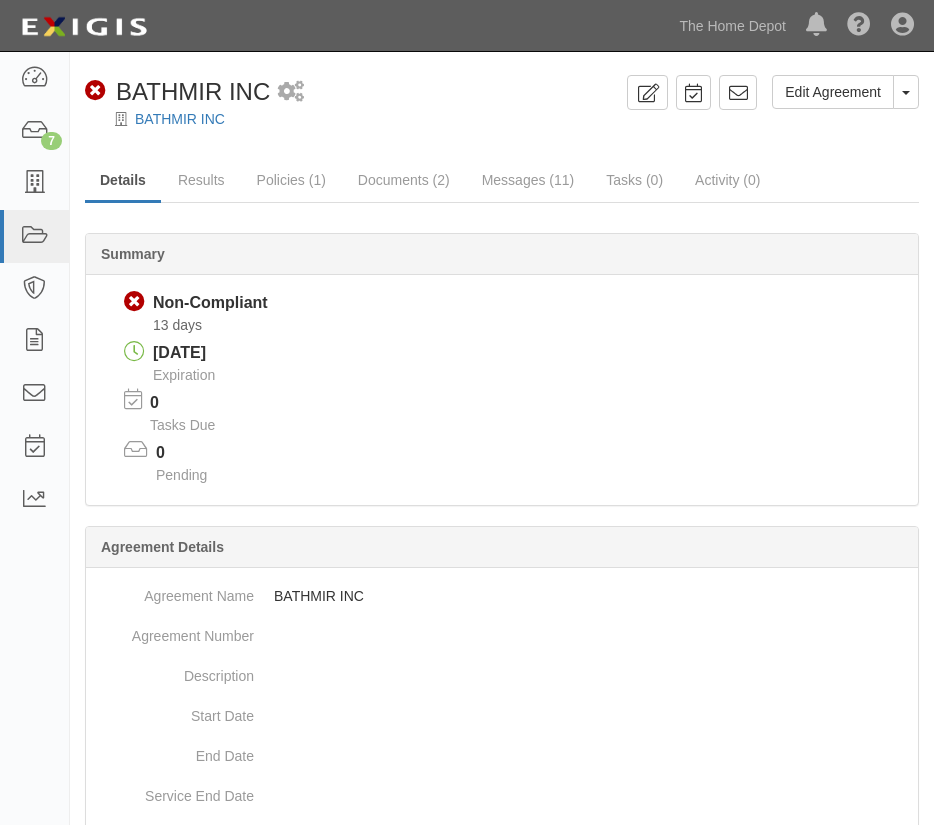 scroll, scrollTop: 0, scrollLeft: 0, axis: both 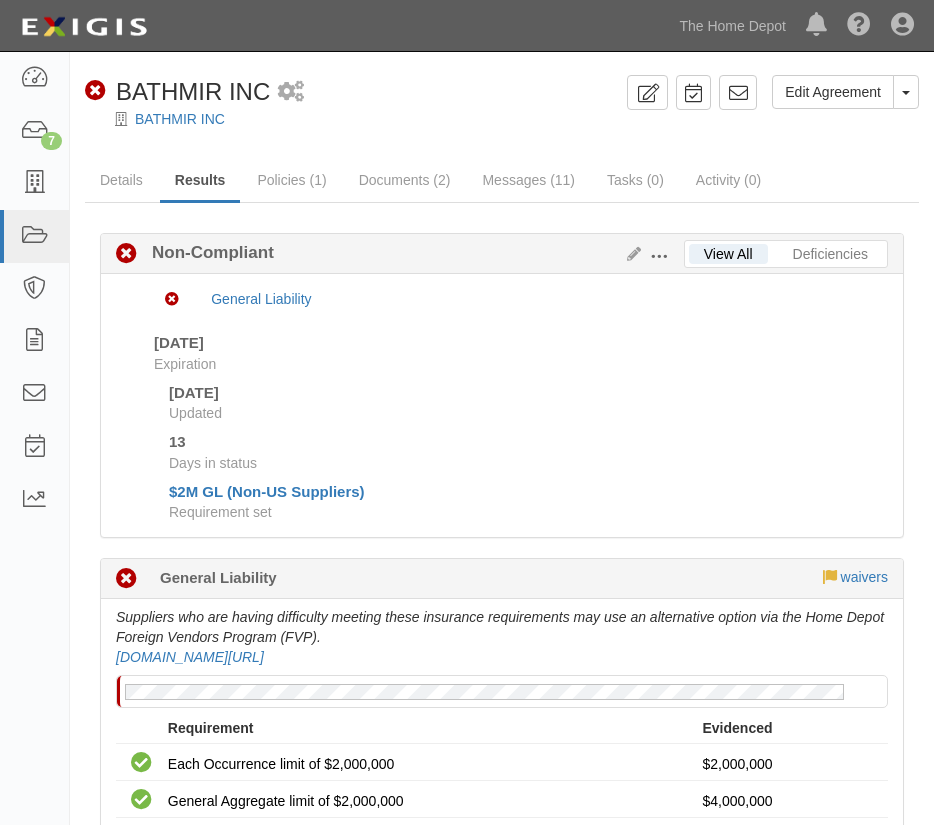 click on "Edit Requirements View History" at bounding box center (651, 255) 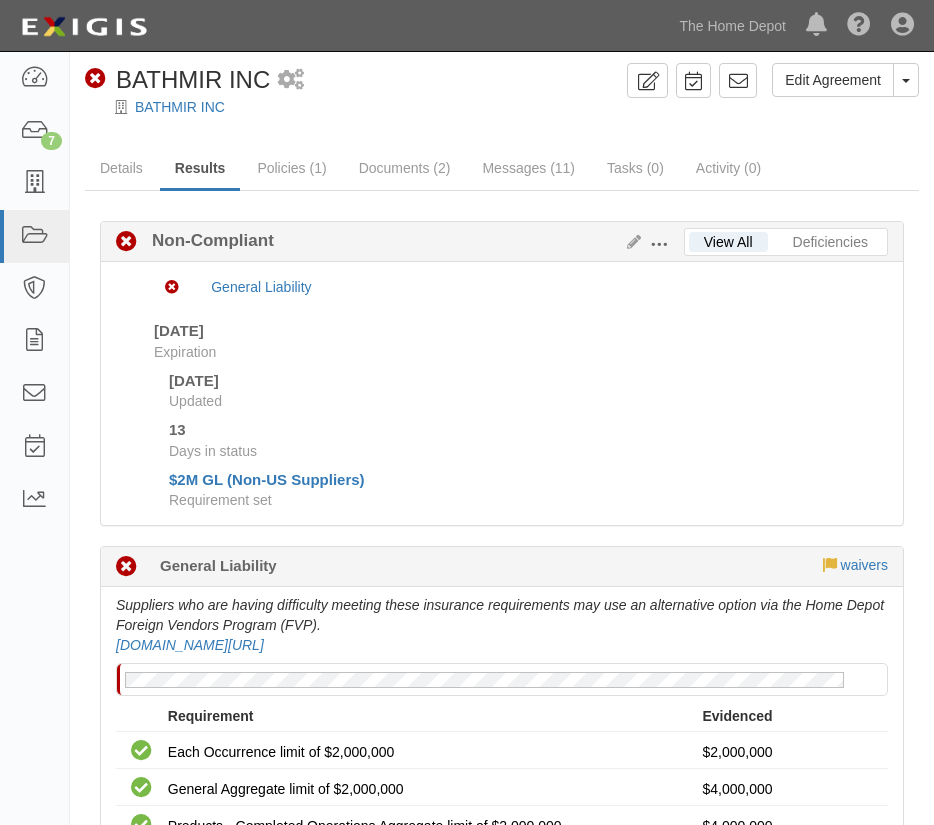 scroll, scrollTop: 0, scrollLeft: 0, axis: both 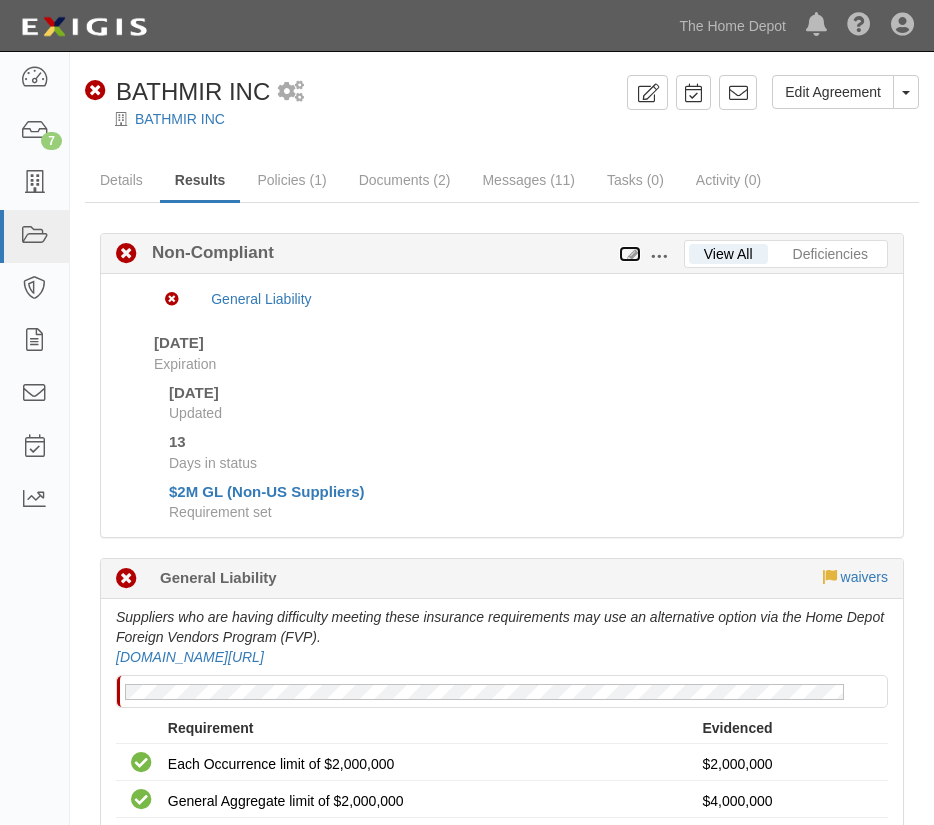 click at bounding box center [630, 255] 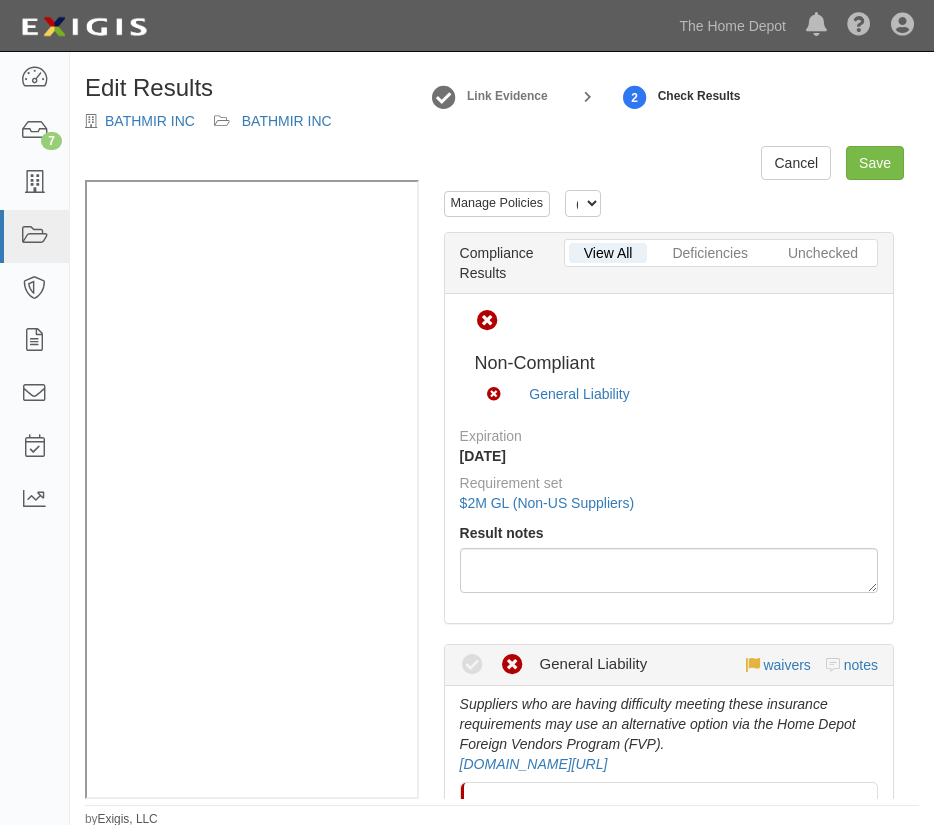 scroll, scrollTop: 0, scrollLeft: 0, axis: both 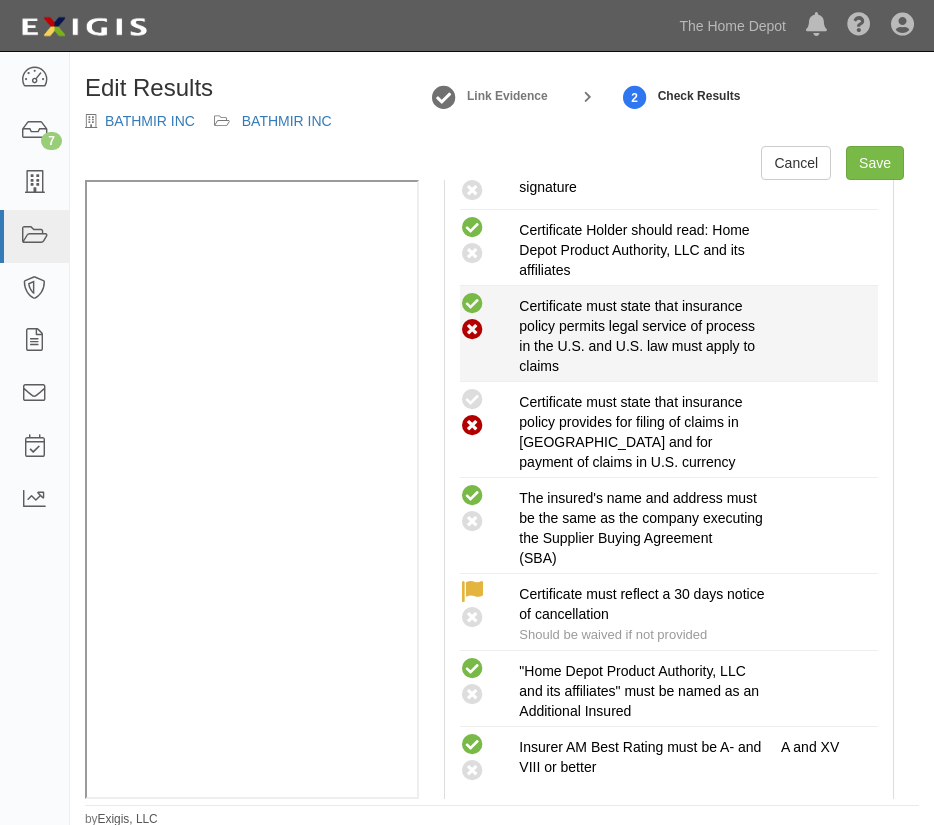 click at bounding box center (472, 304) 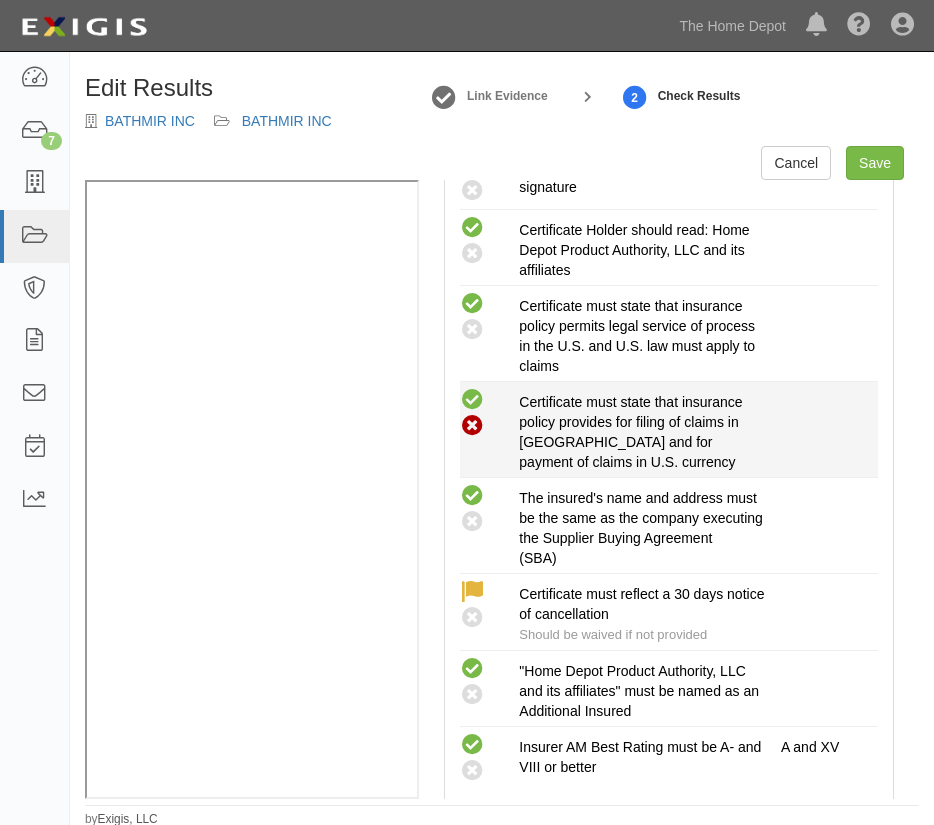 click at bounding box center [472, 400] 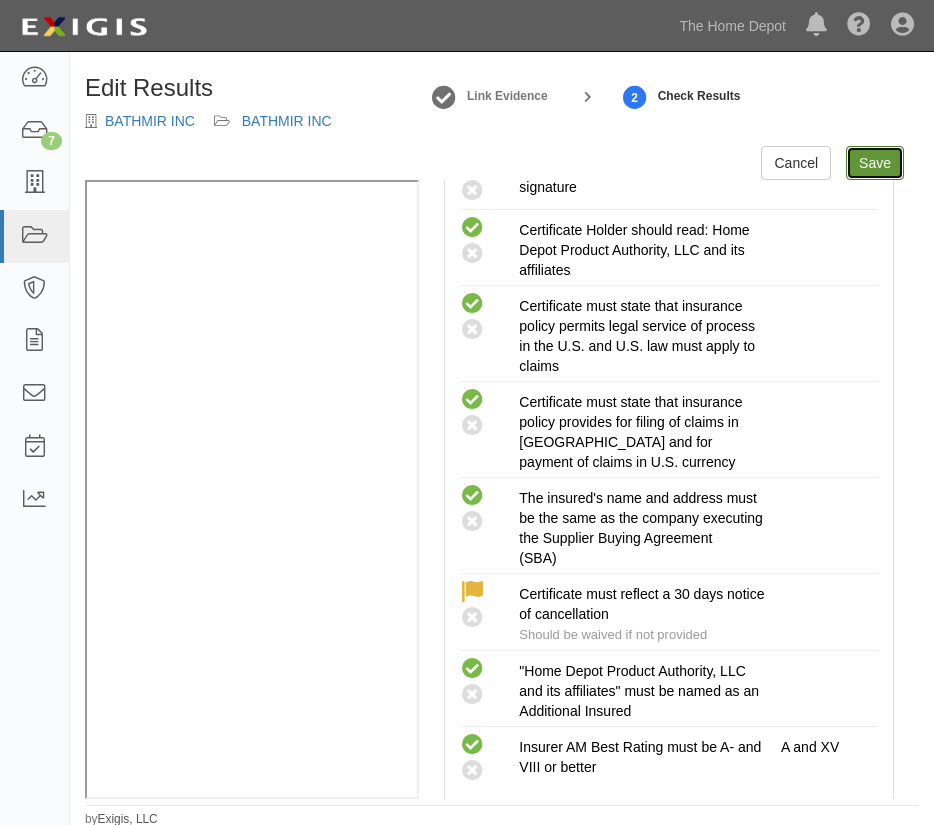 click on "Save" at bounding box center [875, 163] 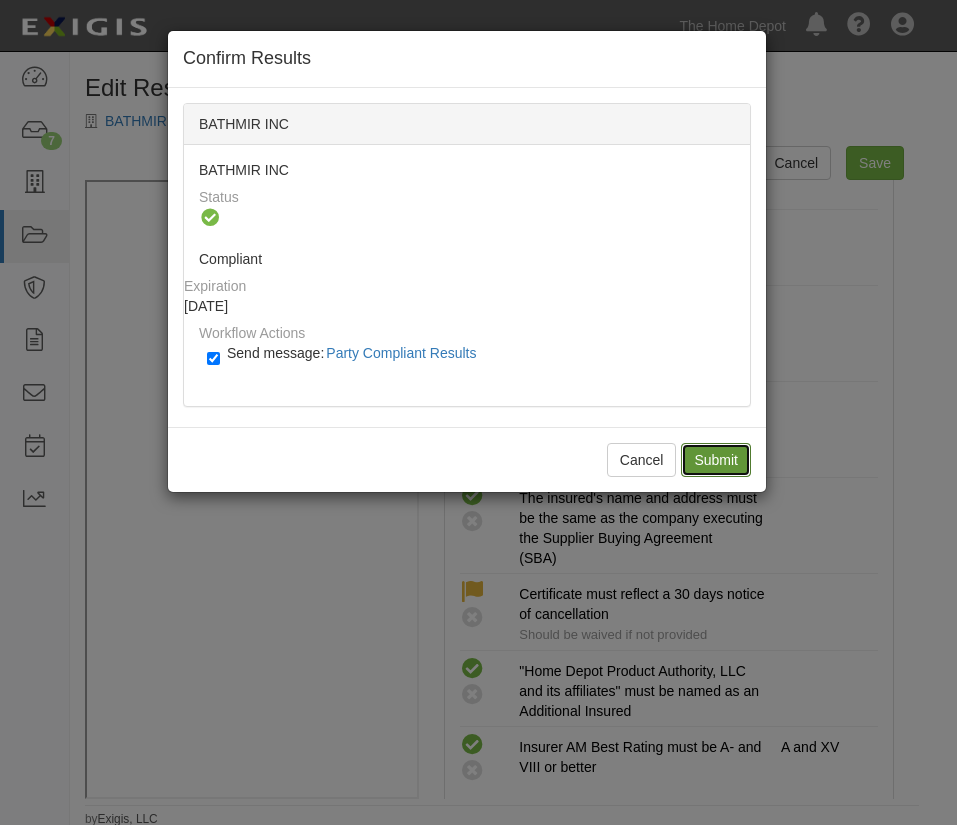 click on "Submit" at bounding box center (716, 460) 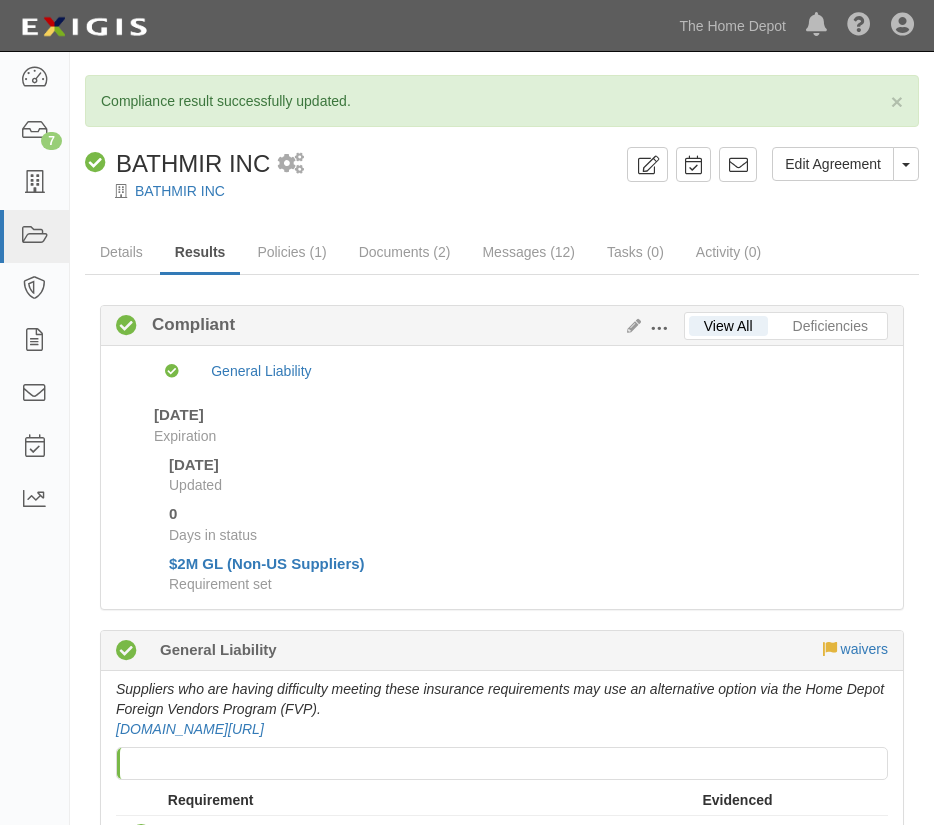scroll, scrollTop: 0, scrollLeft: 0, axis: both 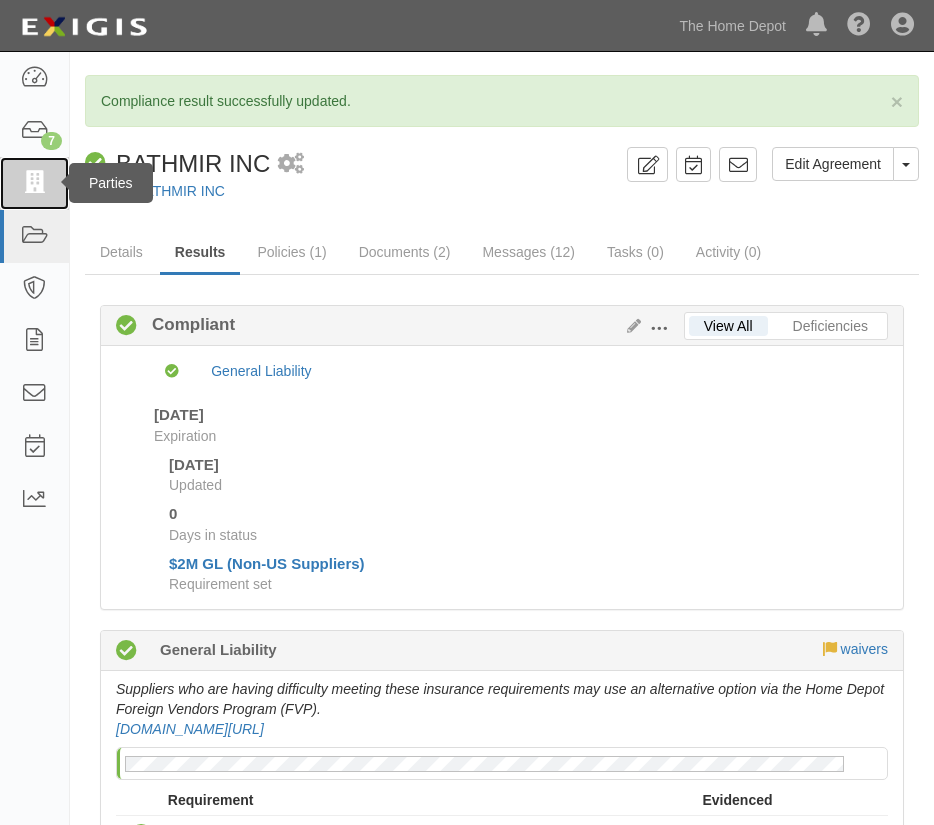 click at bounding box center [34, 183] 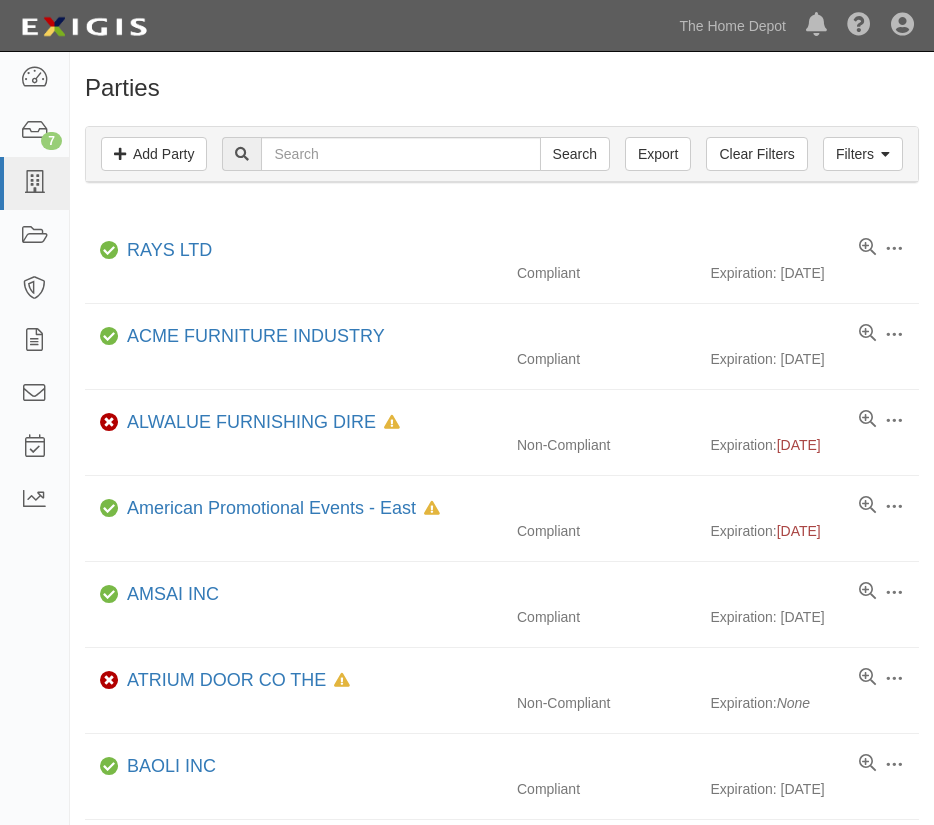 scroll, scrollTop: 0, scrollLeft: 0, axis: both 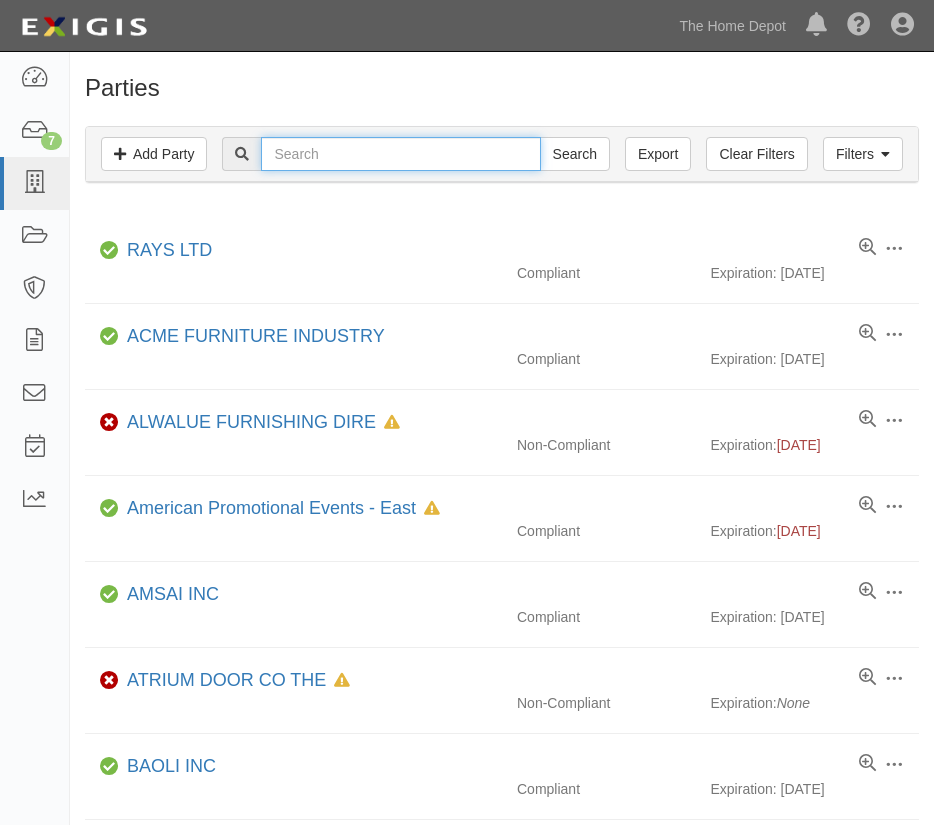 click at bounding box center [400, 154] 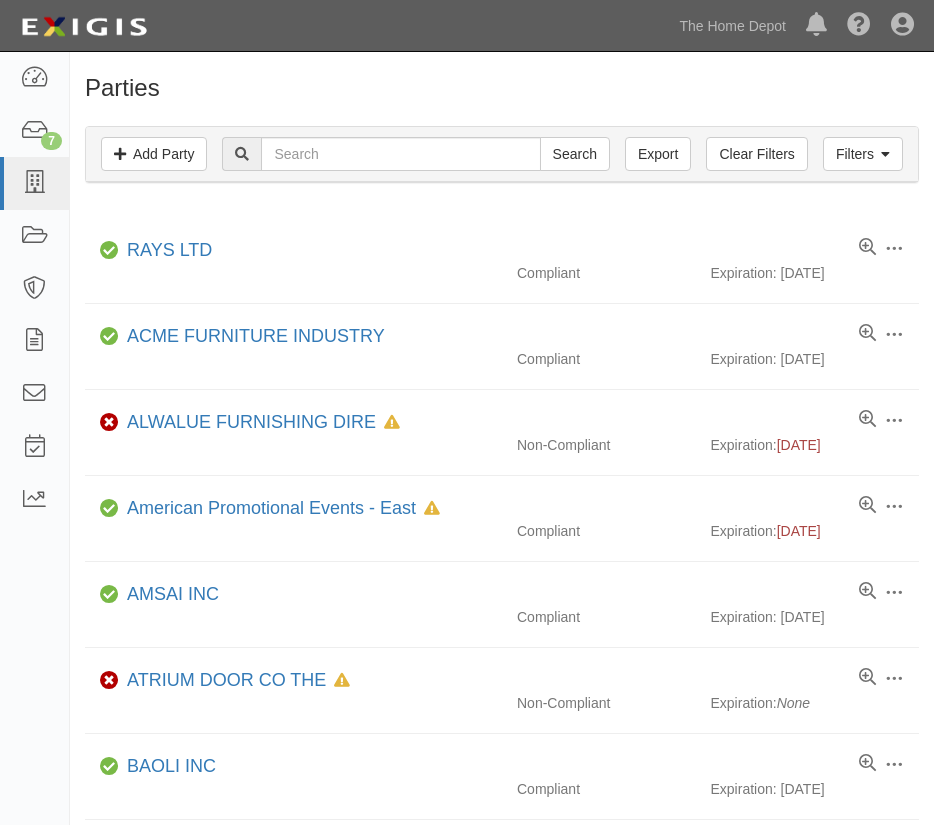 scroll, scrollTop: 0, scrollLeft: 0, axis: both 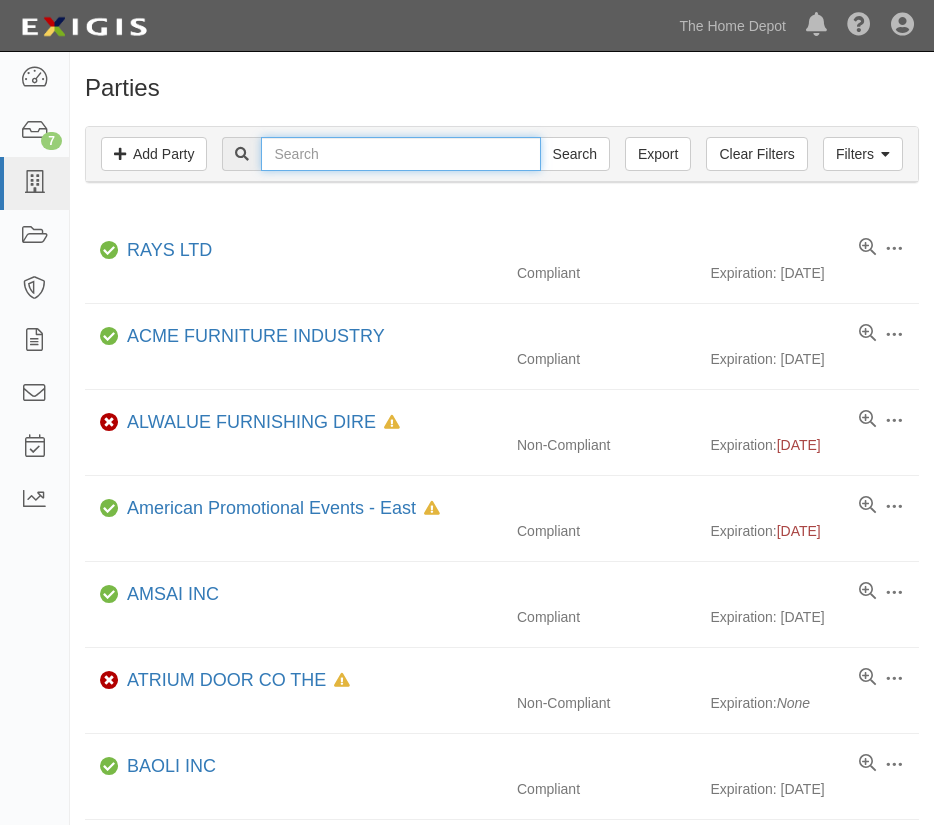 drag, startPoint x: 0, startPoint y: 0, endPoint x: 320, endPoint y: 156, distance: 356 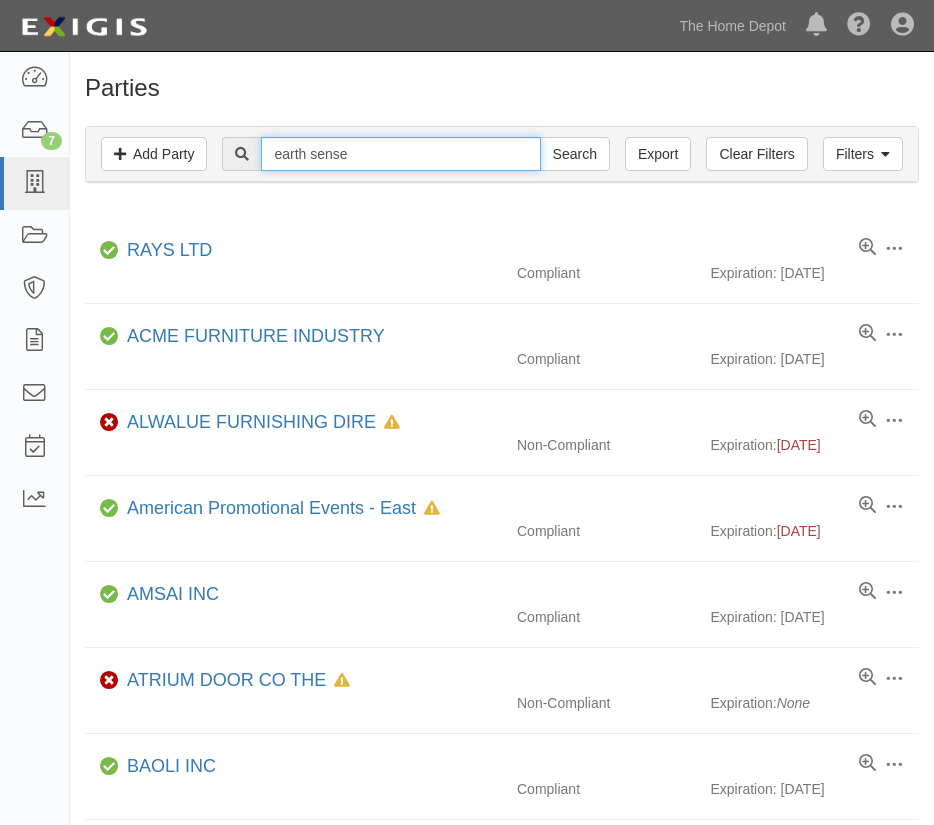 type on "earth sense" 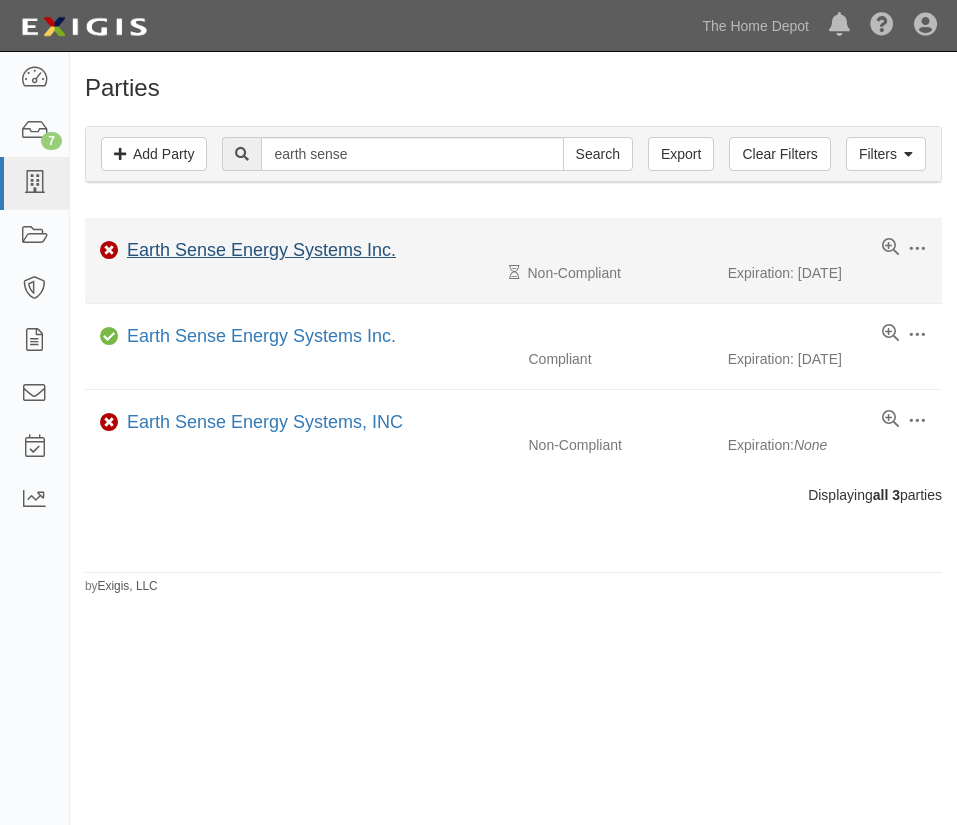 scroll, scrollTop: 0, scrollLeft: 0, axis: both 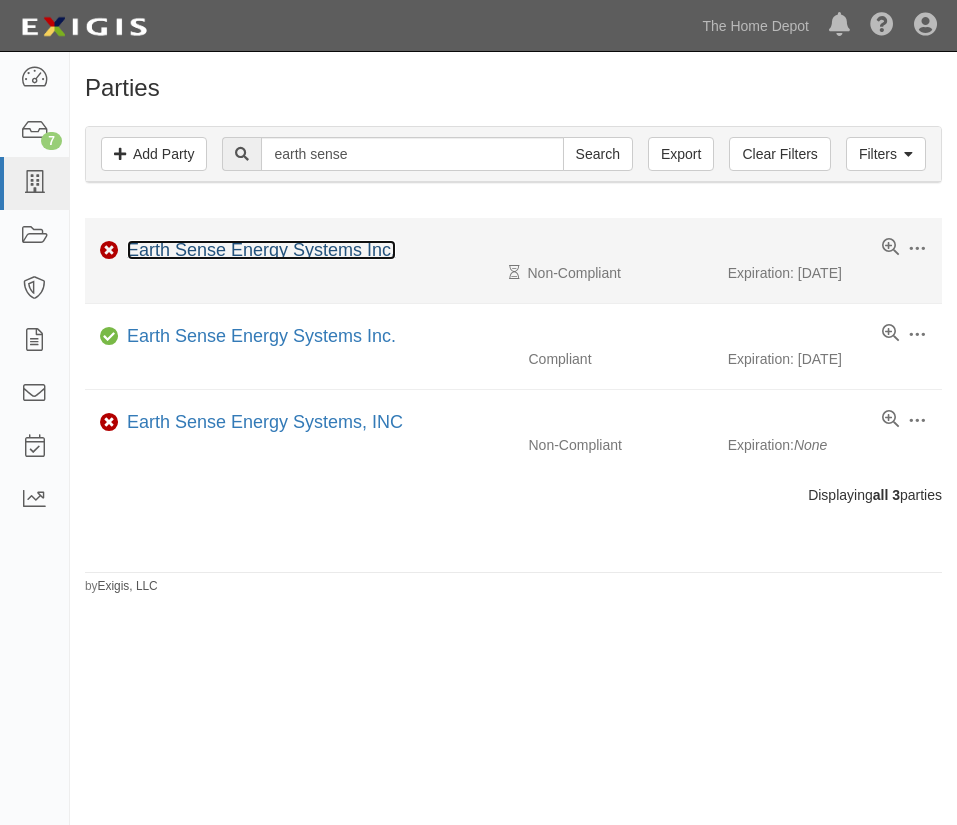 click on "Earth Sense Energy Systems Inc." at bounding box center [261, 250] 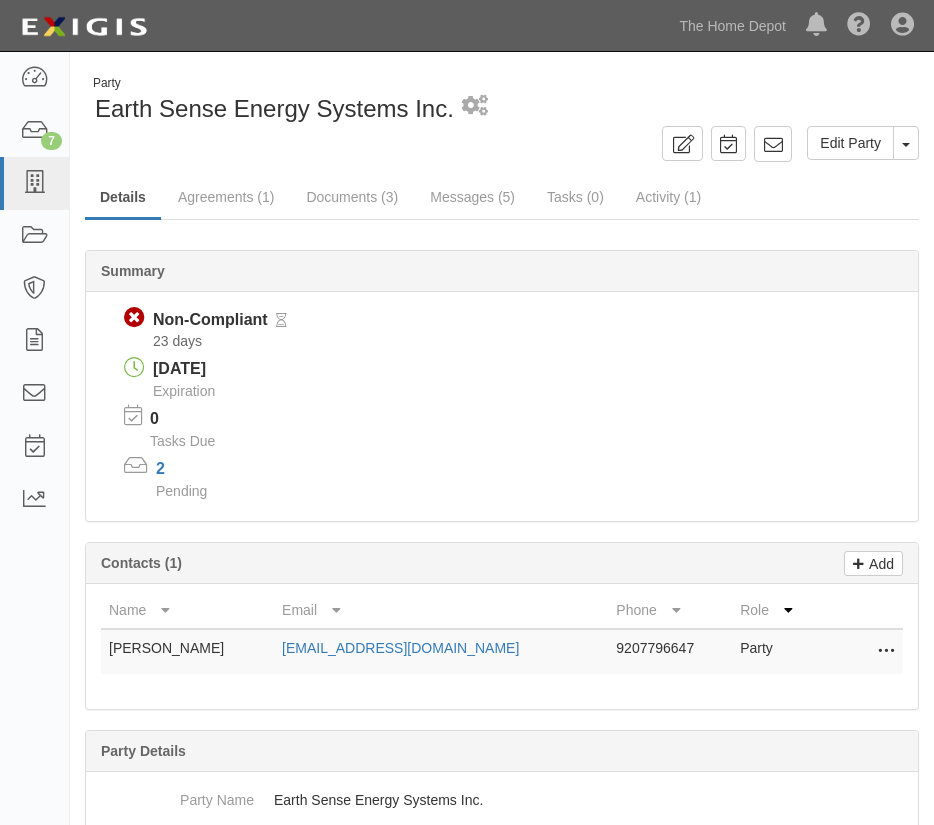 scroll, scrollTop: 0, scrollLeft: 0, axis: both 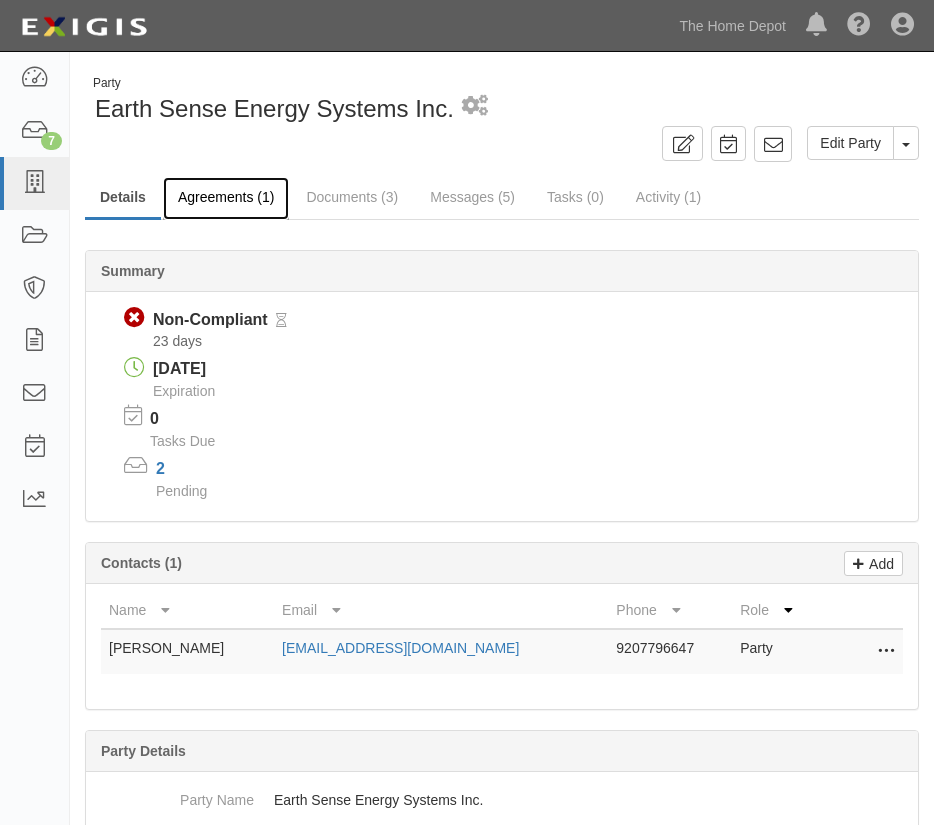click on "Agreements (1)" at bounding box center [226, 198] 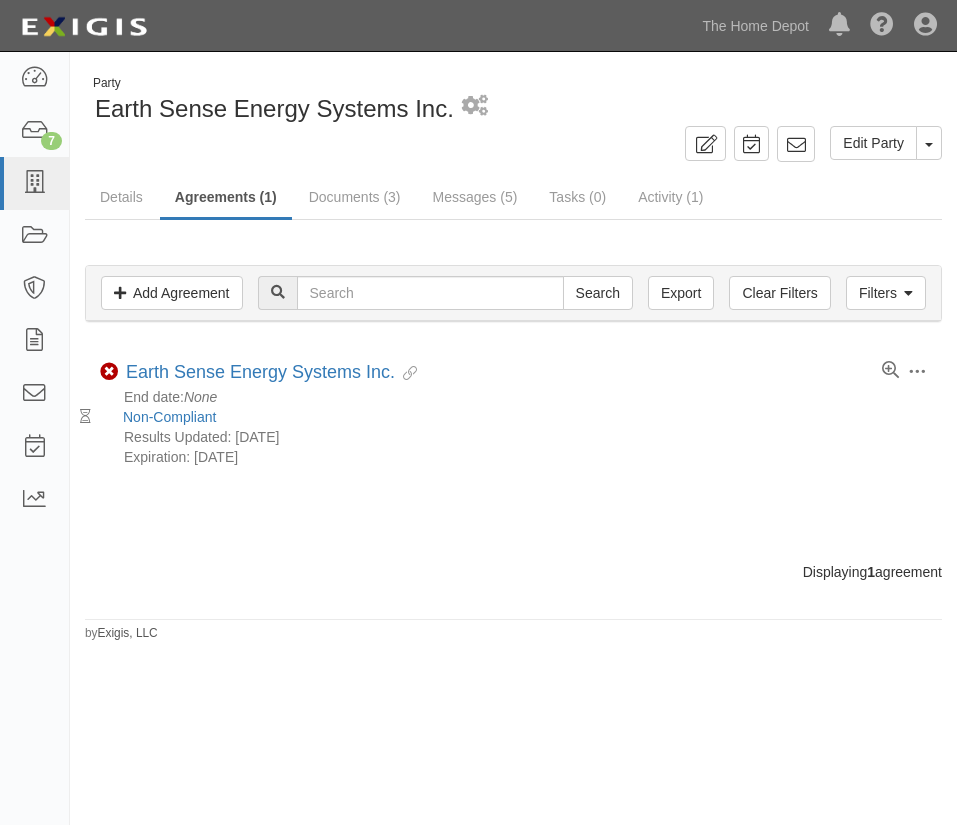 scroll, scrollTop: 0, scrollLeft: 0, axis: both 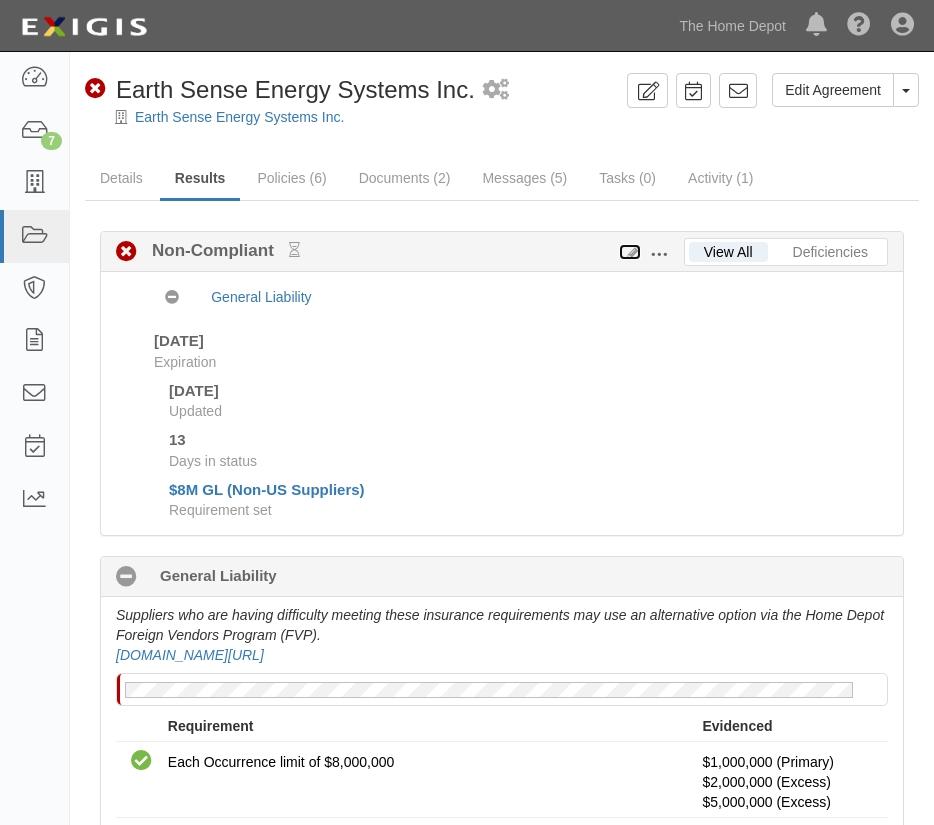 click at bounding box center (630, 253) 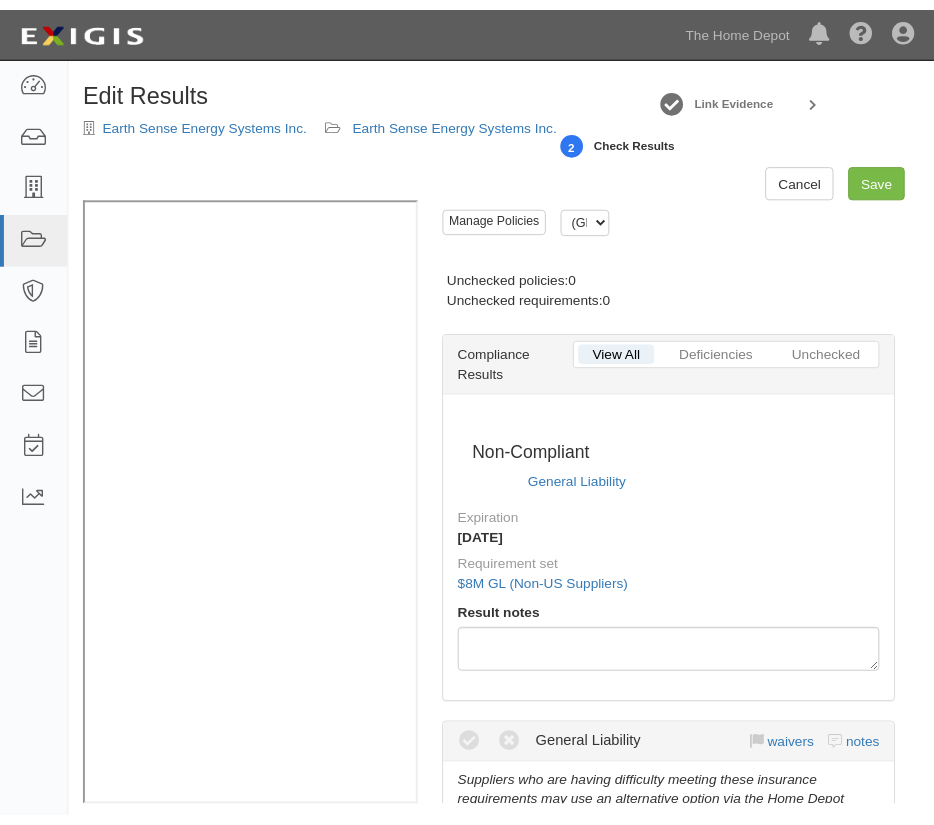 scroll, scrollTop: 0, scrollLeft: 0, axis: both 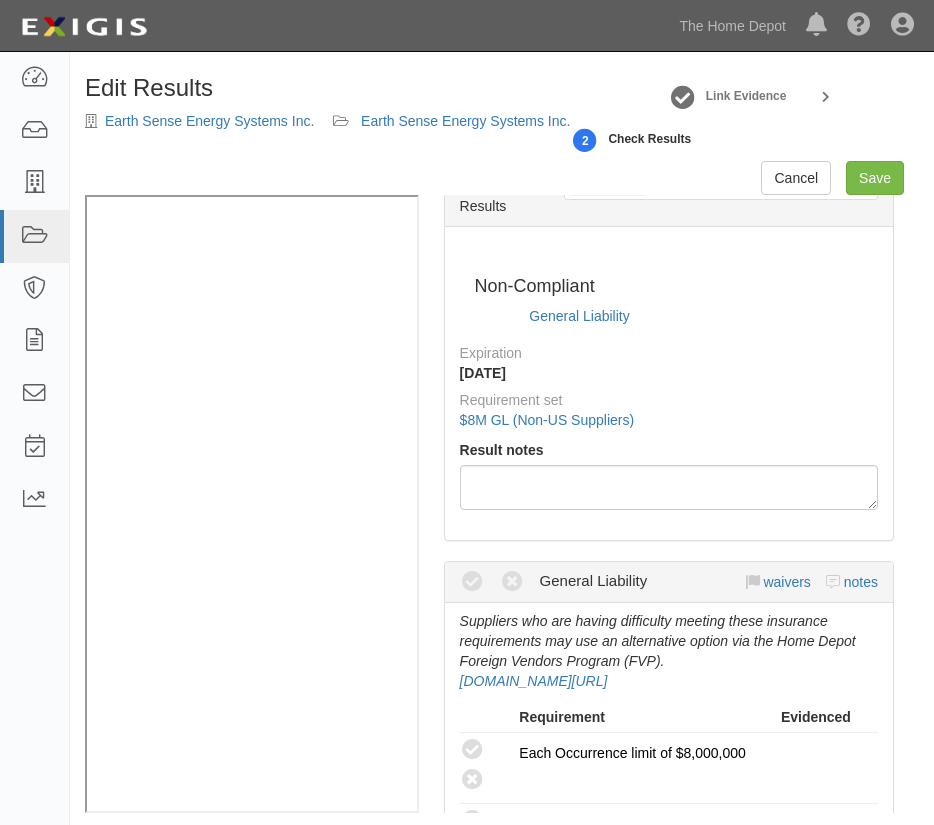 radio on "true" 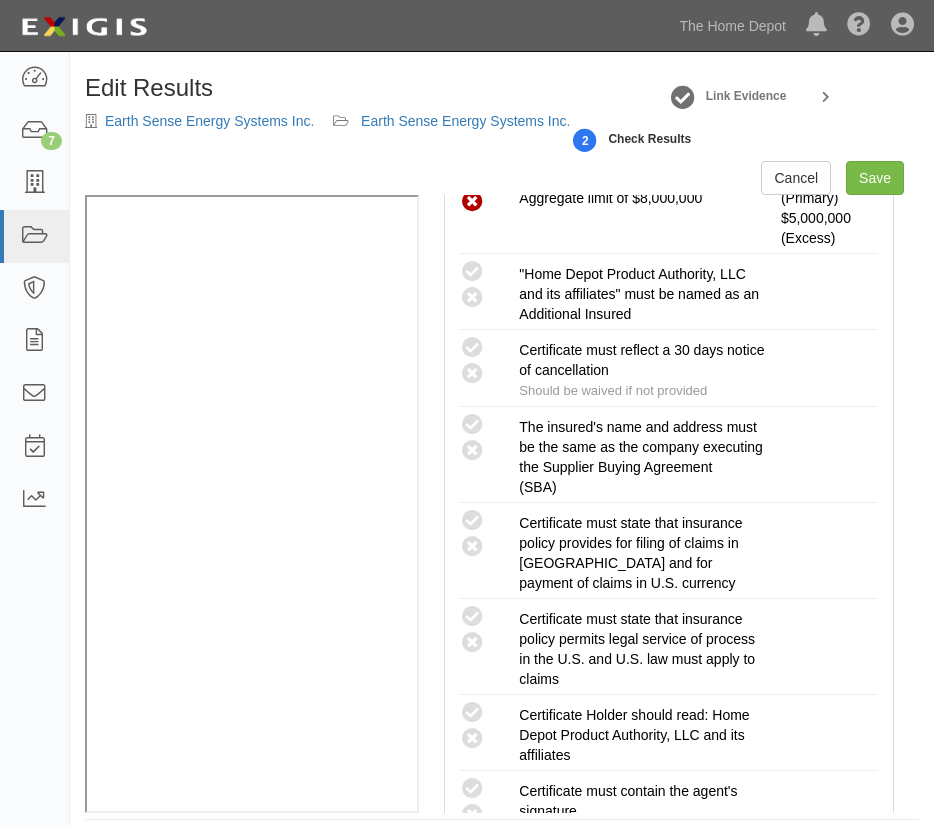 scroll, scrollTop: 901, scrollLeft: 0, axis: vertical 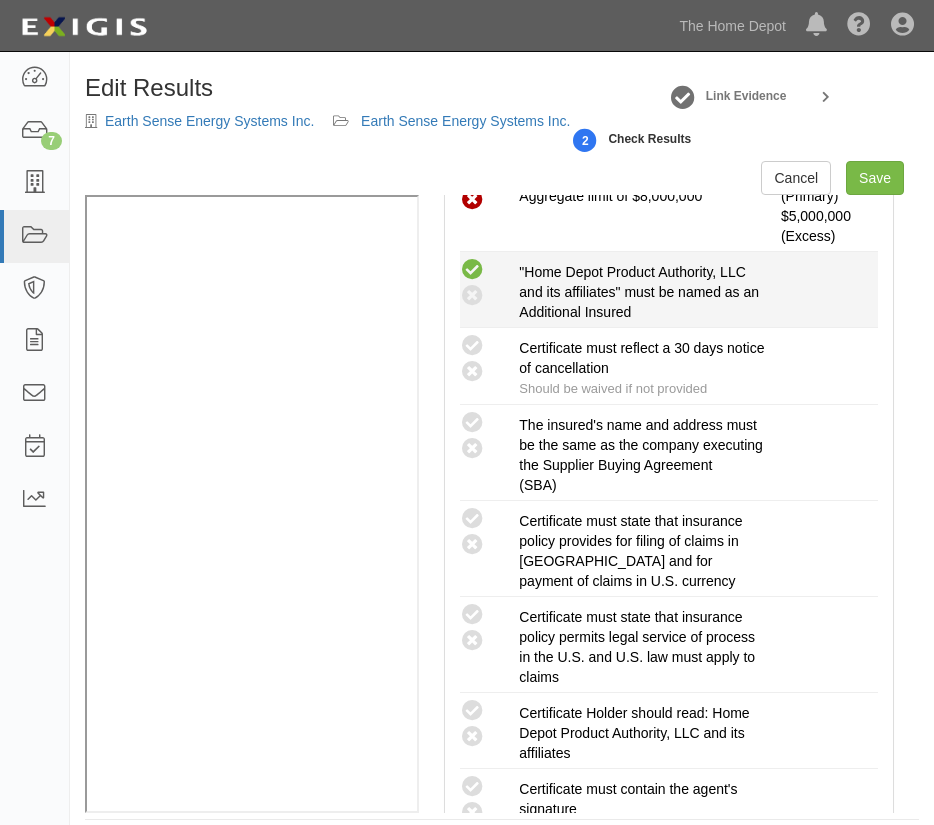 click at bounding box center (472, 270) 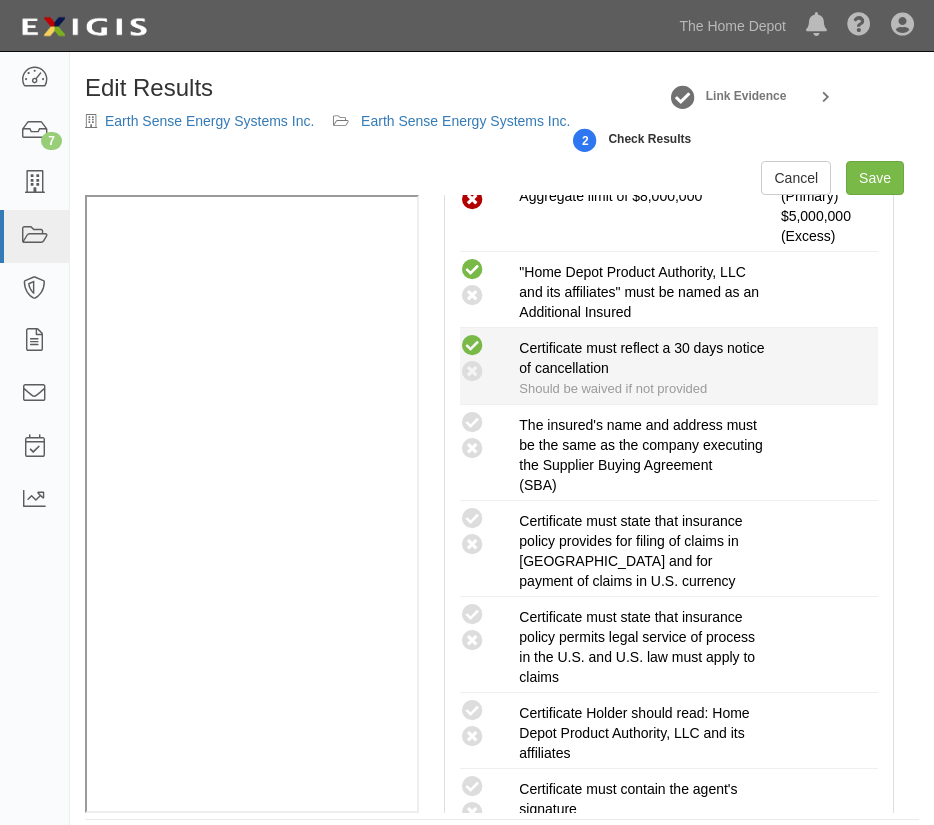 click at bounding box center (472, 346) 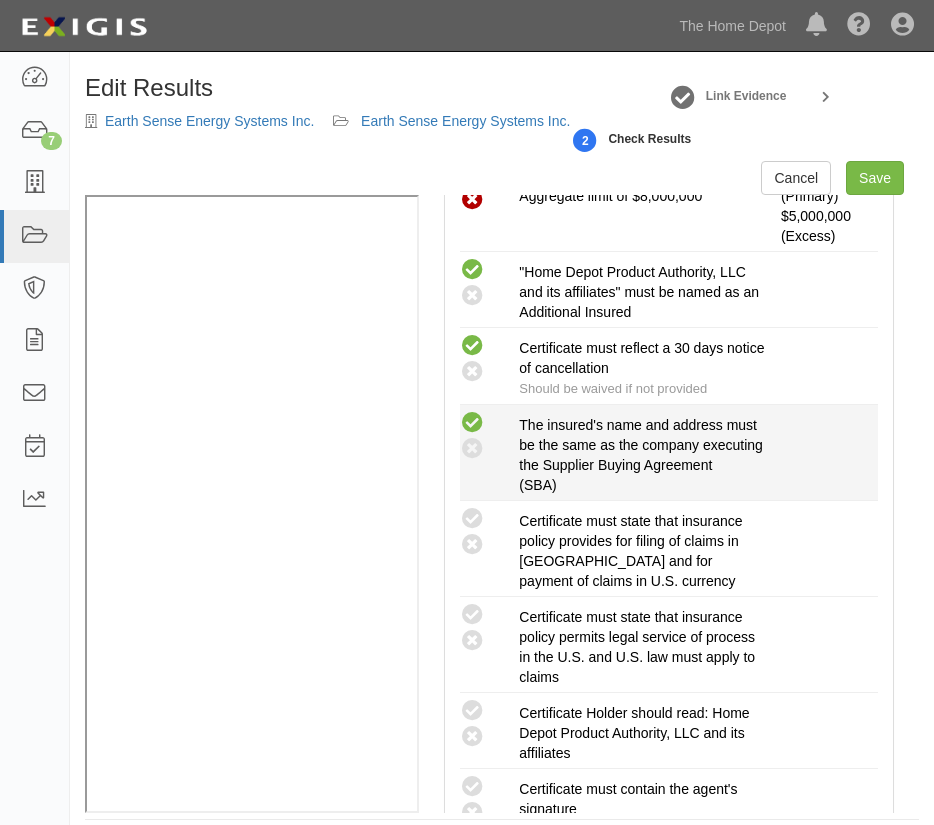 click at bounding box center (472, 423) 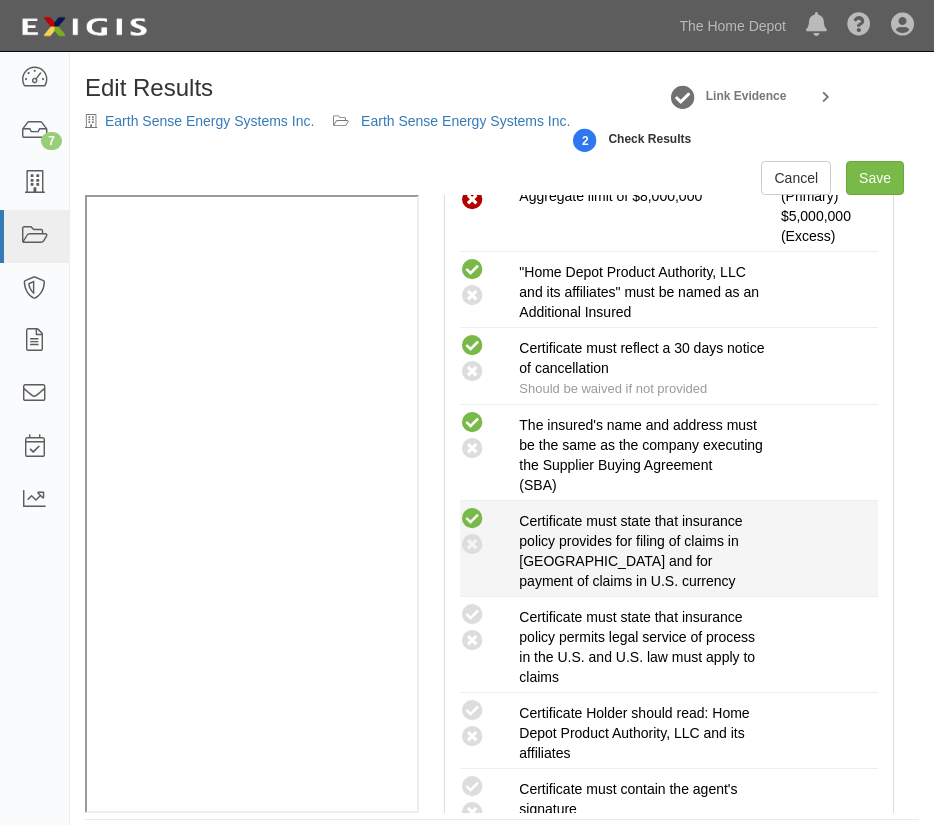 click at bounding box center (472, 519) 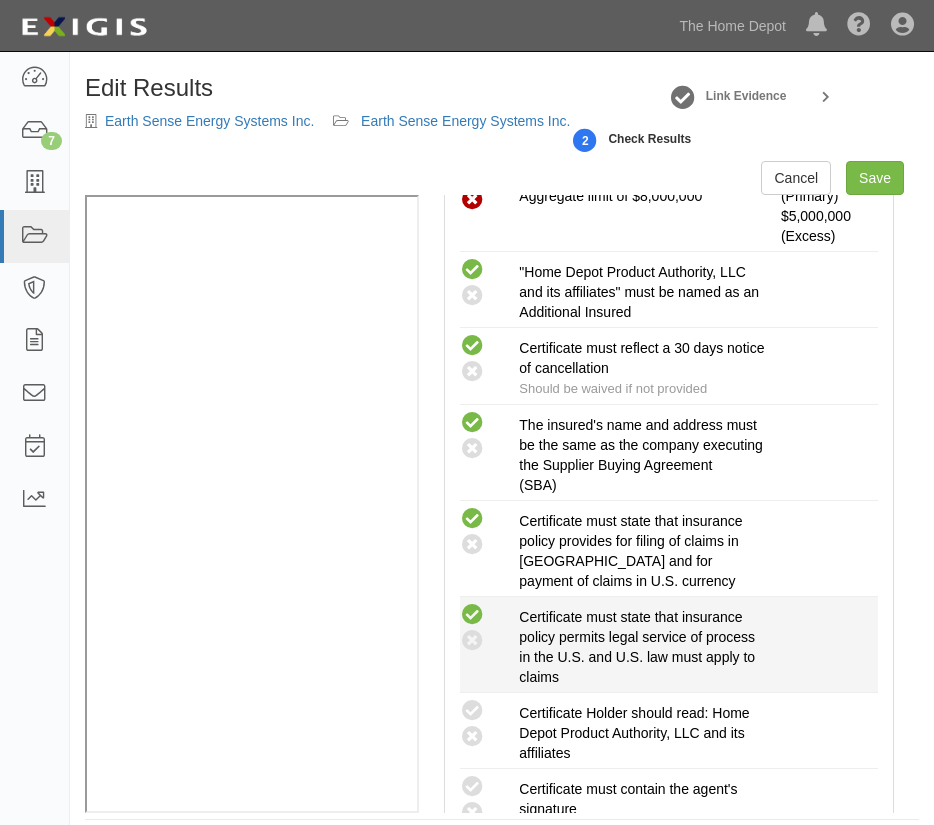 click at bounding box center [472, 615] 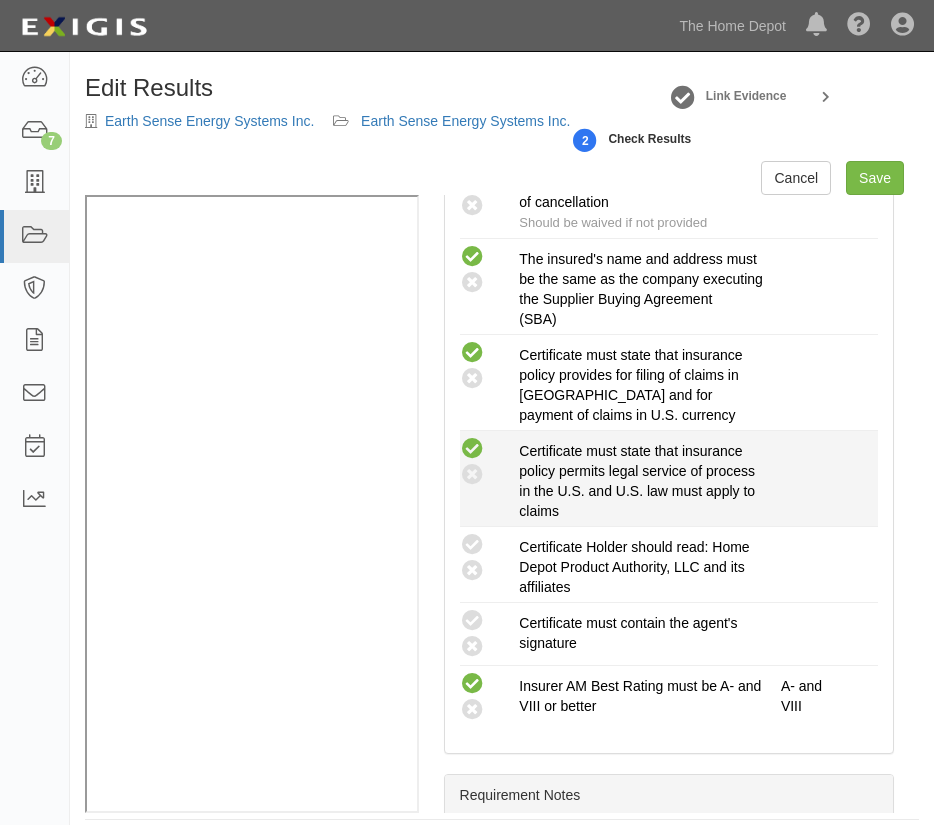 scroll, scrollTop: 1075, scrollLeft: 0, axis: vertical 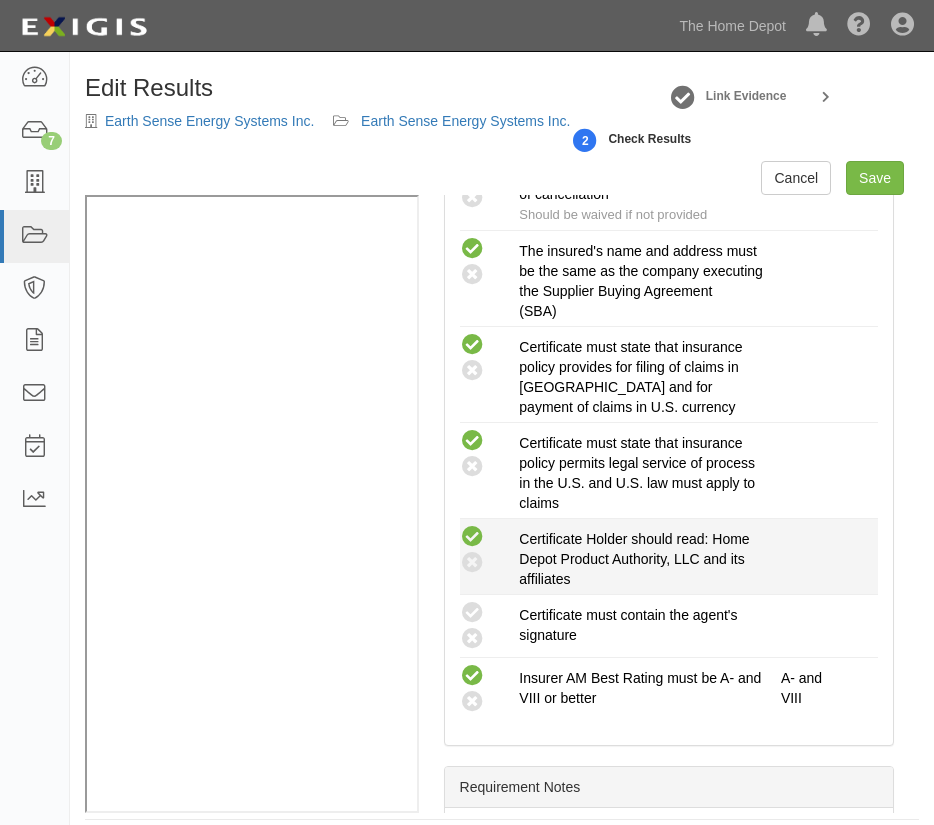 click at bounding box center [472, 537] 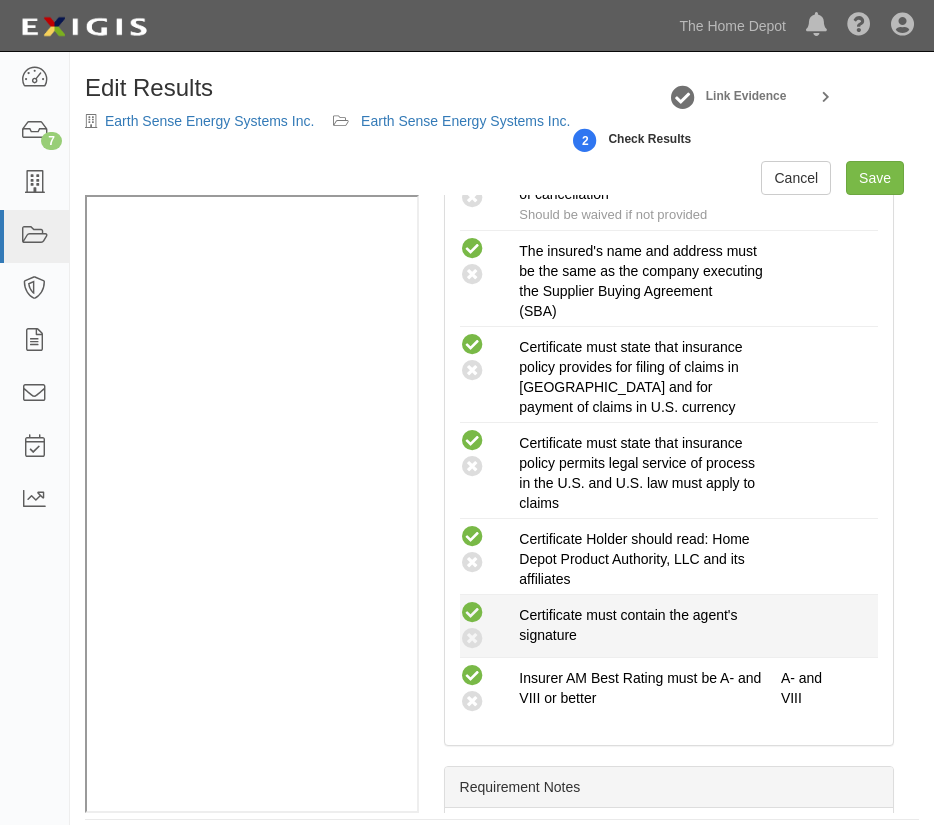 click at bounding box center [472, 613] 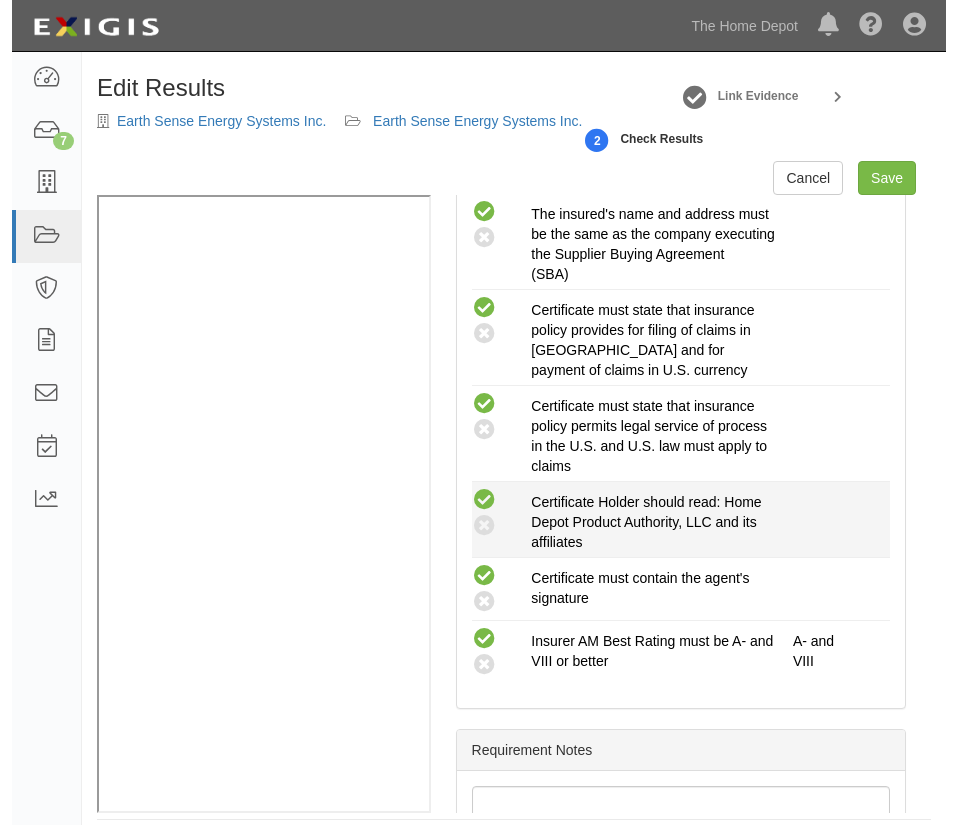 scroll, scrollTop: 1106, scrollLeft: 0, axis: vertical 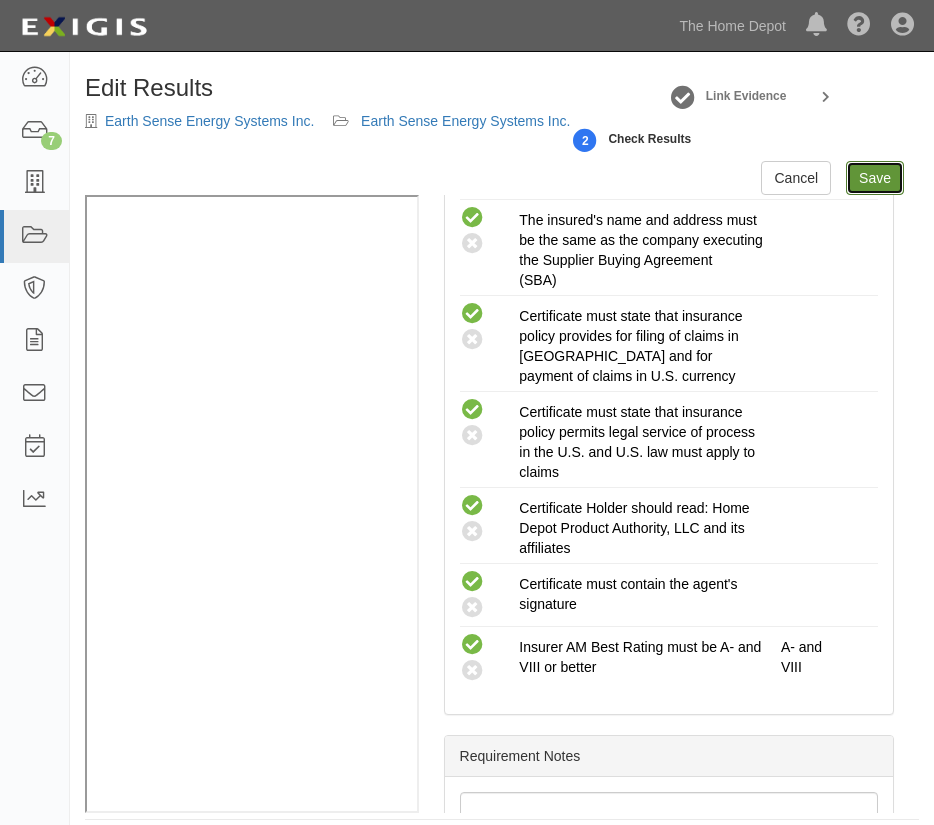 click on "Save" at bounding box center (875, 178) 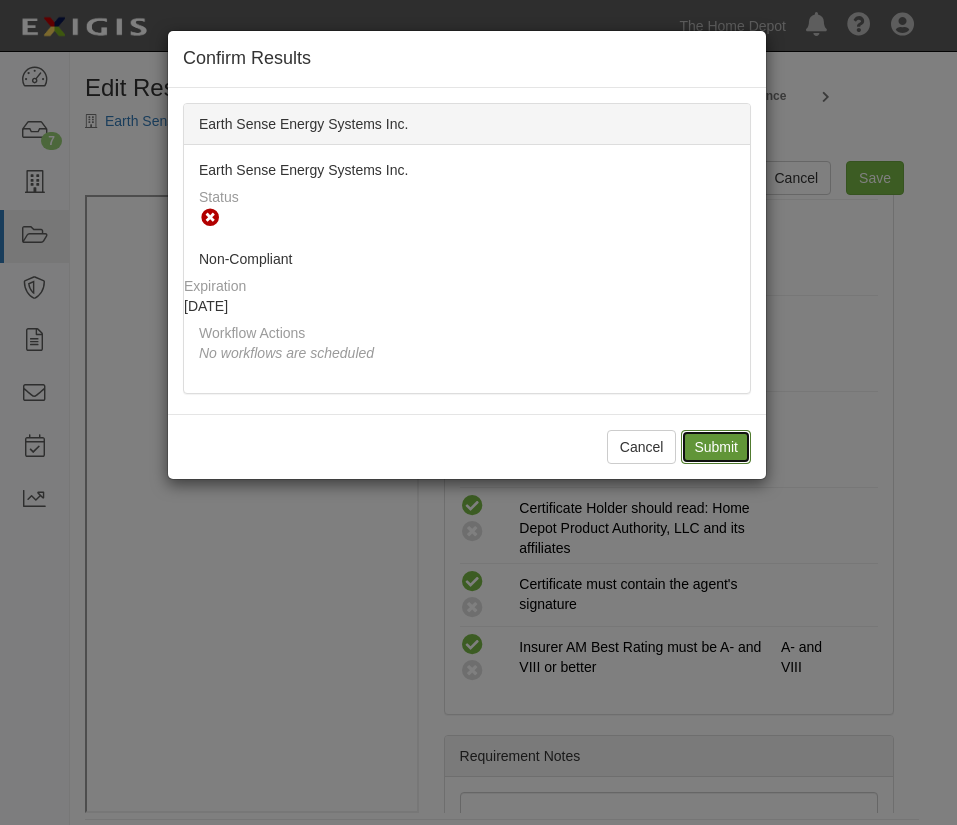 click on "Submit" at bounding box center [716, 447] 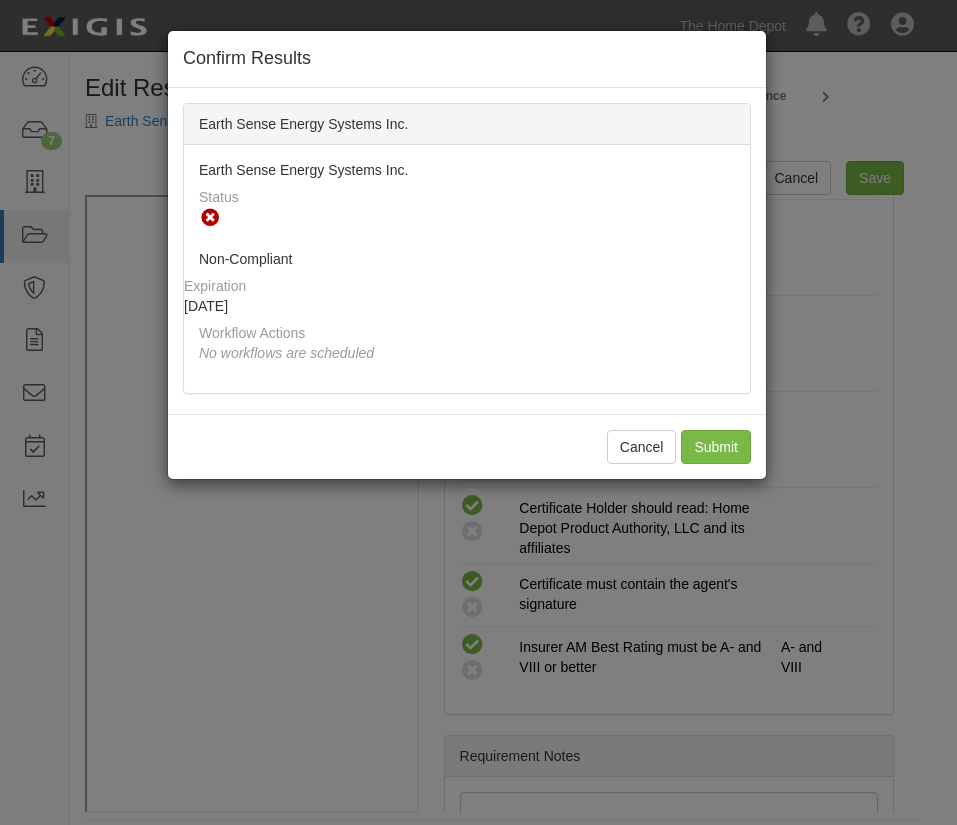 click on "Cancel Submit" at bounding box center (467, 446) 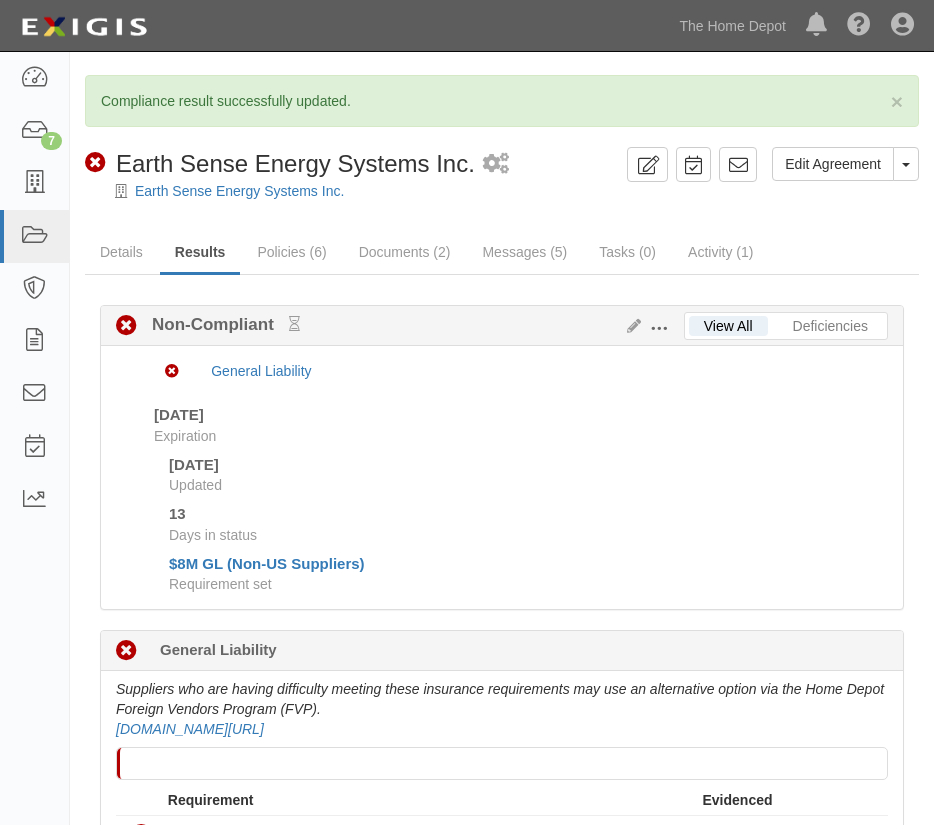 scroll, scrollTop: 0, scrollLeft: 0, axis: both 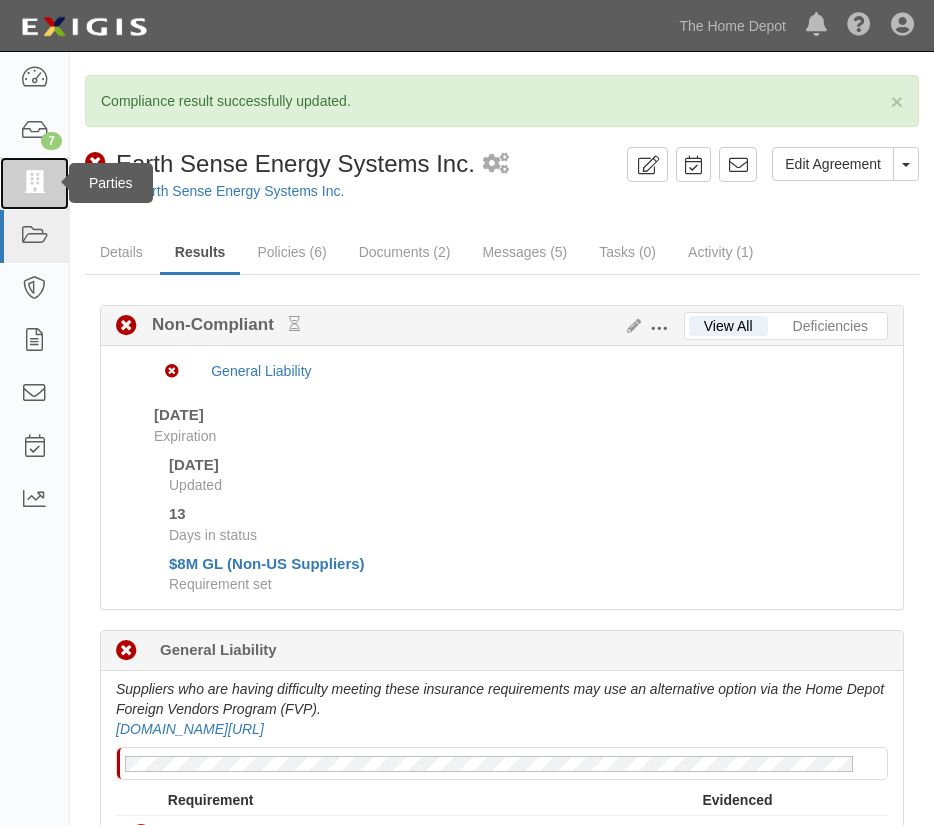 click at bounding box center (34, 183) 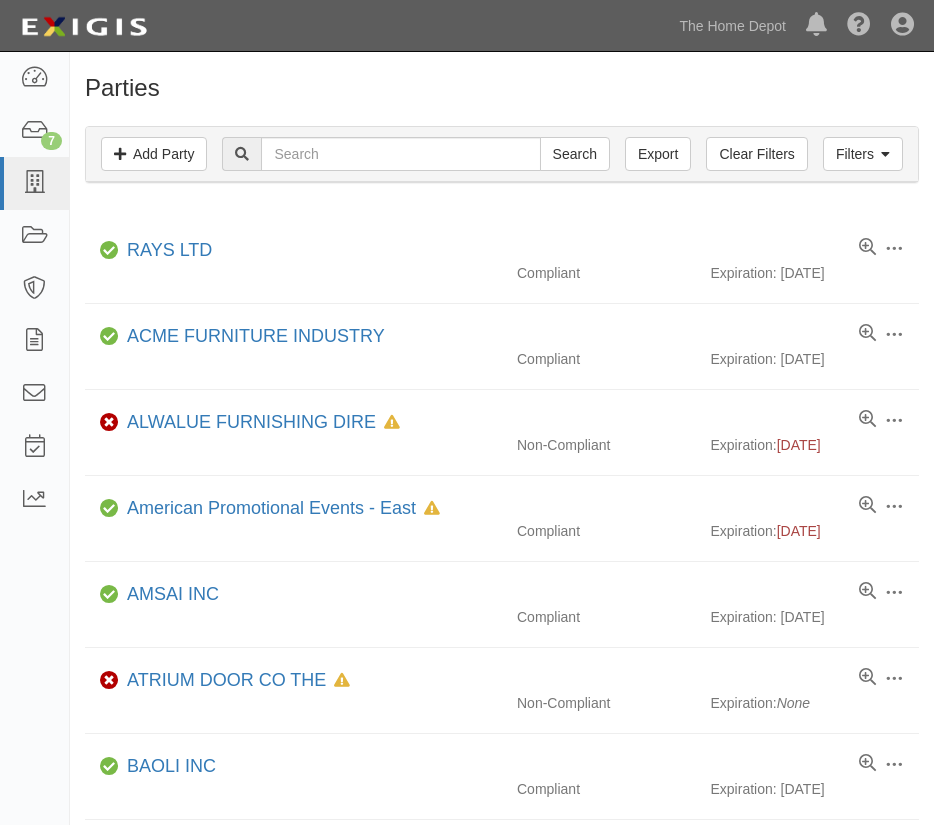 scroll, scrollTop: 0, scrollLeft: 0, axis: both 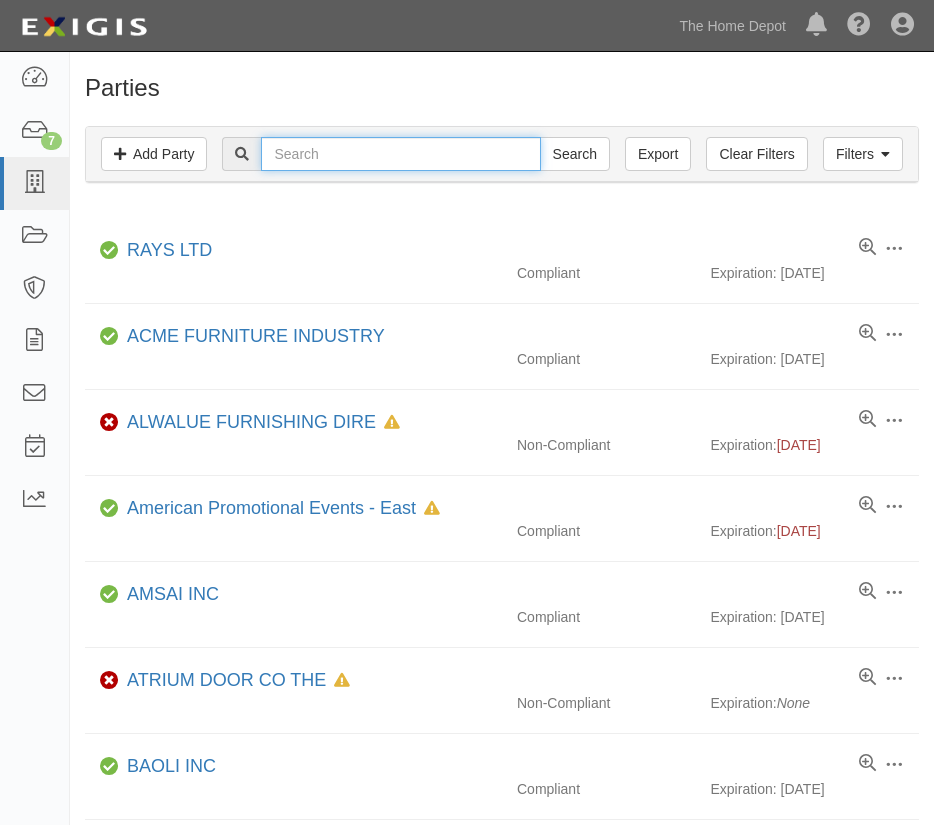 click at bounding box center [400, 154] 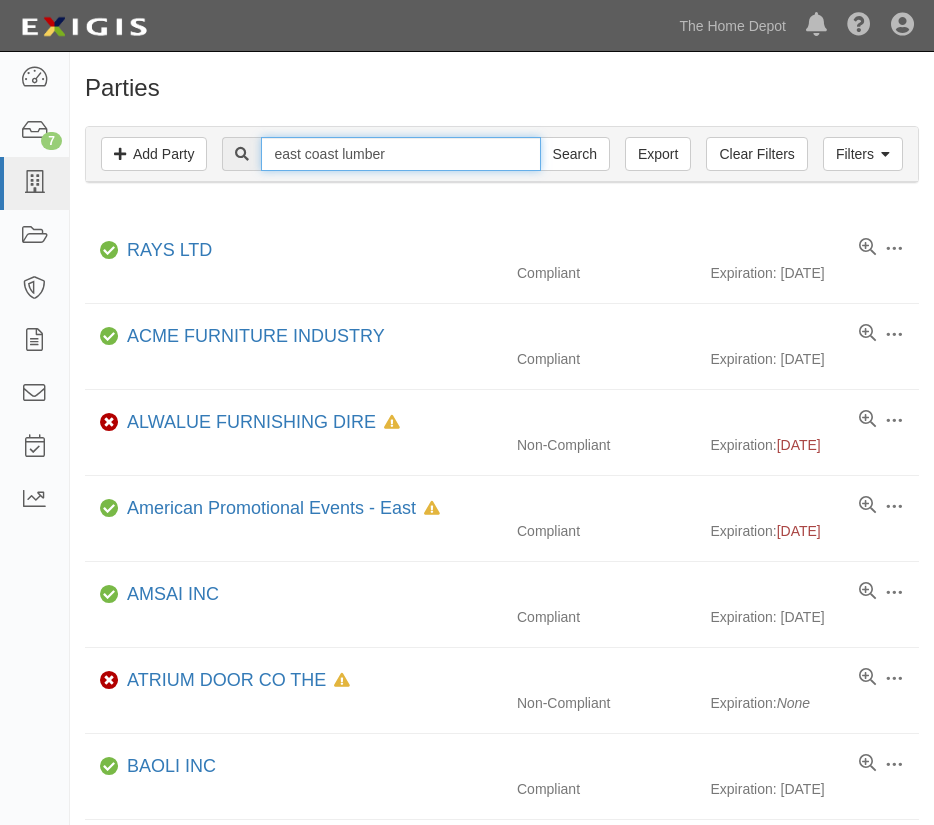 type on "east coast lumber" 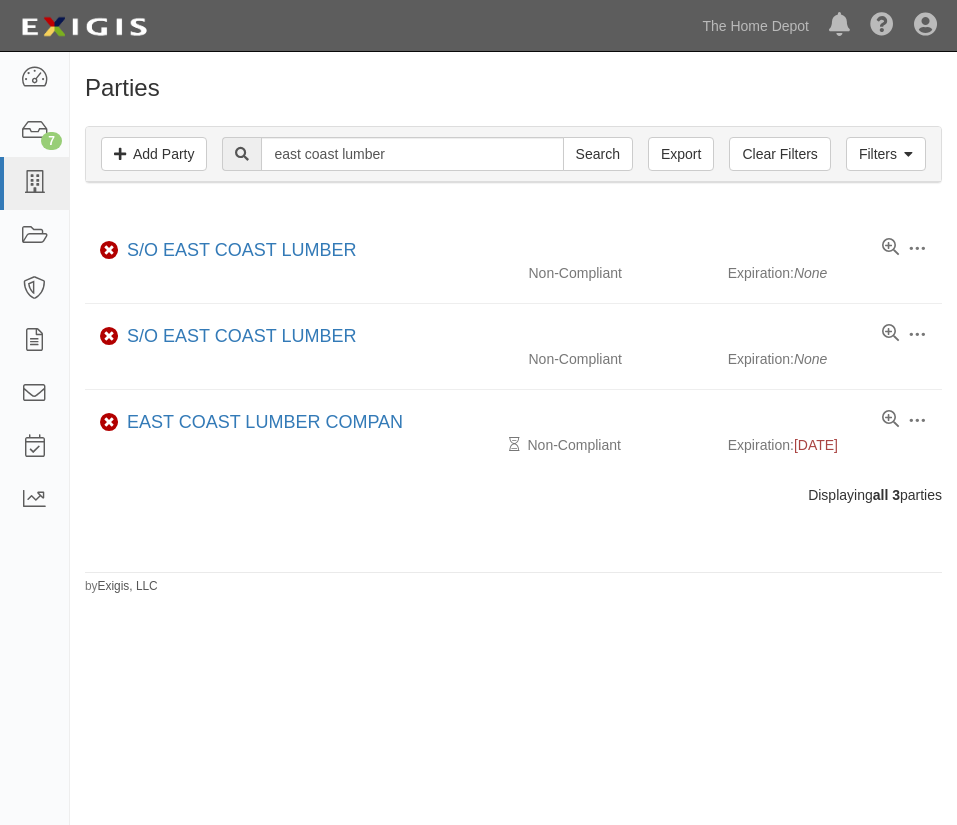 scroll, scrollTop: 0, scrollLeft: 0, axis: both 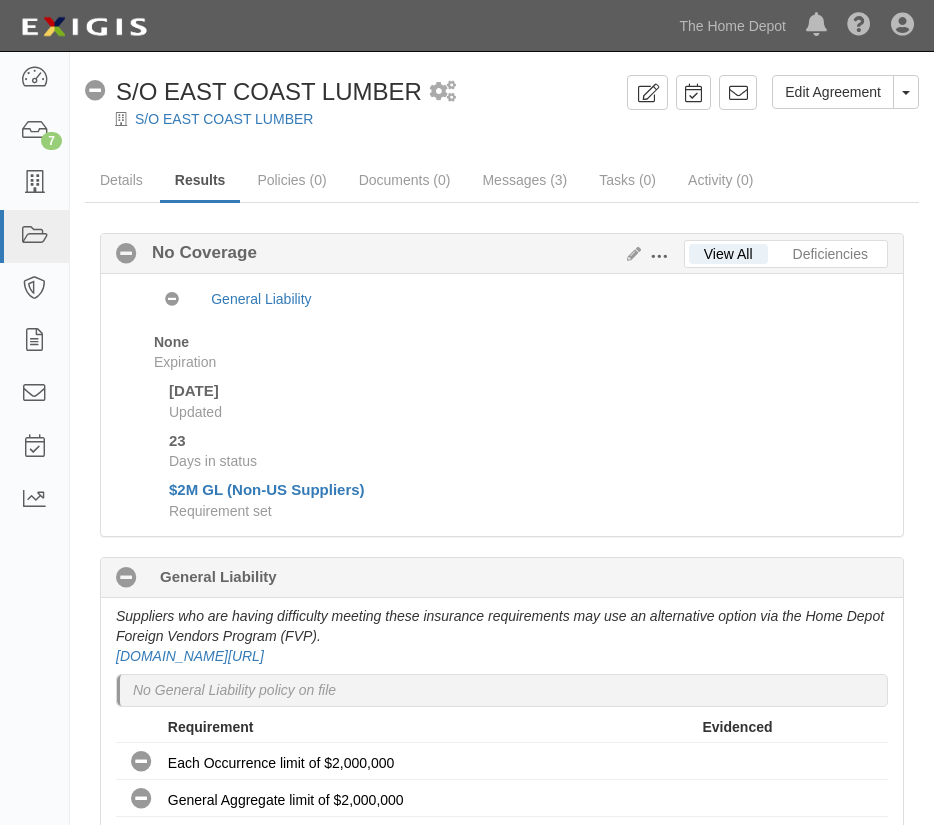 click on "S/O EAST COAST LUMBER" at bounding box center (224, 119) 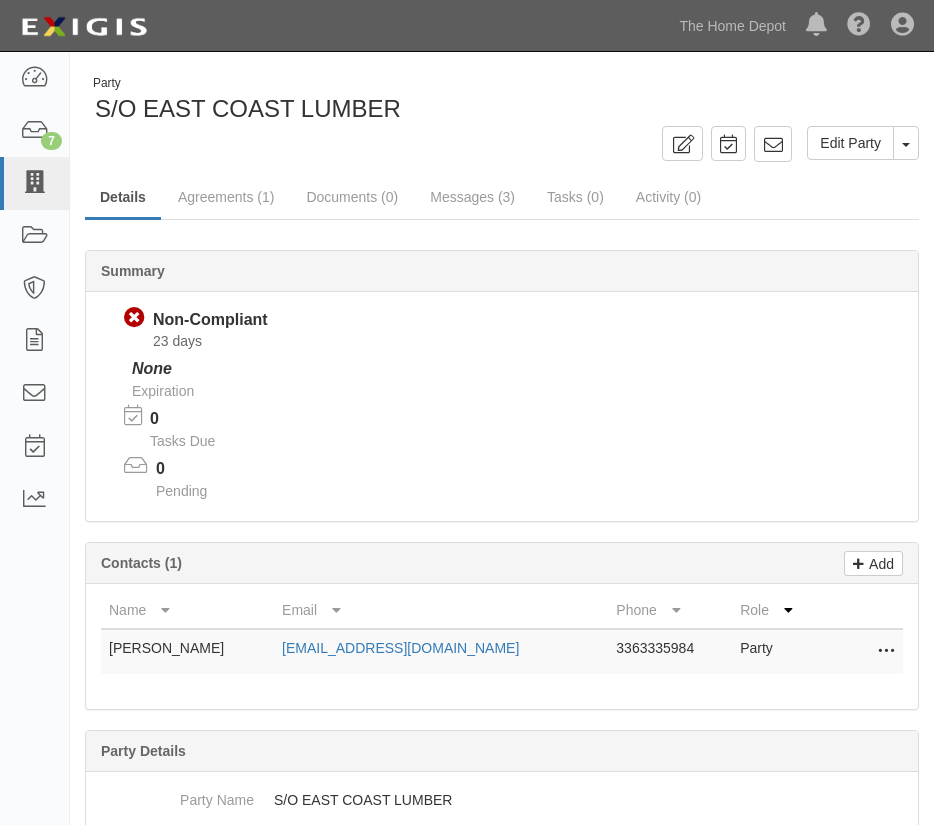 scroll, scrollTop: 0, scrollLeft: 0, axis: both 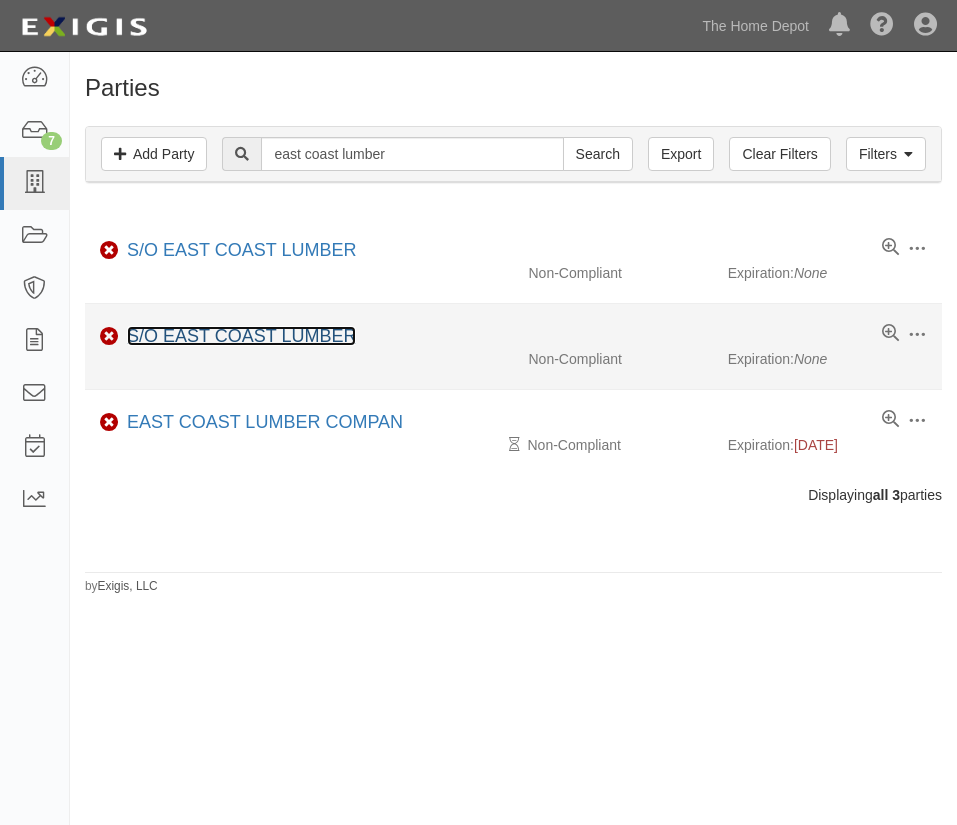 click on "S/O EAST COAST LUMBER" at bounding box center (241, 336) 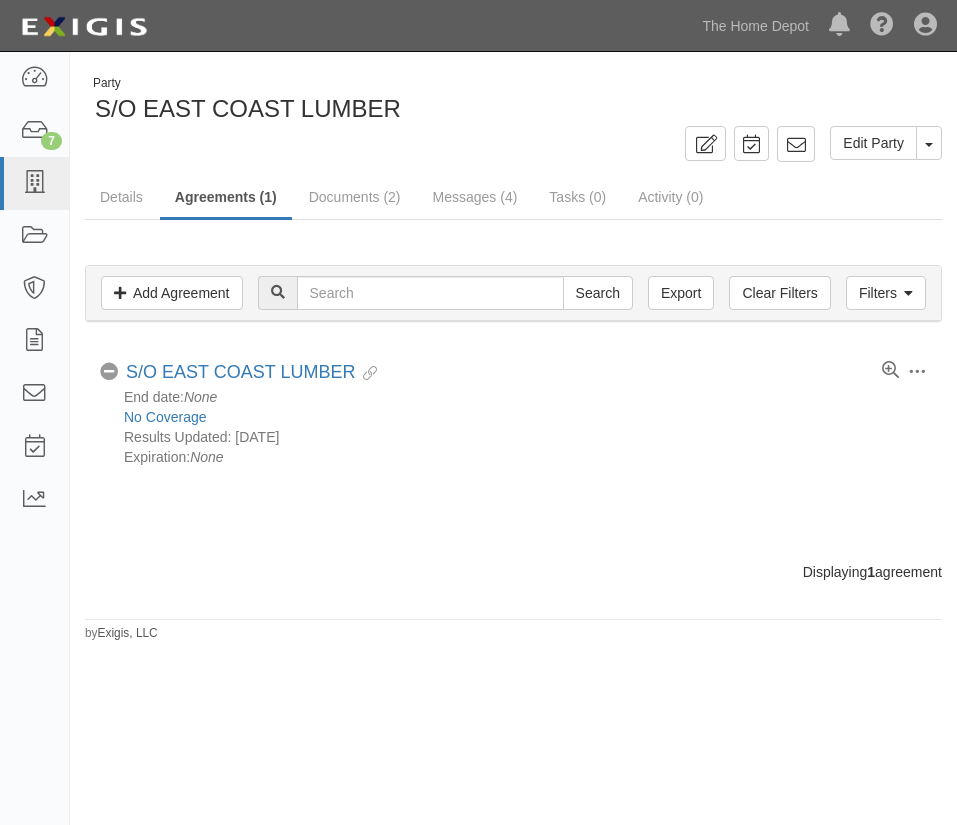 scroll, scrollTop: 0, scrollLeft: 0, axis: both 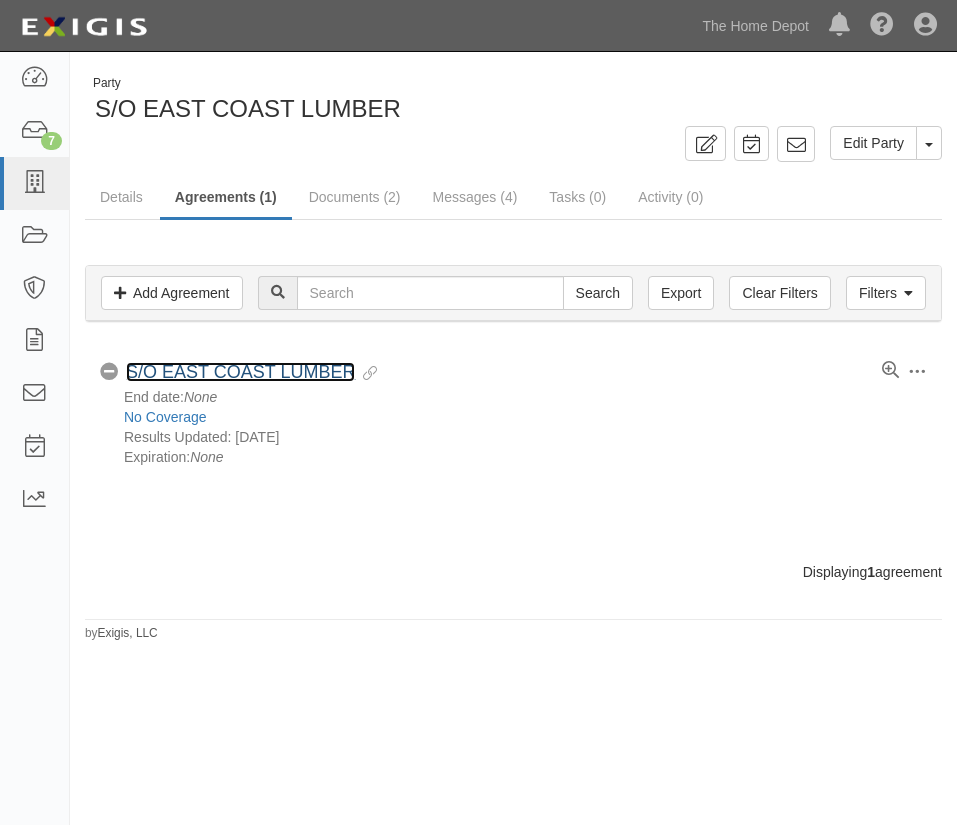 click on "S/O EAST COAST LUMBER" at bounding box center (240, 372) 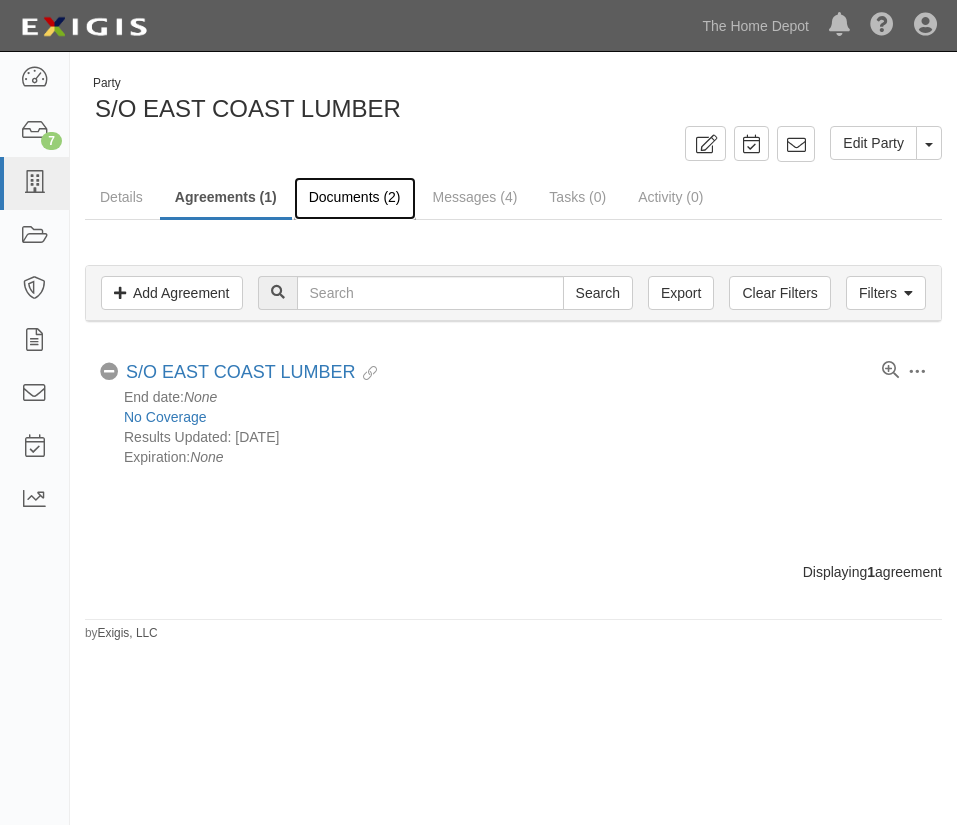 click on "Documents (2)" at bounding box center [355, 198] 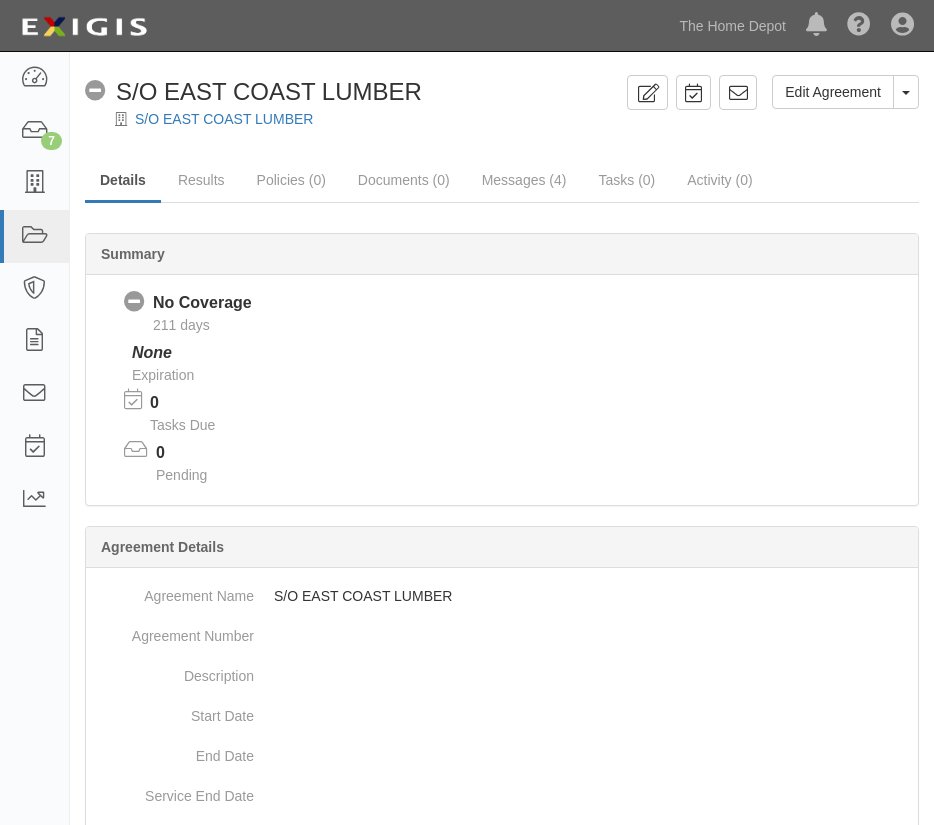 scroll, scrollTop: 0, scrollLeft: 0, axis: both 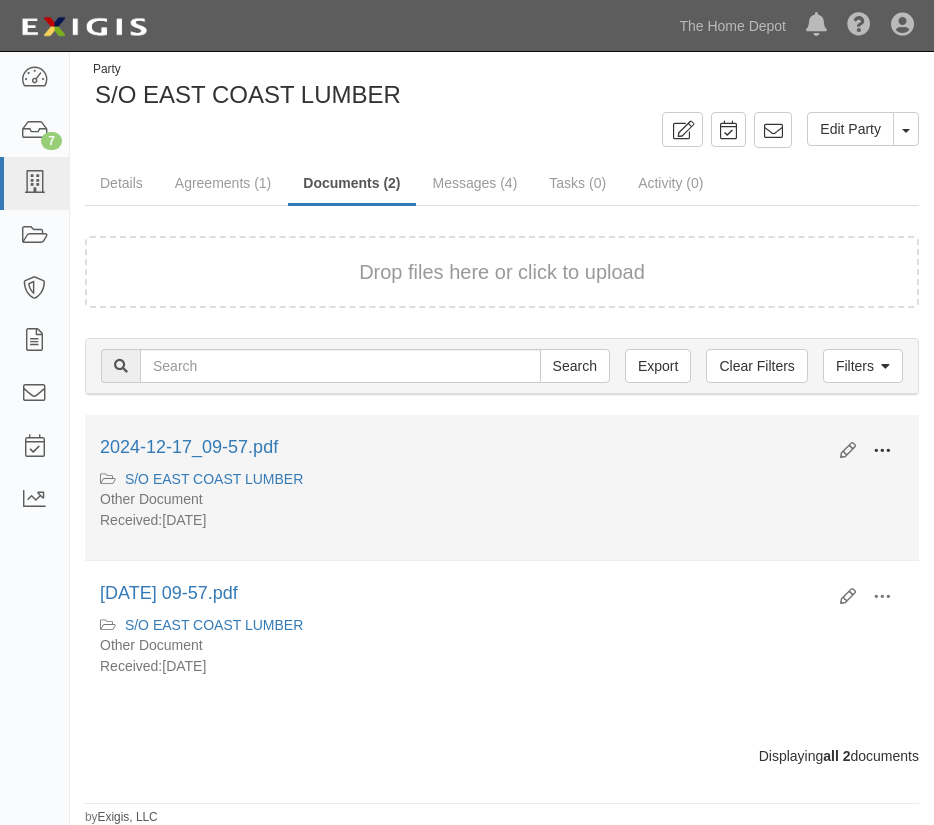 click at bounding box center [882, 452] 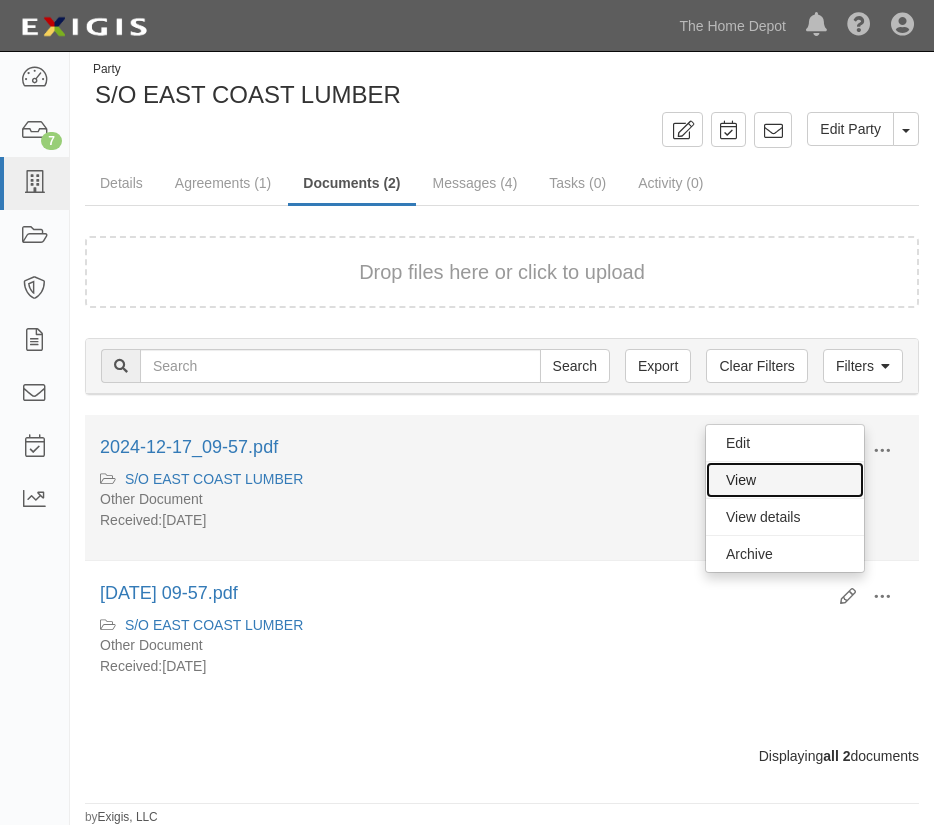 click on "View" at bounding box center [785, 480] 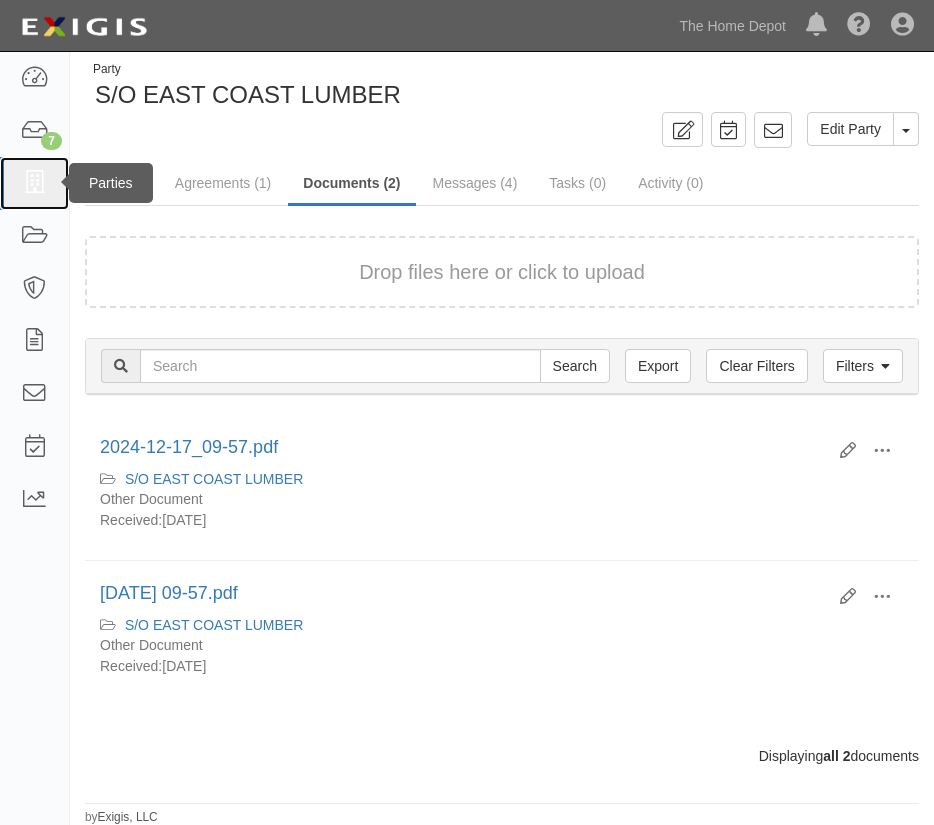 click at bounding box center [34, 183] 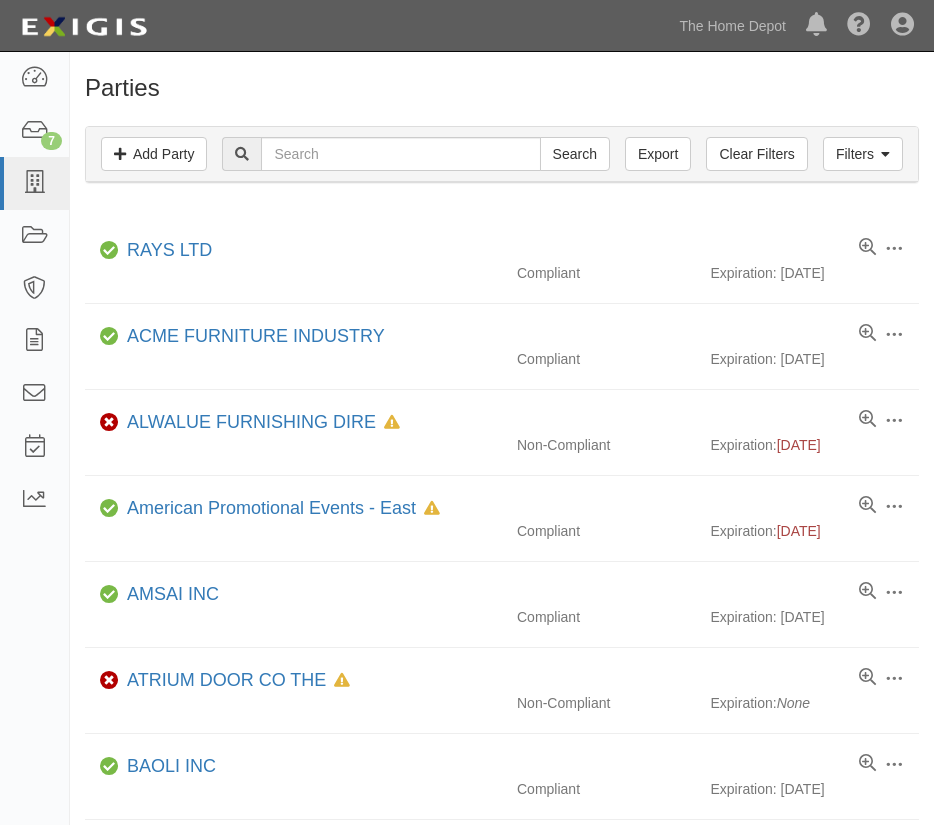 scroll, scrollTop: 0, scrollLeft: 0, axis: both 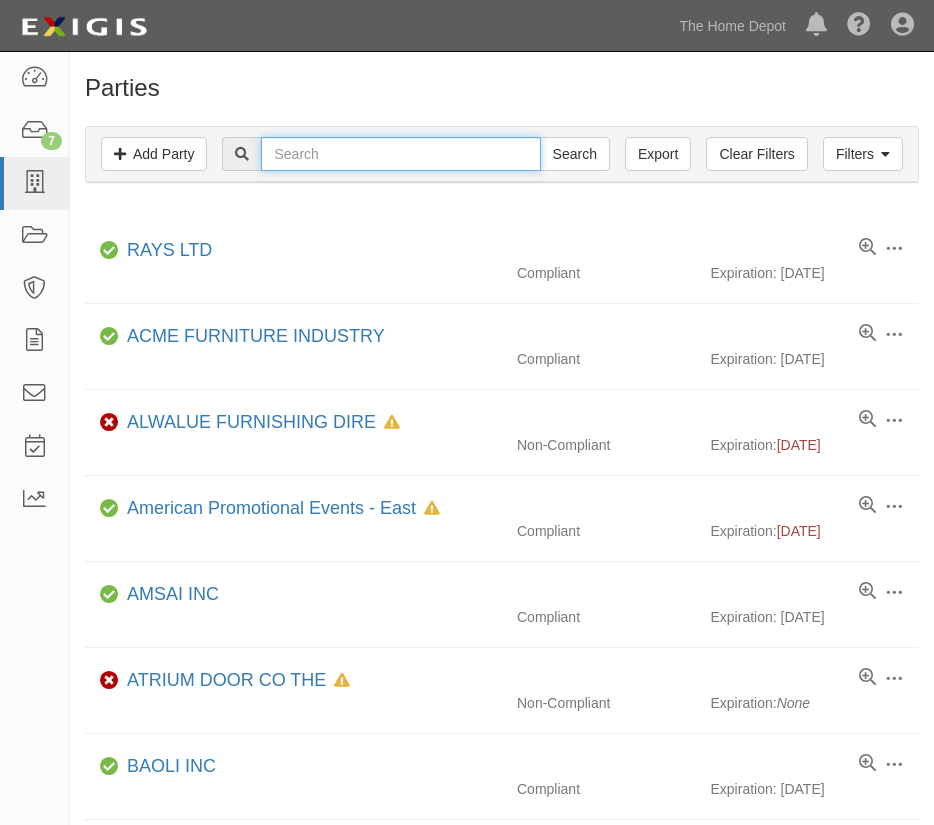 click at bounding box center [400, 154] 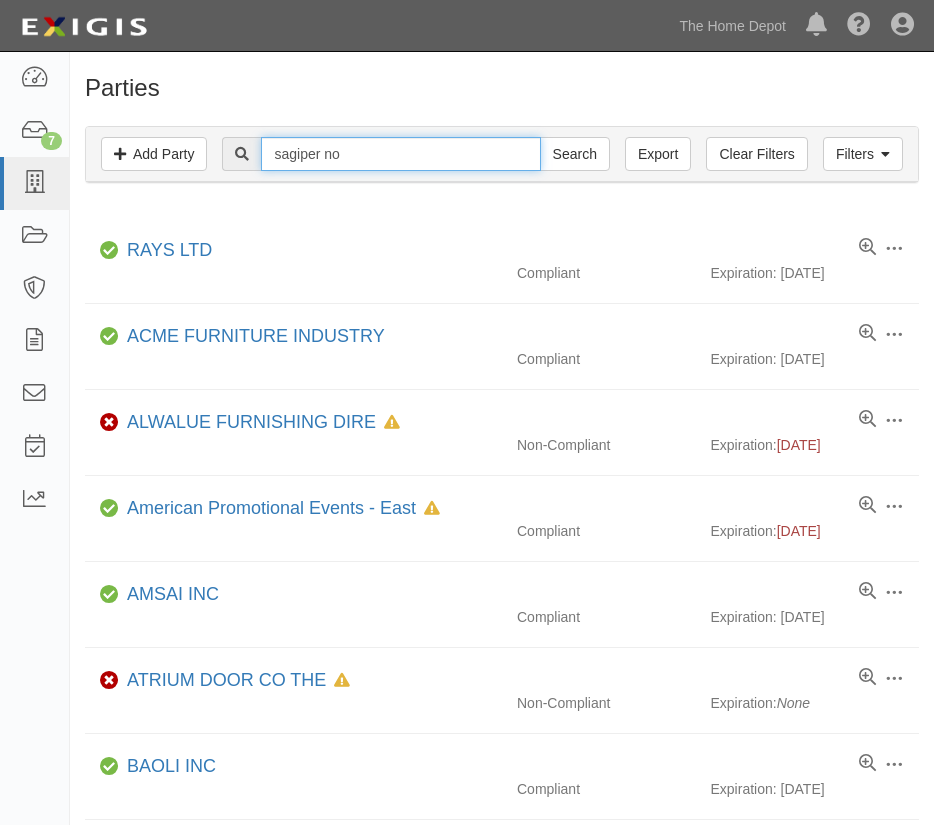 type on "Sagiper North America Inc" 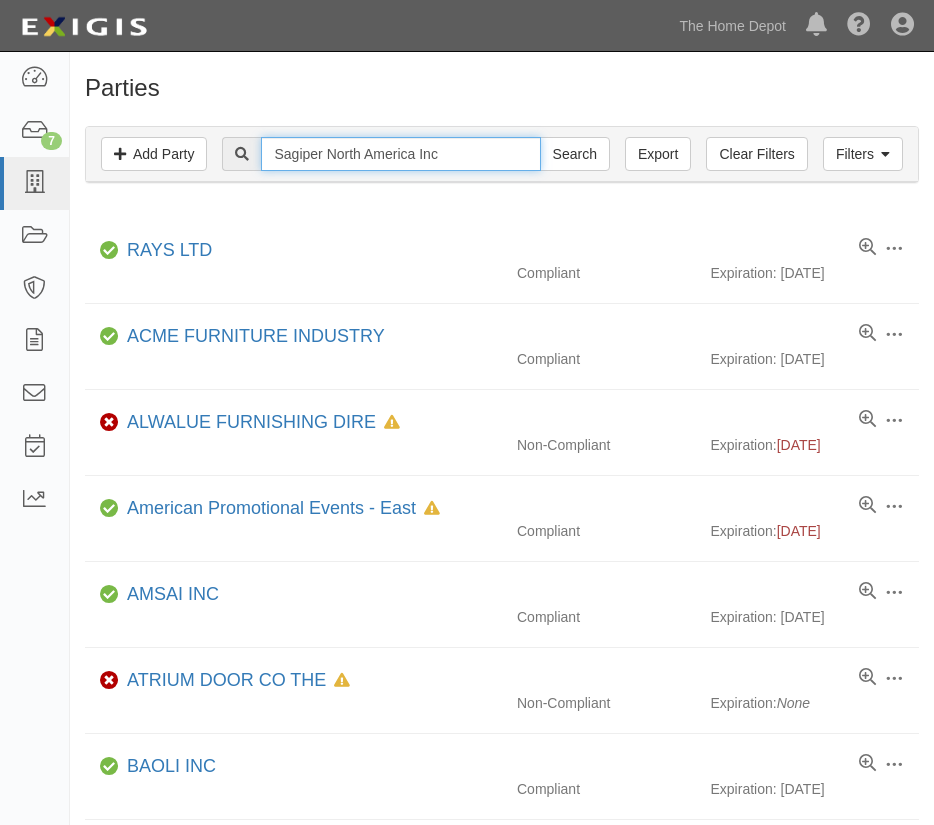click on "Search" at bounding box center [575, 154] 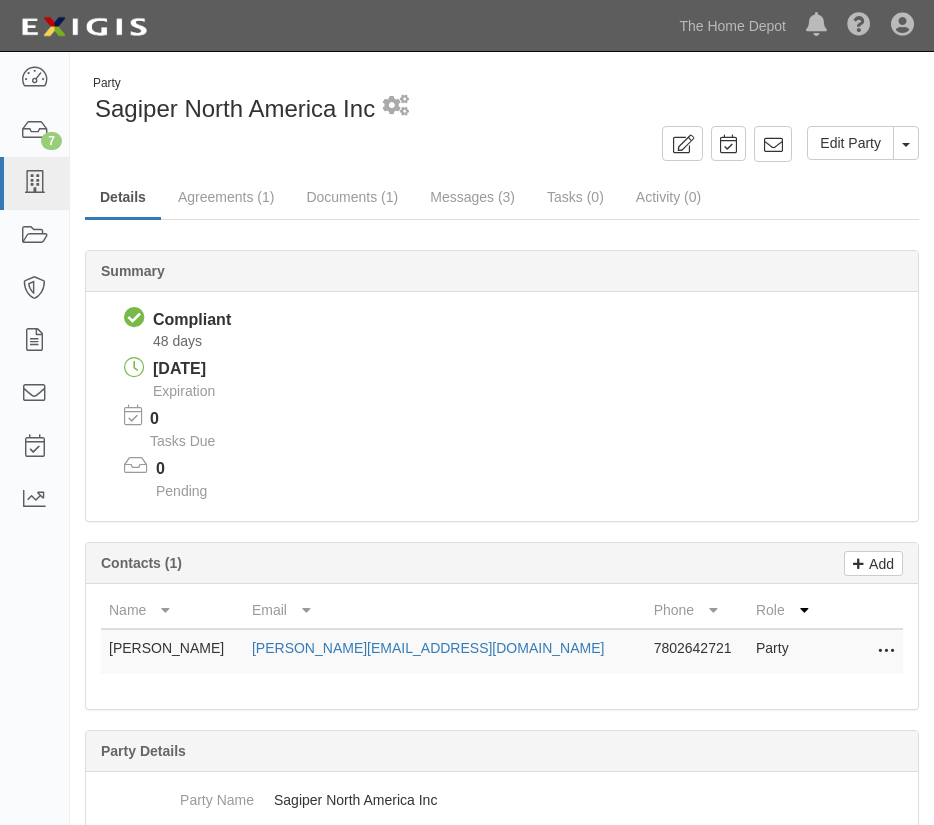 scroll, scrollTop: 0, scrollLeft: 0, axis: both 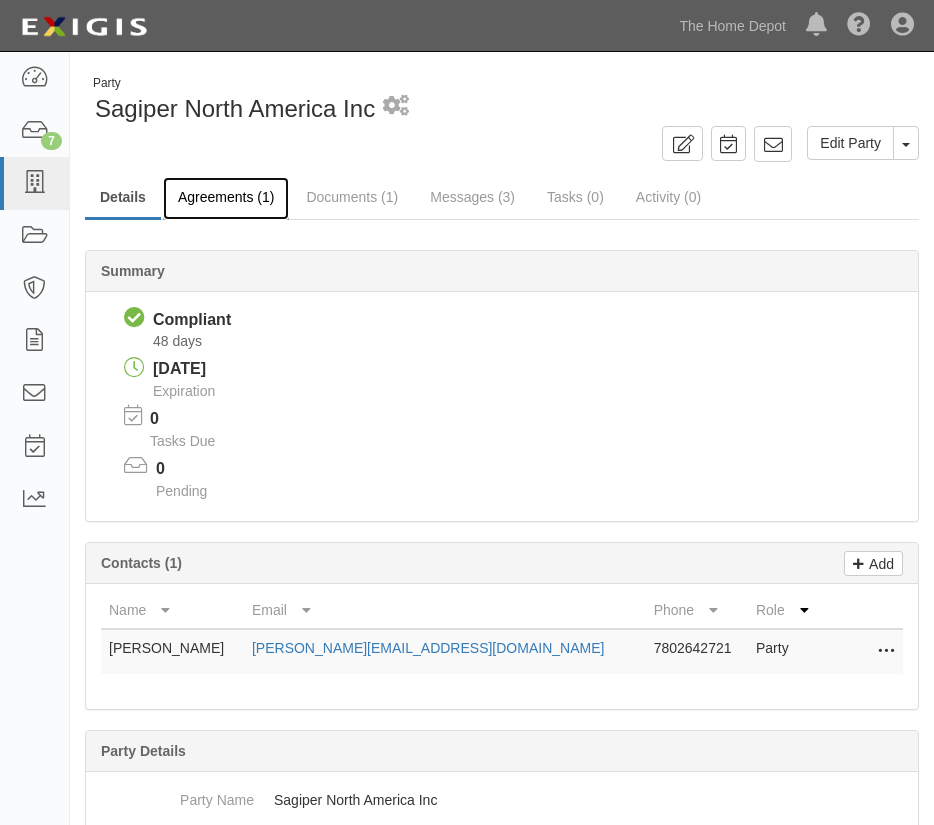 click on "Agreements (1)" at bounding box center [226, 198] 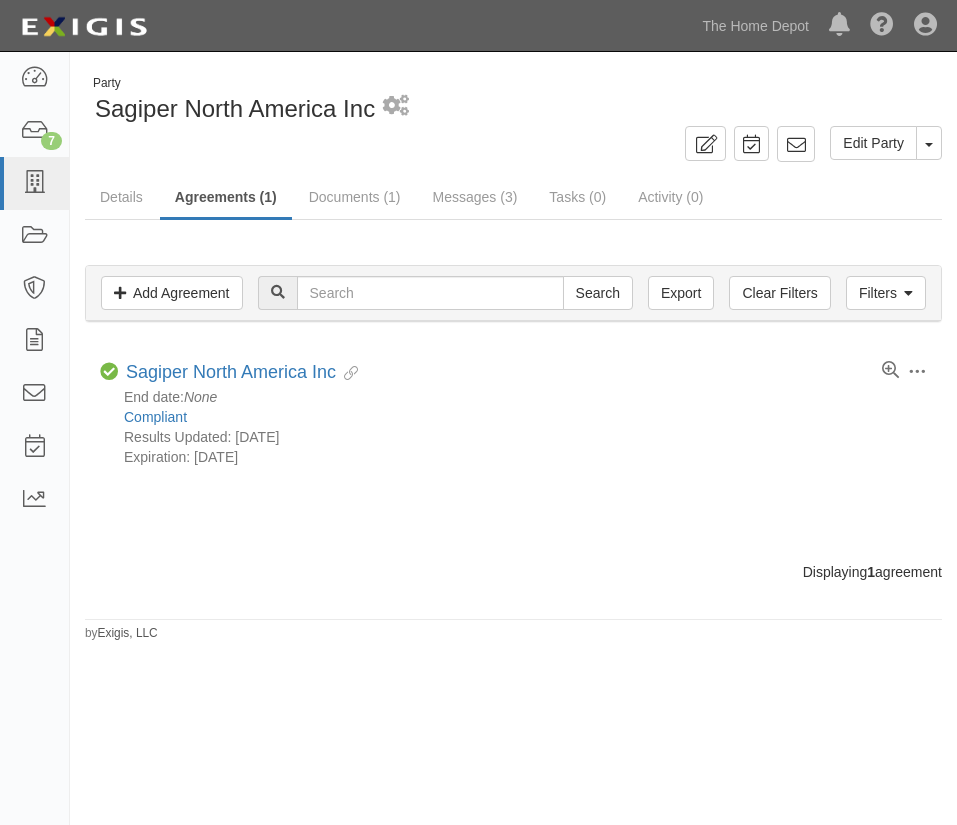 scroll, scrollTop: 0, scrollLeft: 0, axis: both 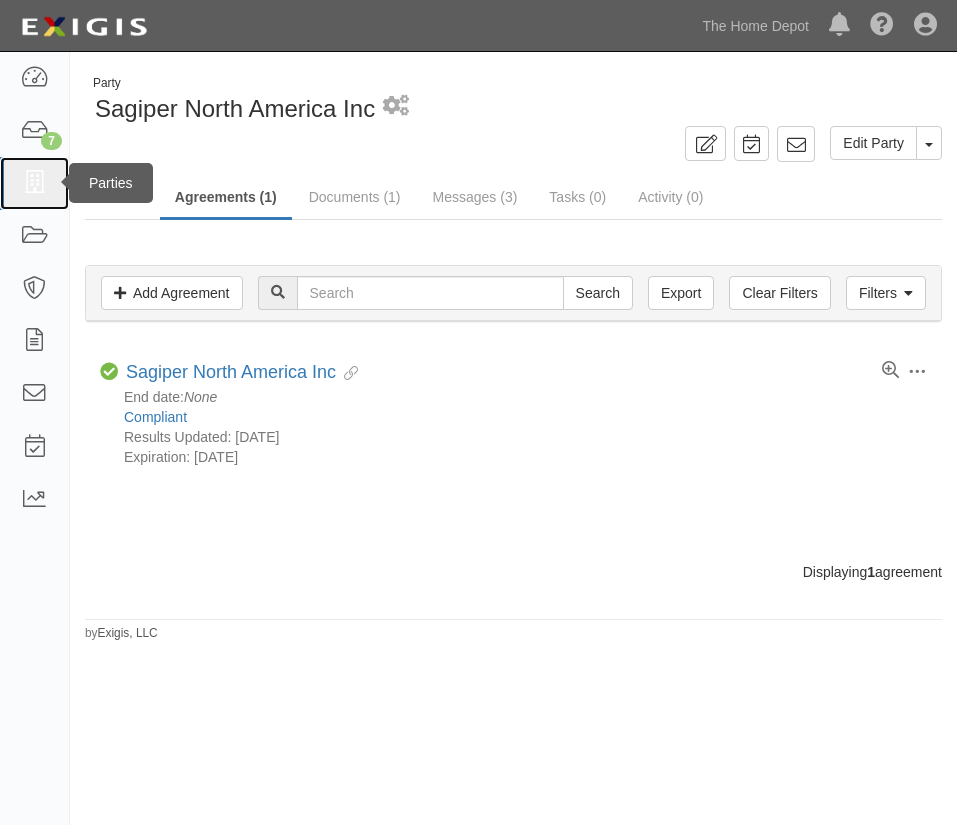 click at bounding box center [34, 183] 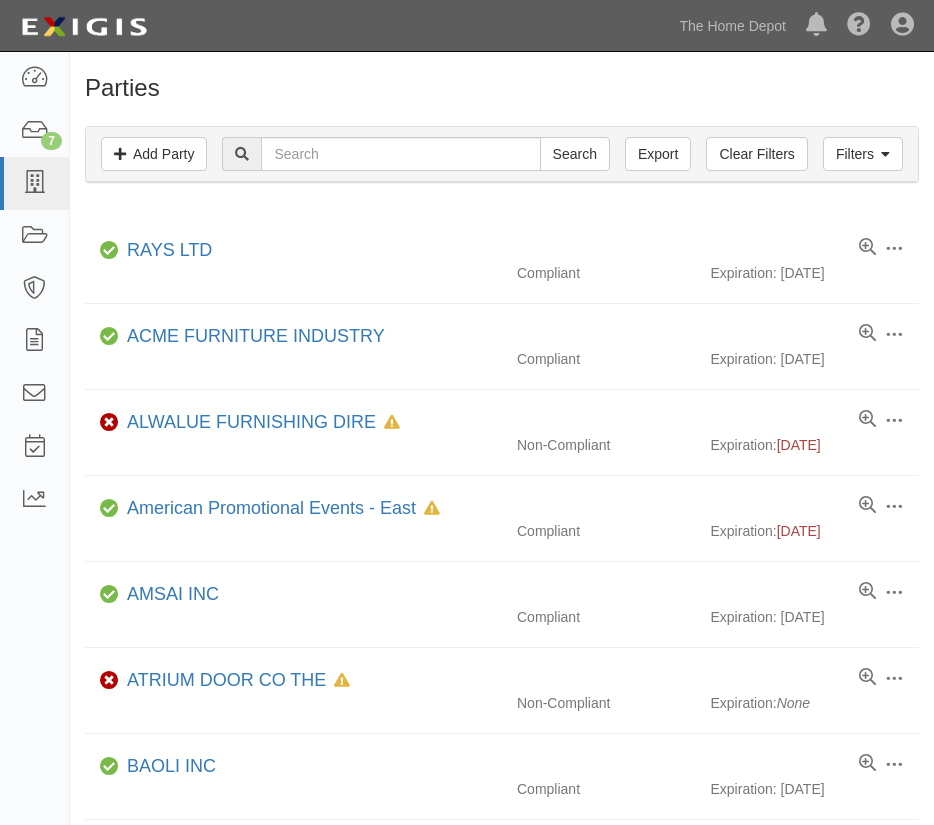 scroll, scrollTop: 0, scrollLeft: 0, axis: both 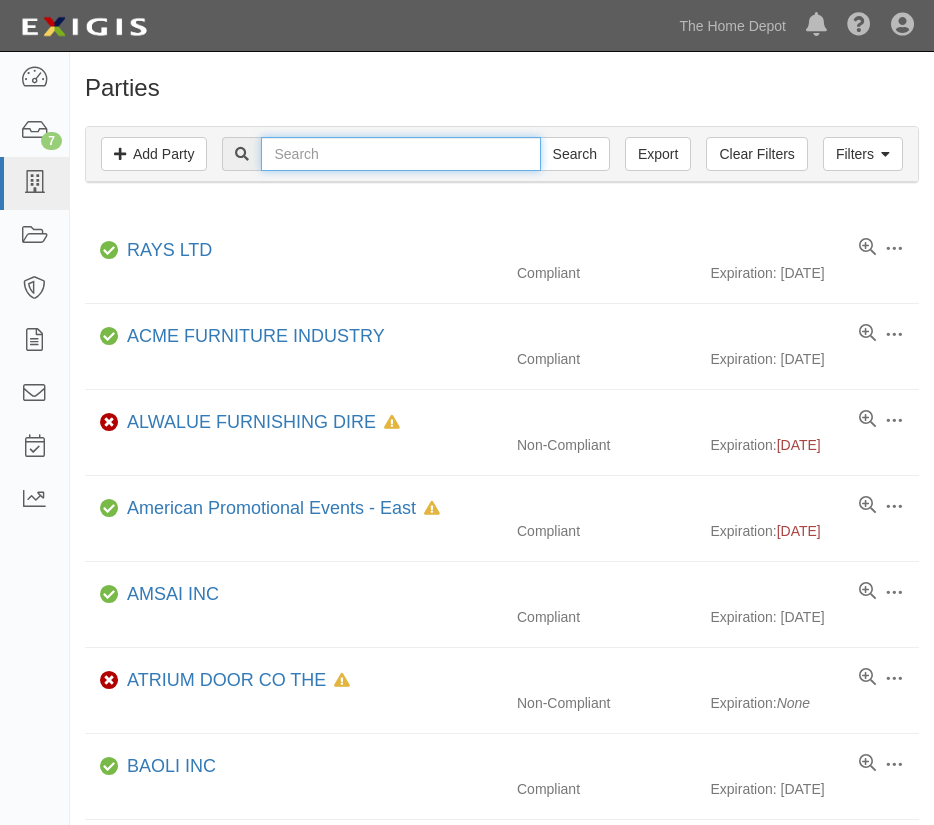 click at bounding box center (400, 154) 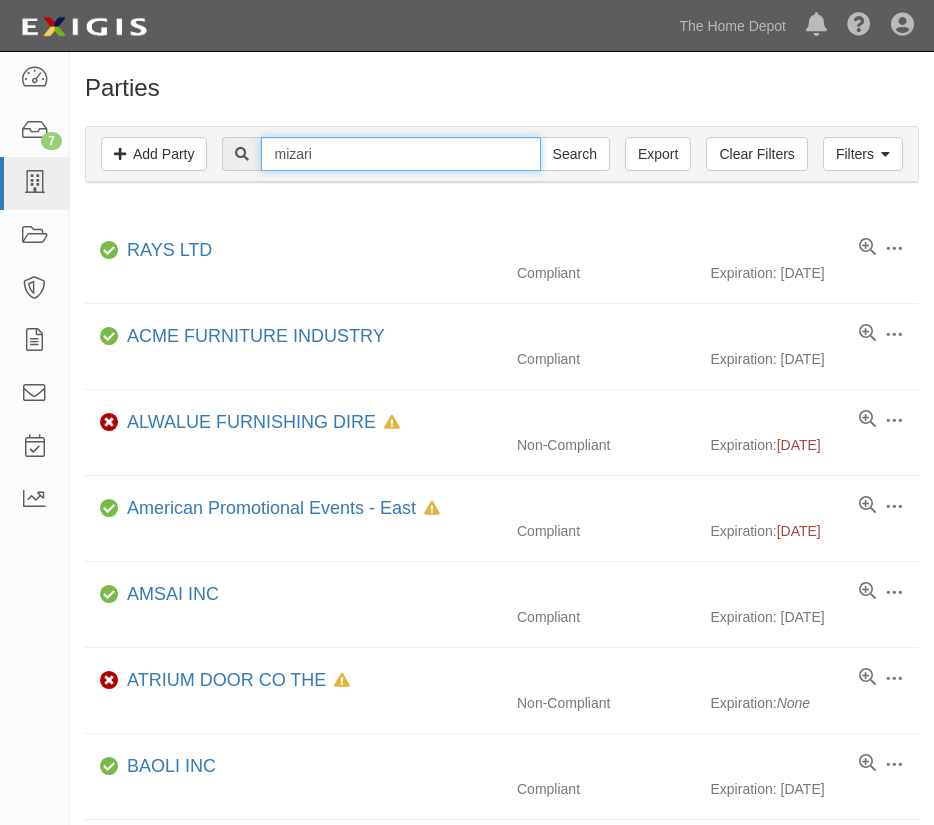 type on "mizari" 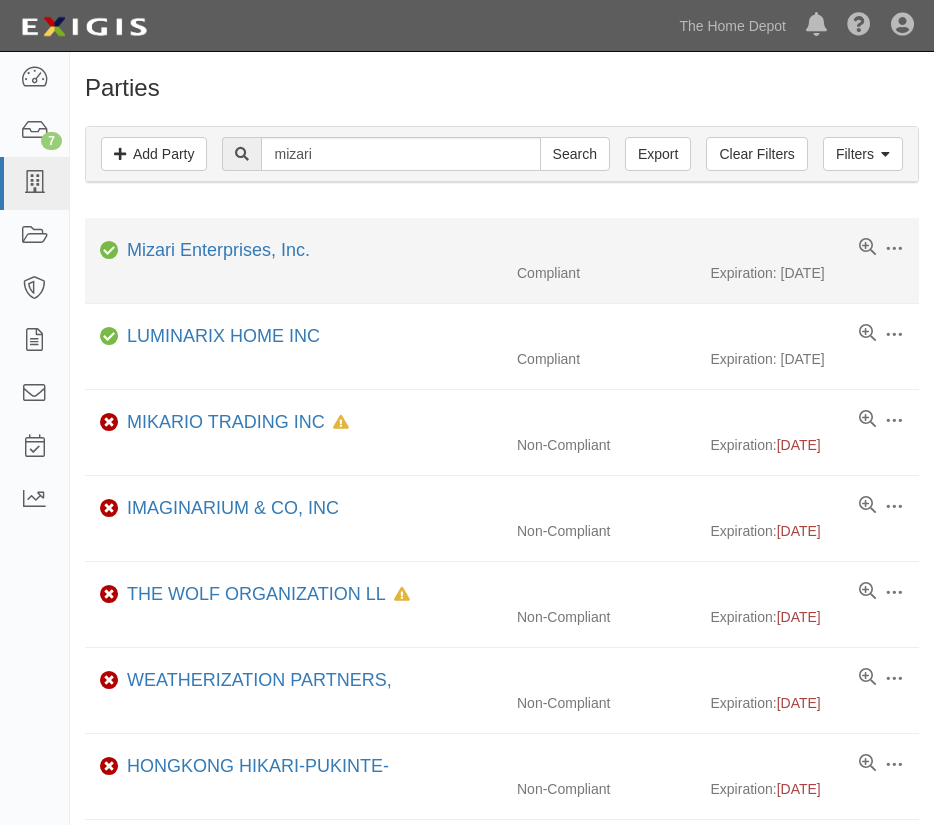 scroll, scrollTop: 0, scrollLeft: 0, axis: both 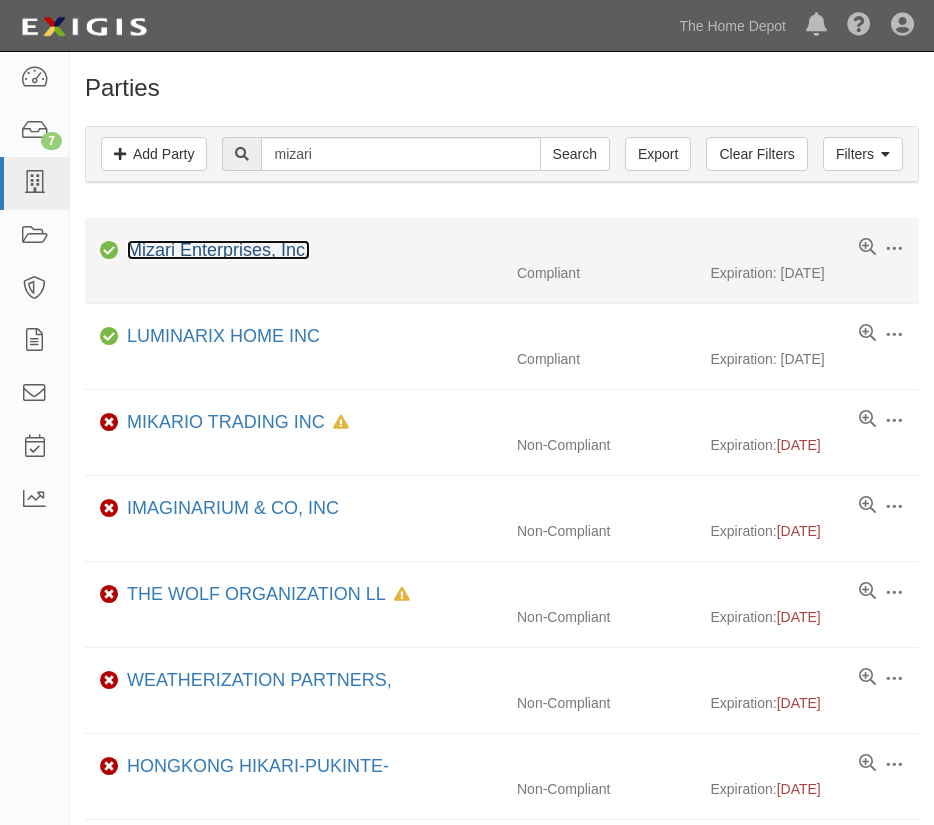 click on "Mizari Enterprises, Inc." at bounding box center [218, 250] 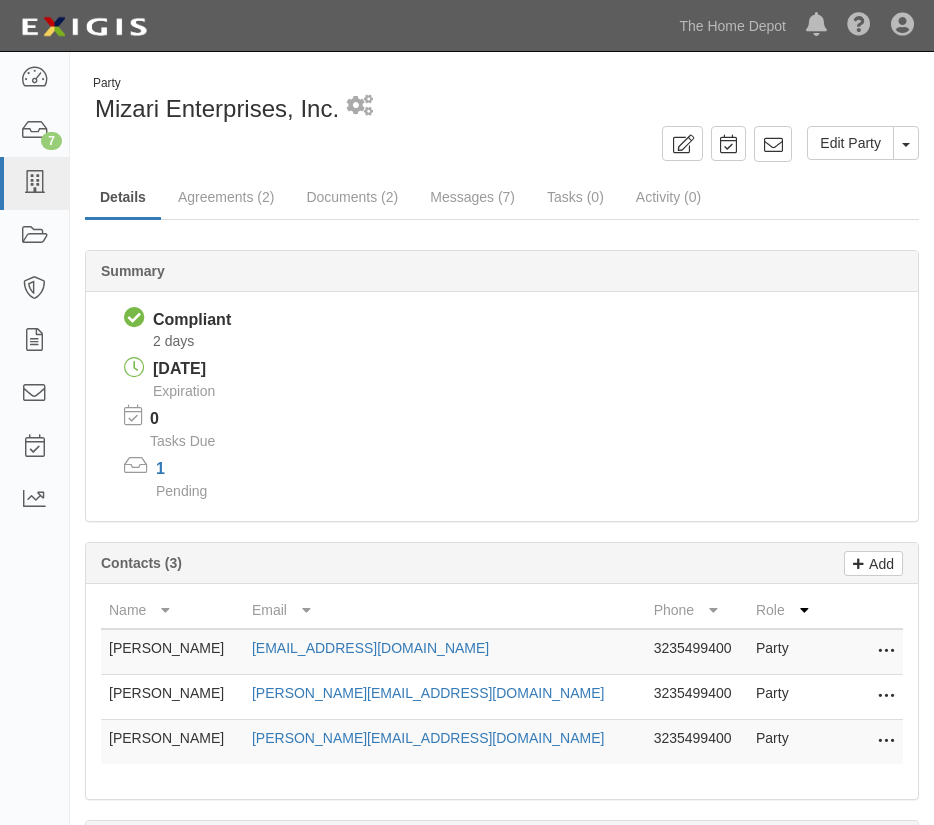 scroll, scrollTop: 0, scrollLeft: 0, axis: both 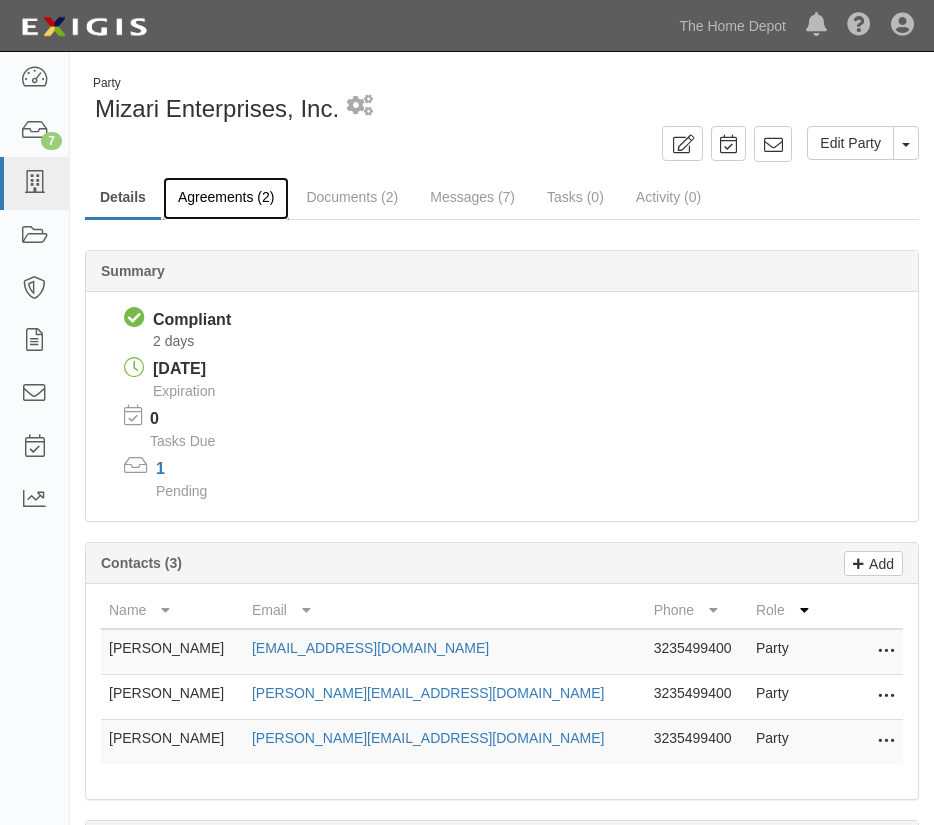 click on "Agreements (2)" at bounding box center (226, 198) 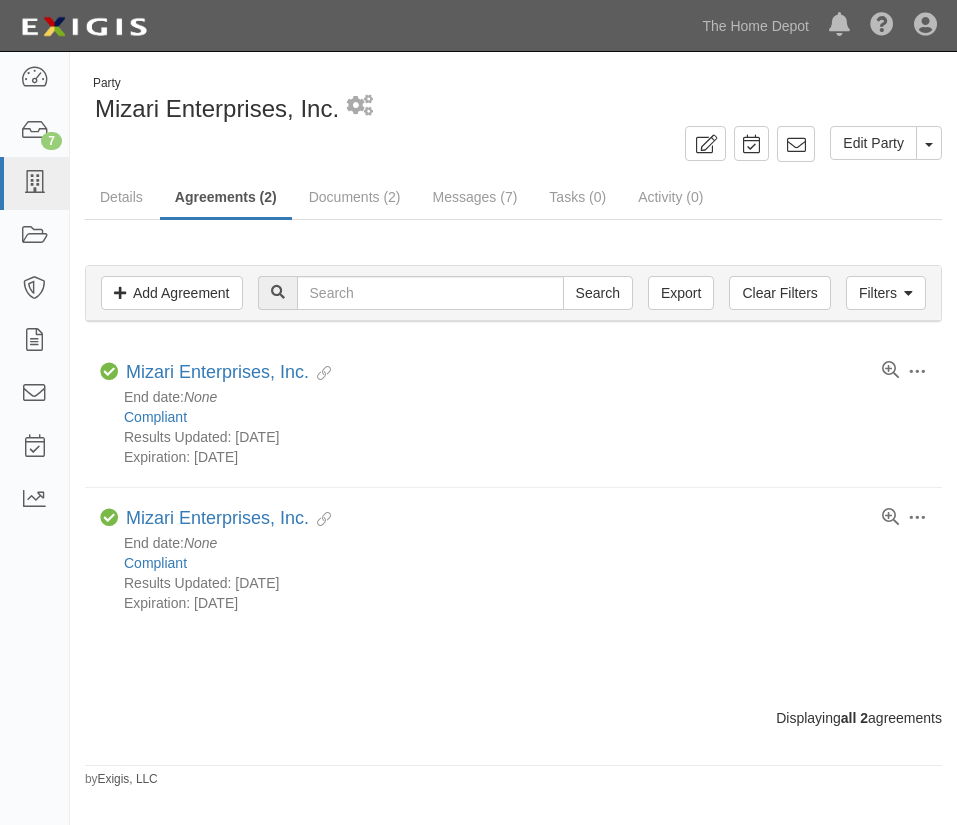 scroll, scrollTop: 0, scrollLeft: 0, axis: both 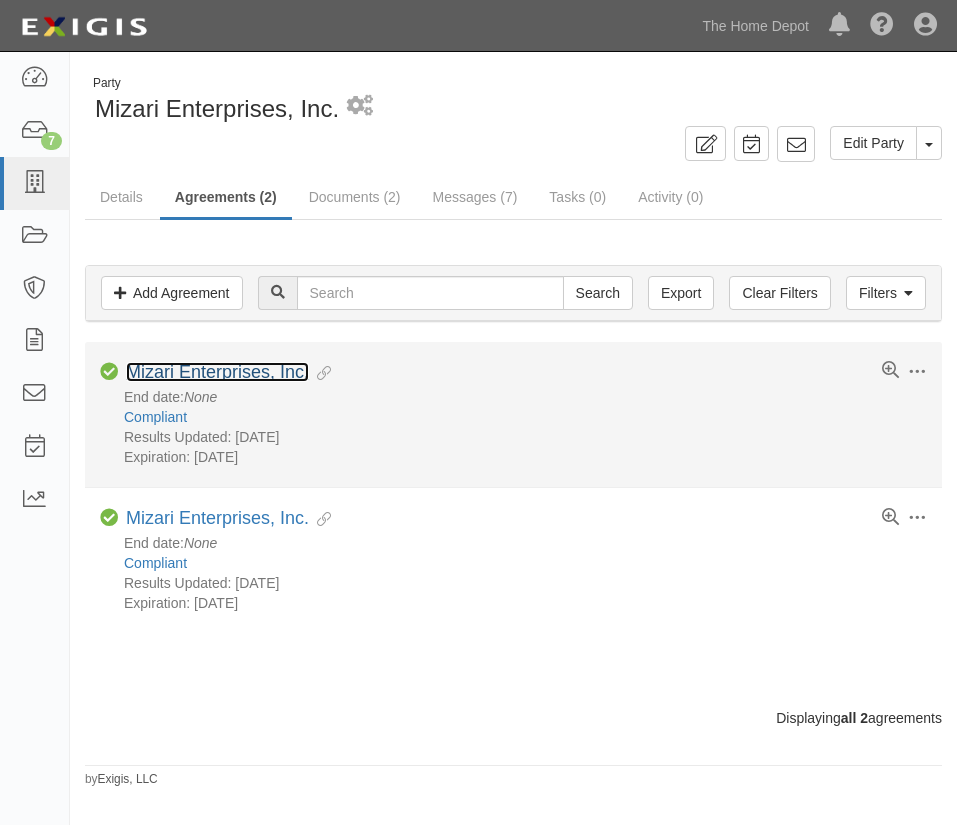 click on "Mizari Enterprises, Inc." at bounding box center [217, 372] 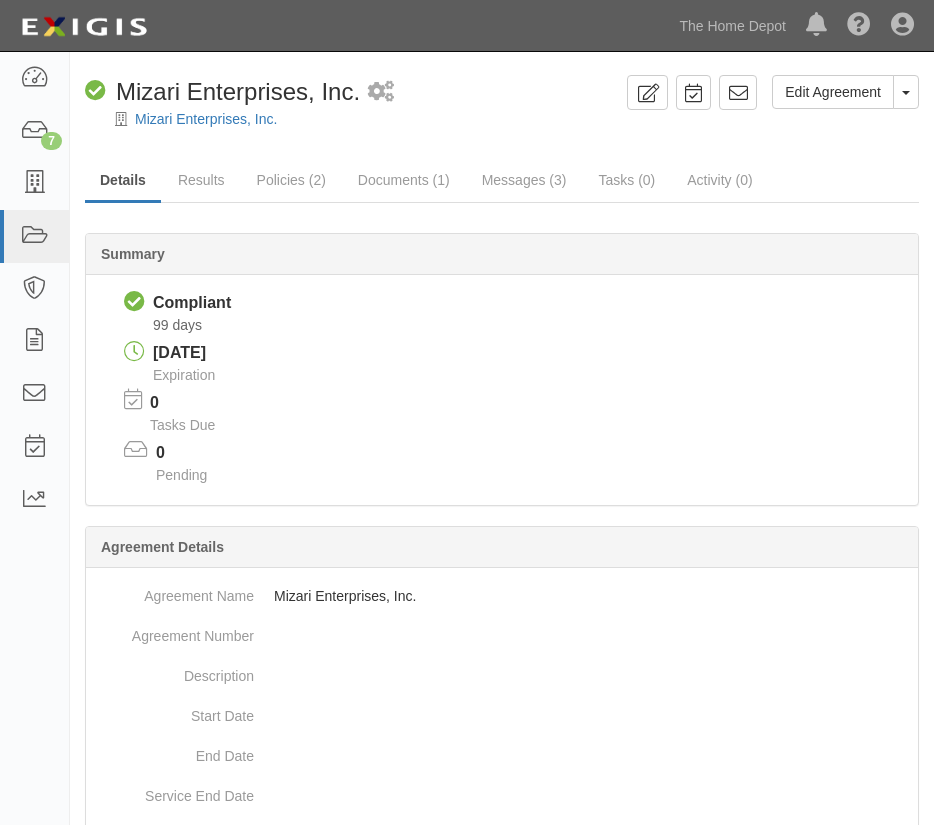 scroll, scrollTop: 0, scrollLeft: 0, axis: both 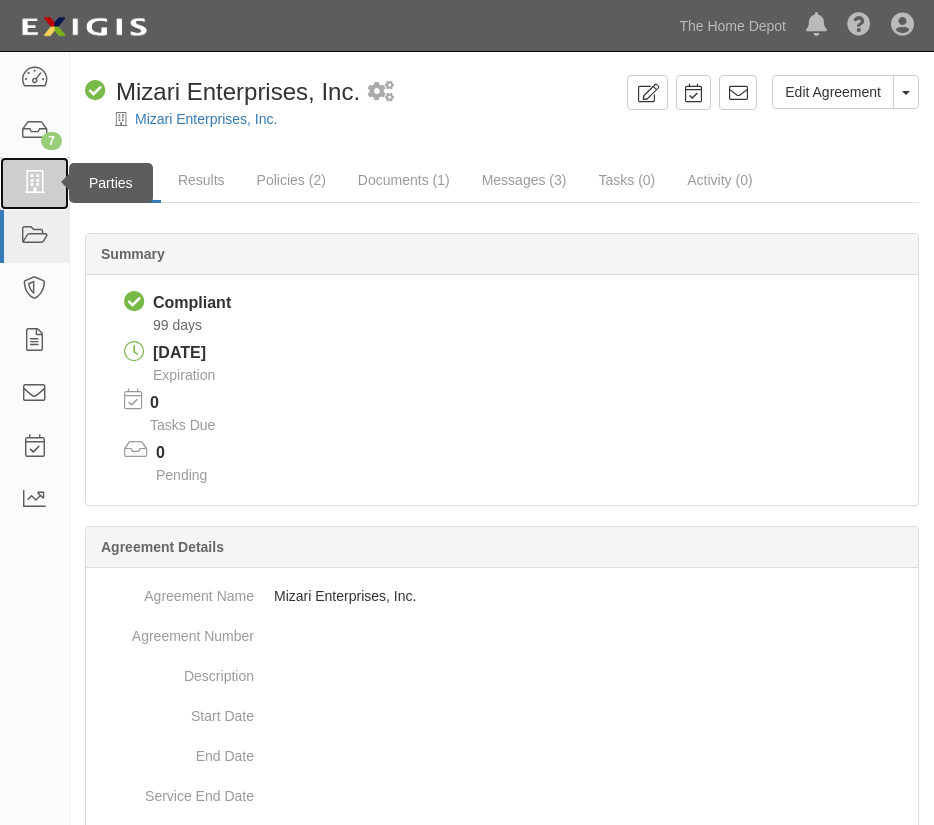click at bounding box center [34, 183] 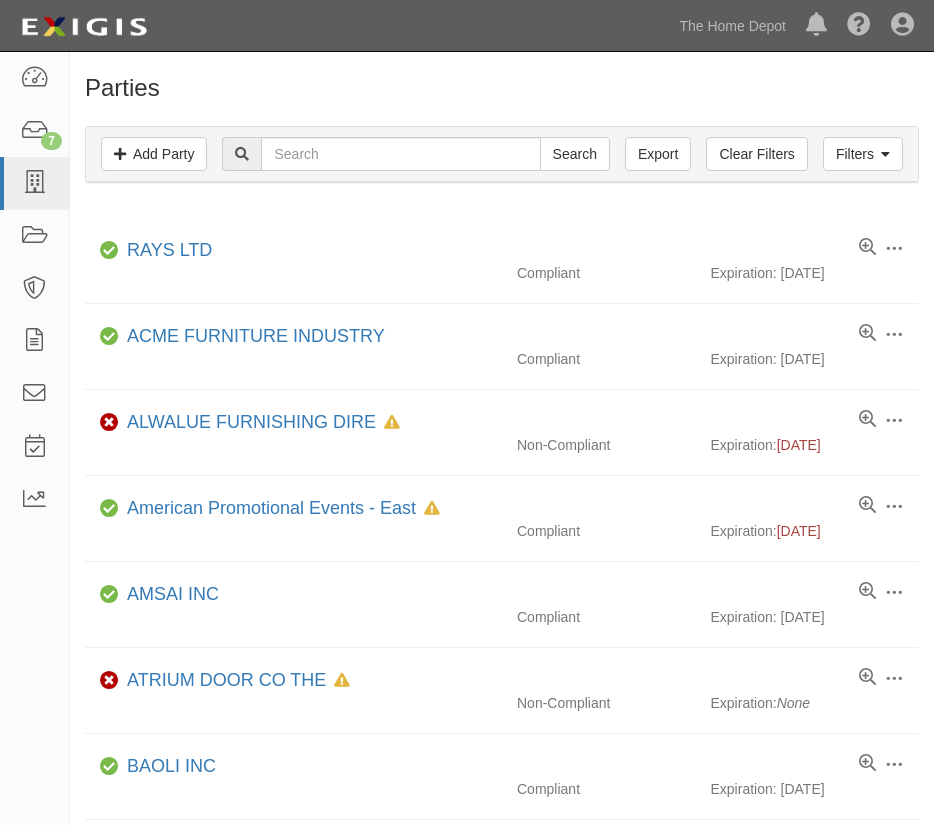 scroll, scrollTop: 0, scrollLeft: 0, axis: both 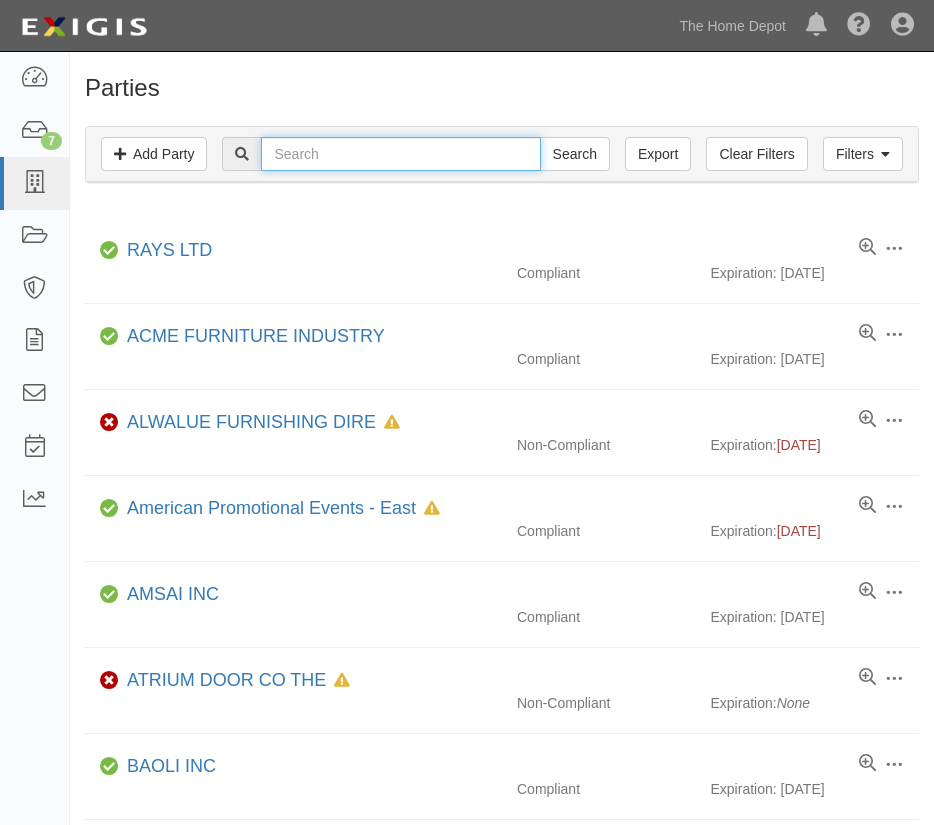 click at bounding box center (400, 154) 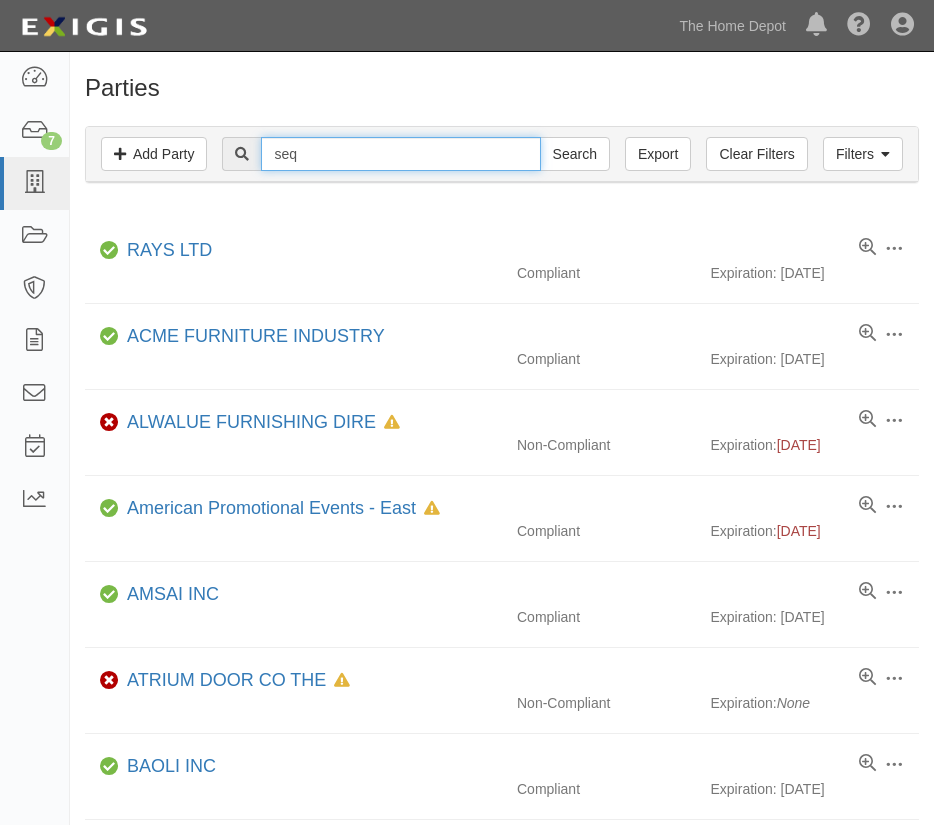 type on "Sequoia Forest Products" 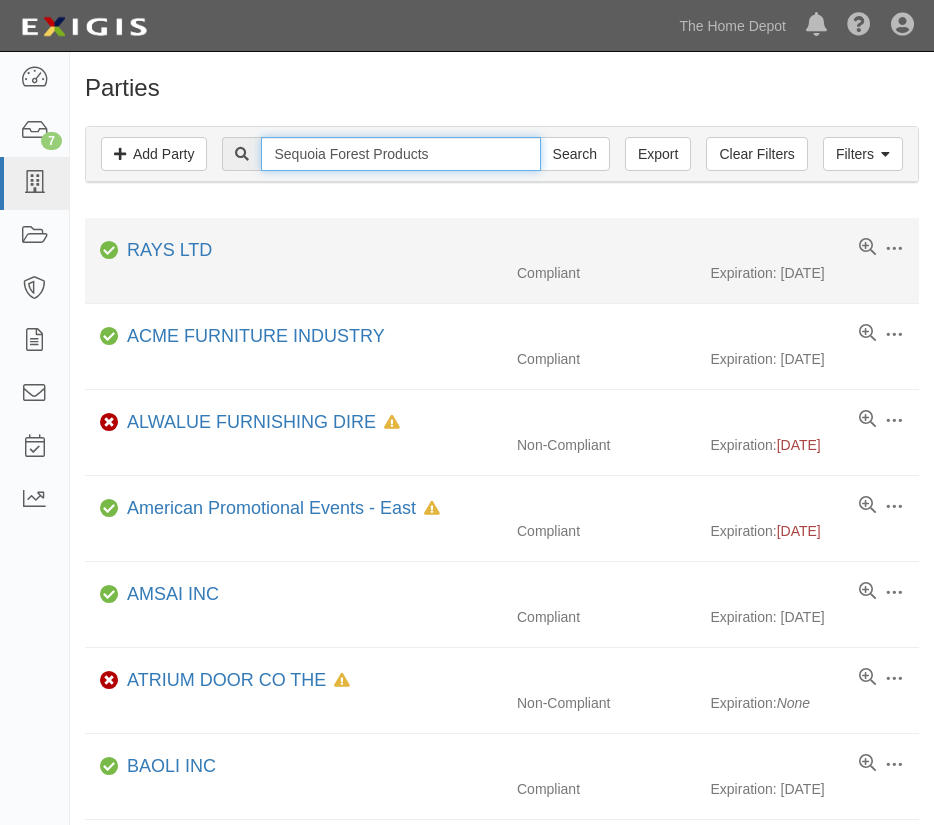 click on "Search" at bounding box center [575, 154] 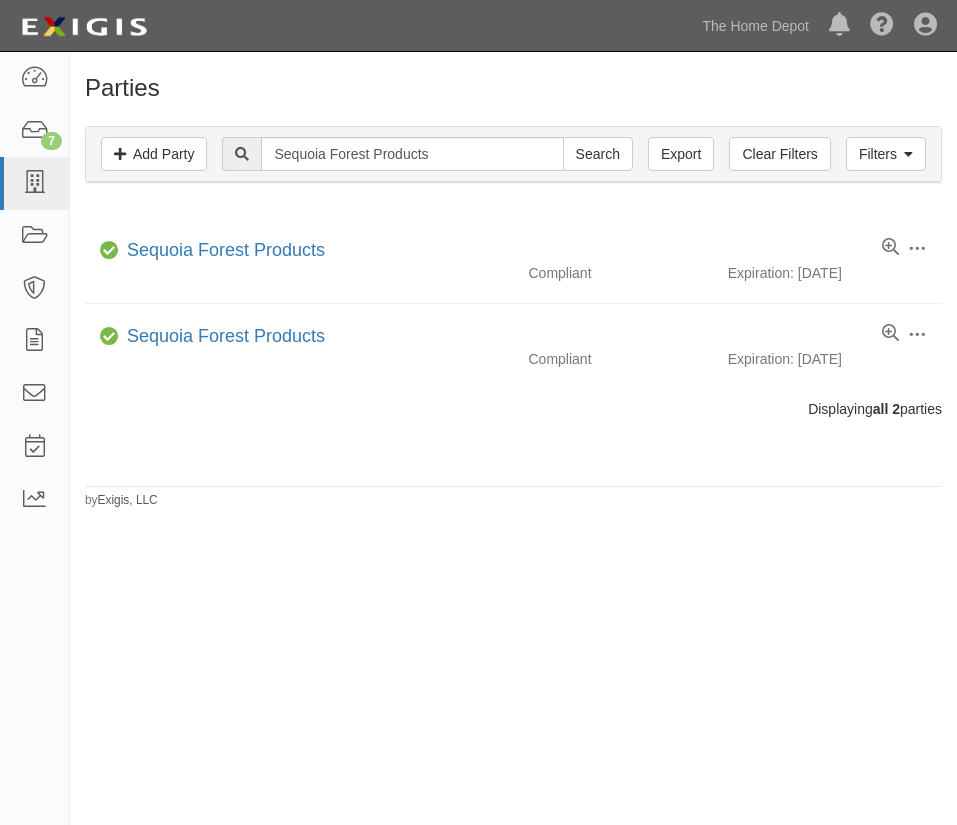 scroll, scrollTop: 0, scrollLeft: 0, axis: both 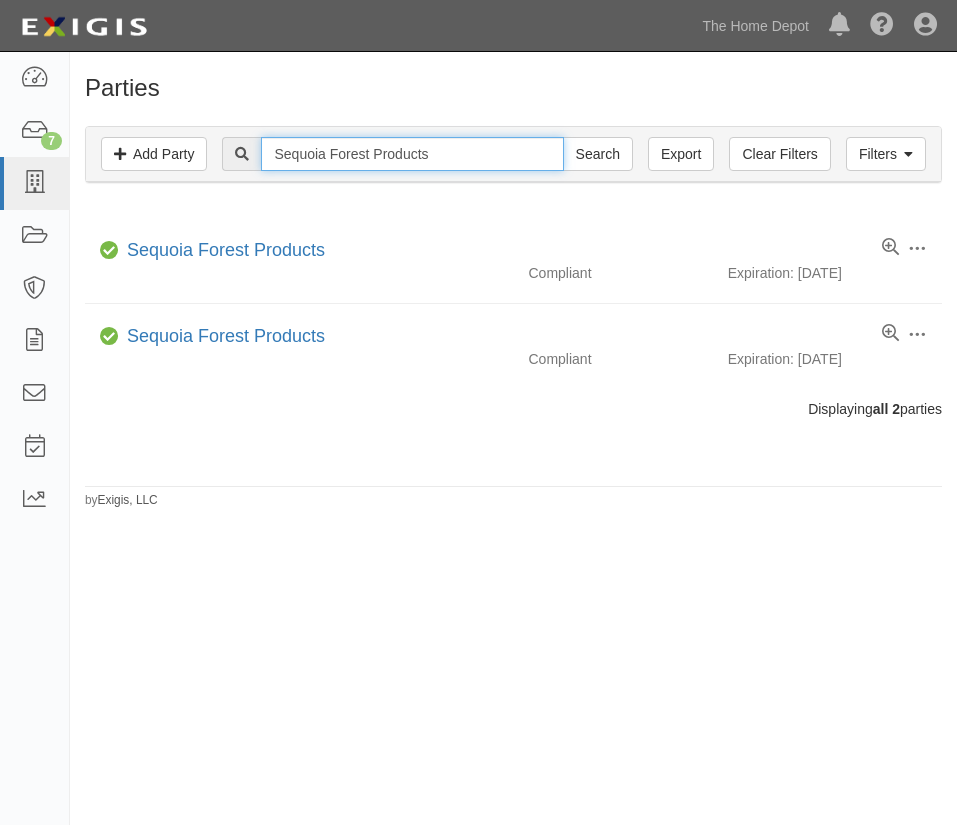 drag, startPoint x: 480, startPoint y: 151, endPoint x: -86, endPoint y: -44, distance: 598.6493 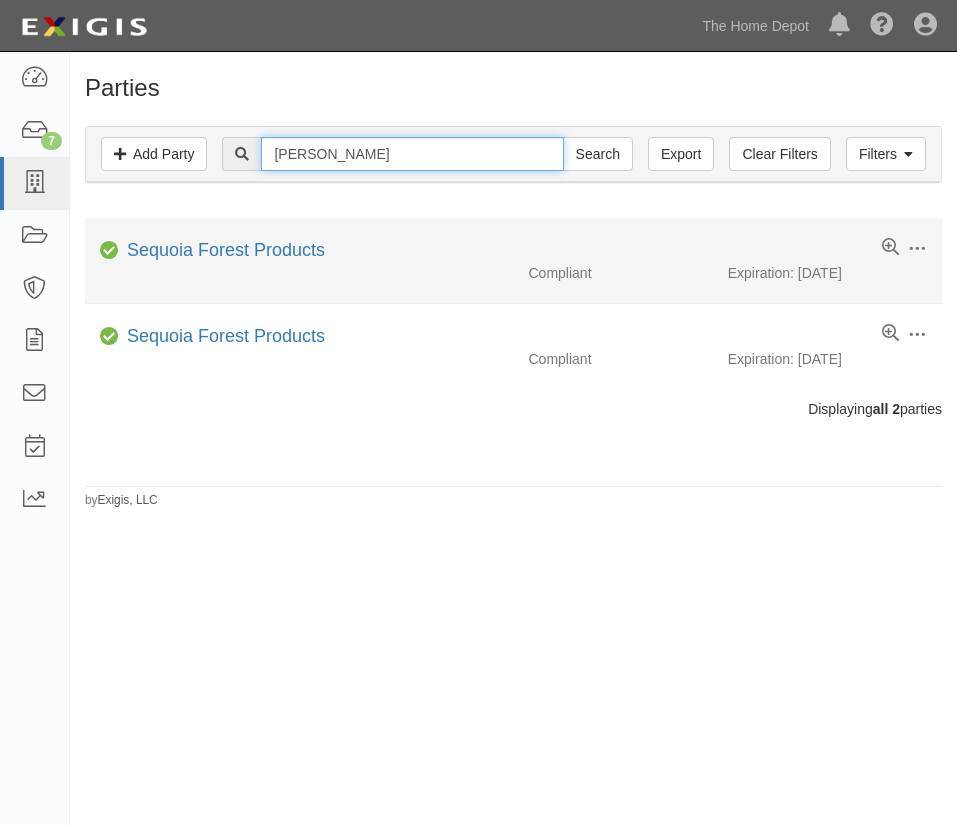 type on "Crimson Sunflower Marketing LLC" 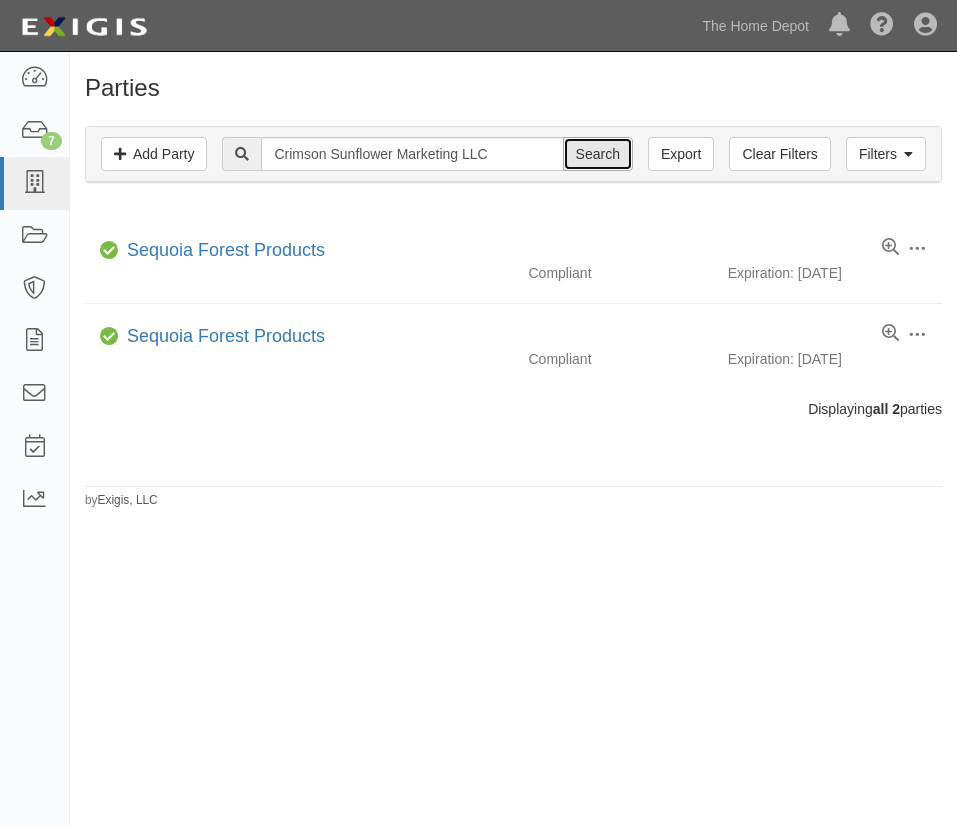 click on "Search" at bounding box center [598, 154] 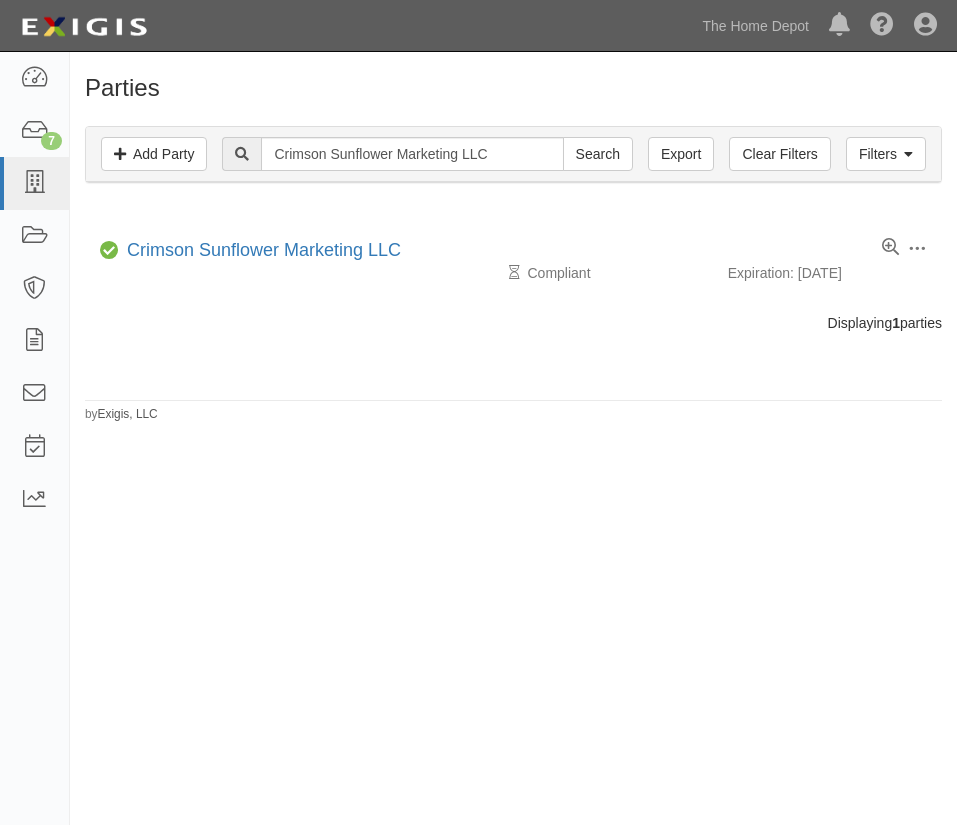scroll, scrollTop: 0, scrollLeft: 0, axis: both 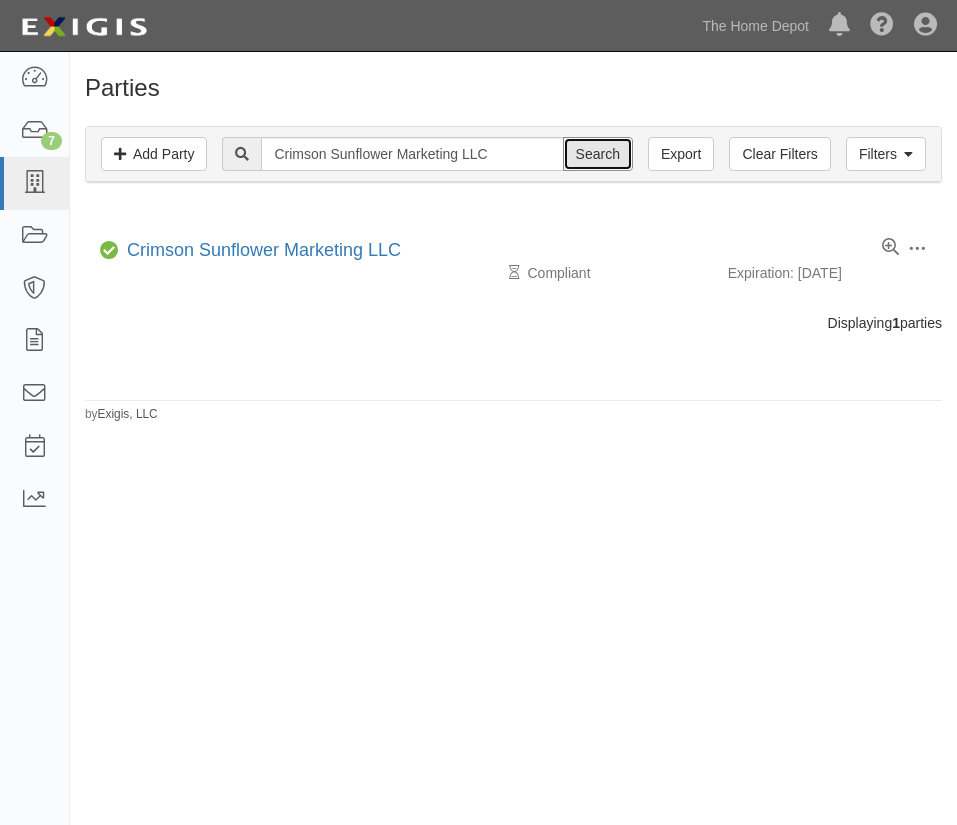 click on "Search" at bounding box center [598, 154] 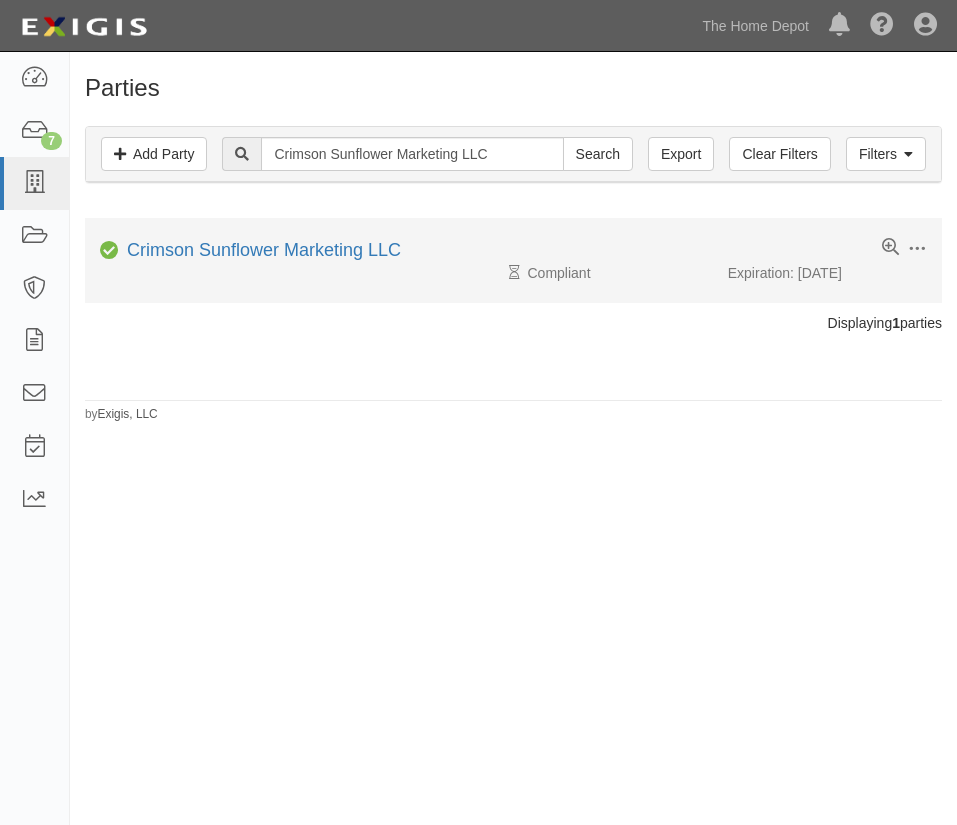 scroll, scrollTop: 0, scrollLeft: 0, axis: both 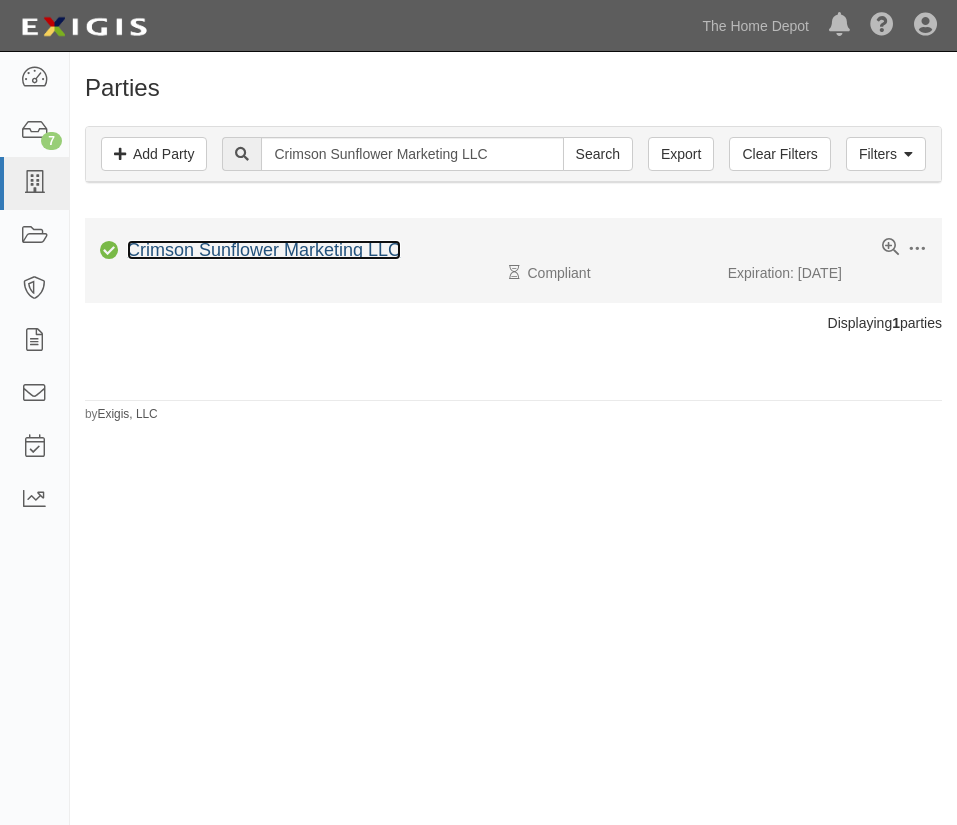click on "Crimson Sunflower Marketing LLC" at bounding box center (264, 250) 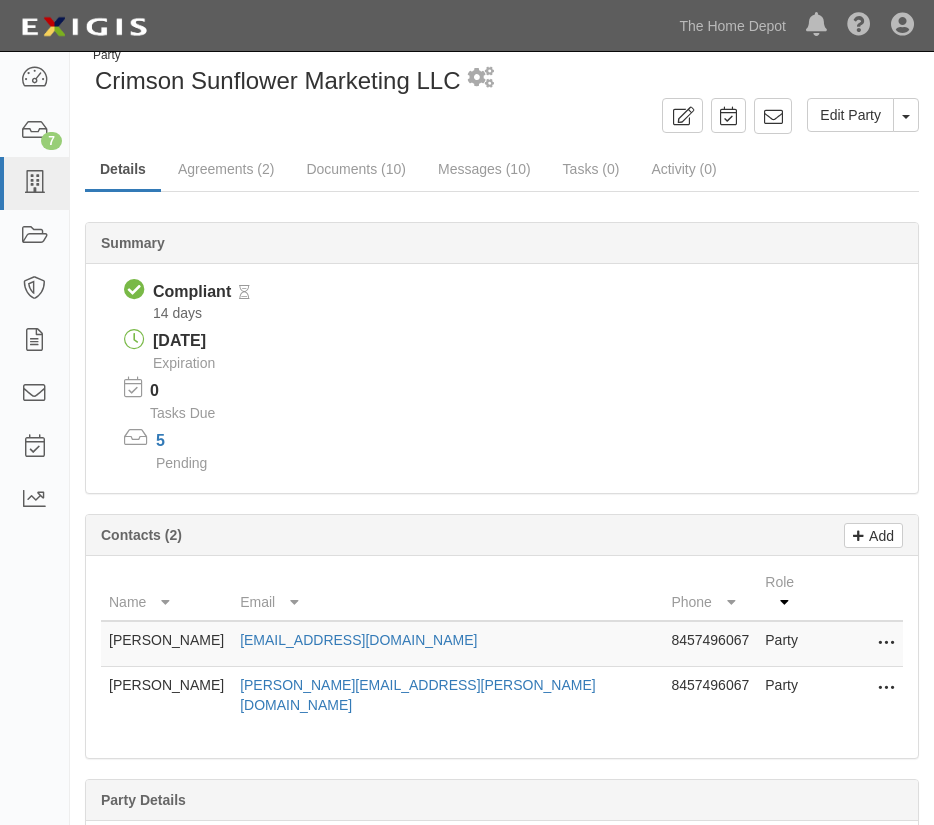 scroll, scrollTop: 27, scrollLeft: 0, axis: vertical 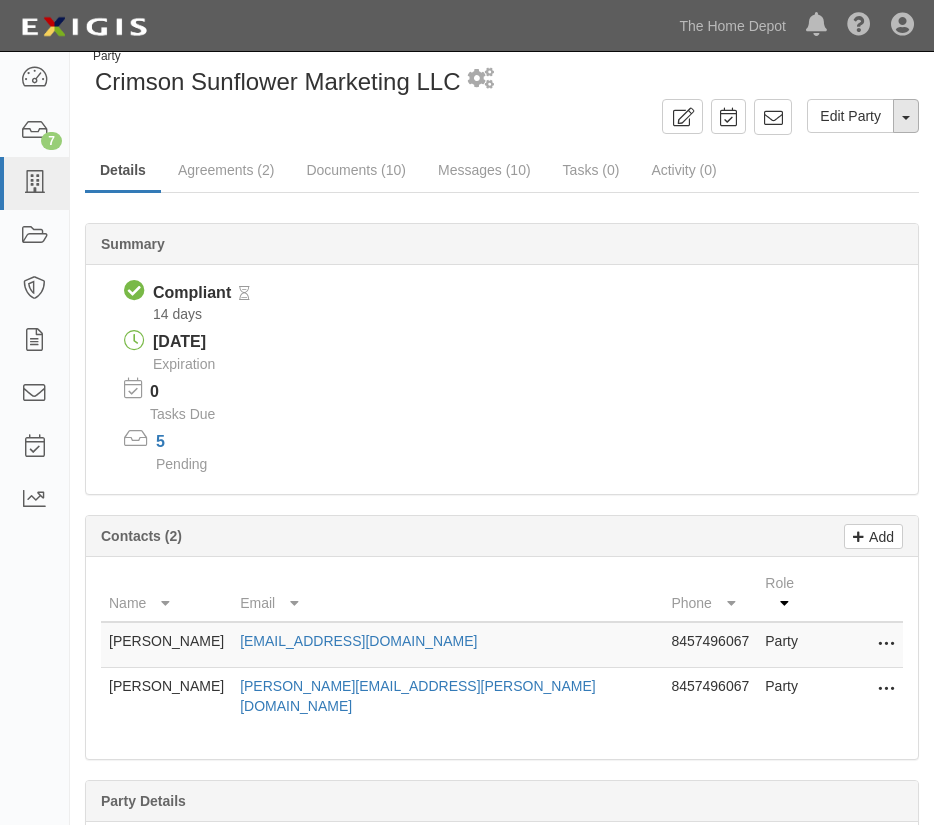 click on "Toggle Party Dropdown" at bounding box center [906, 116] 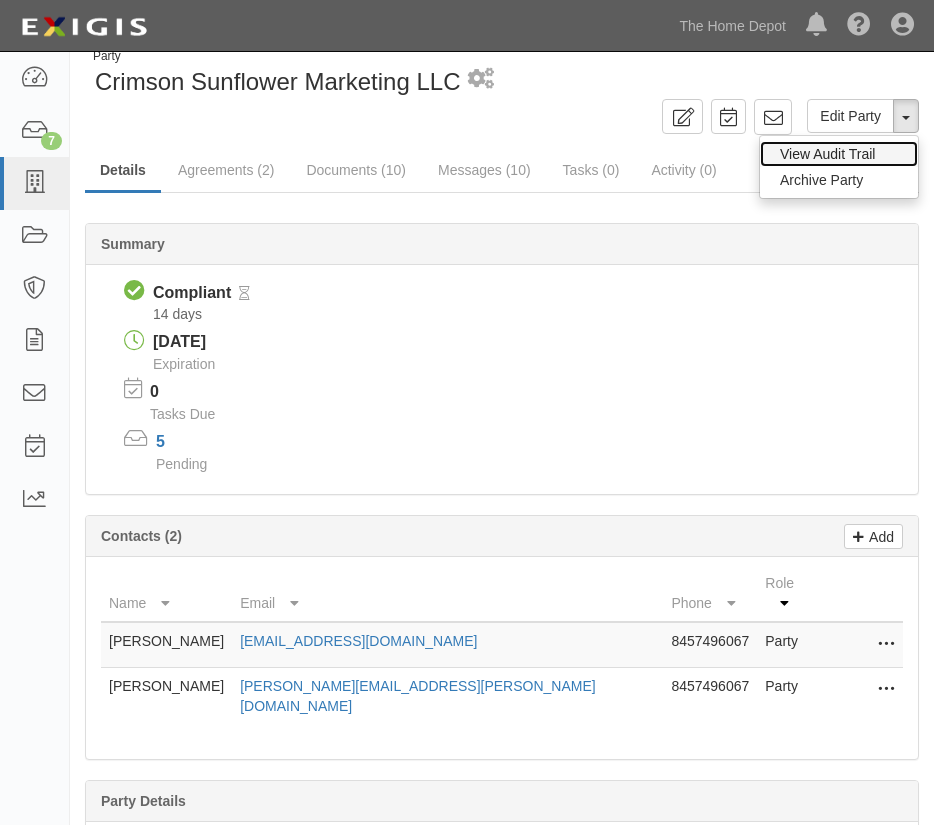 click on "View Audit Trail" at bounding box center (839, 154) 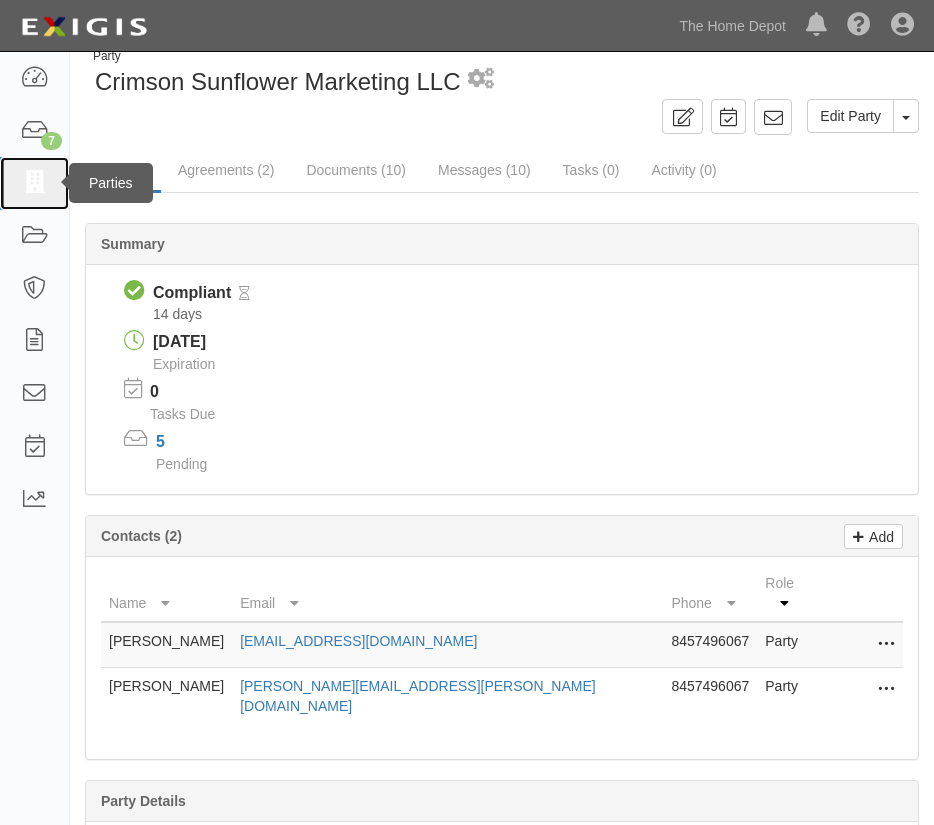 click at bounding box center [34, 183] 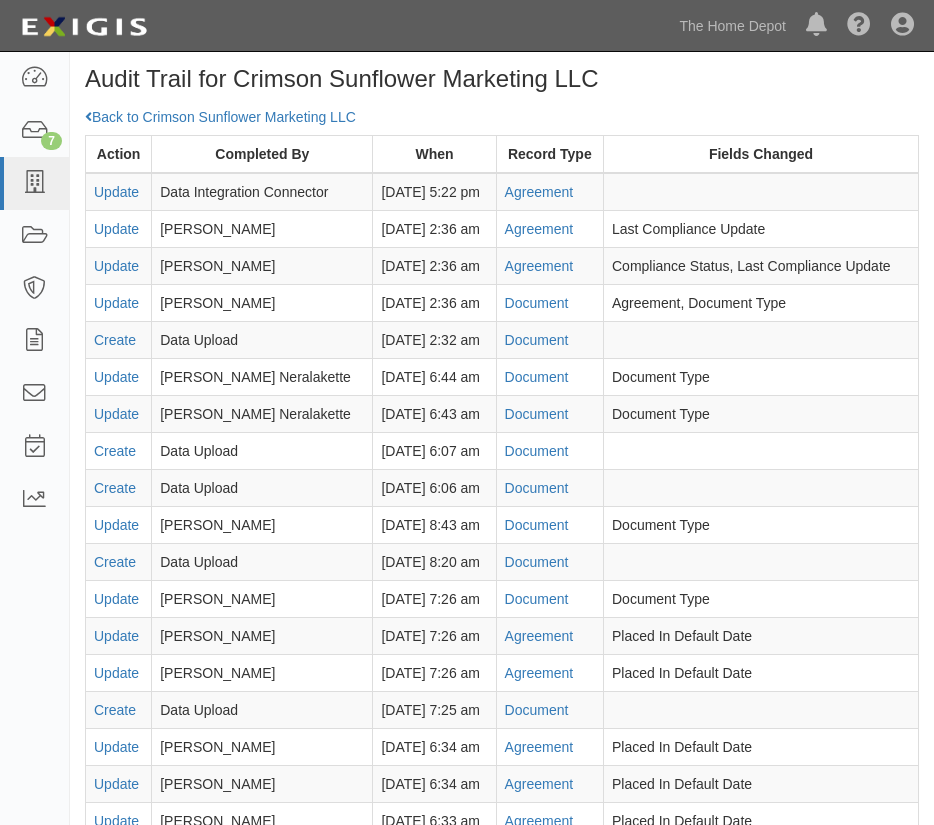 scroll, scrollTop: 0, scrollLeft: 0, axis: both 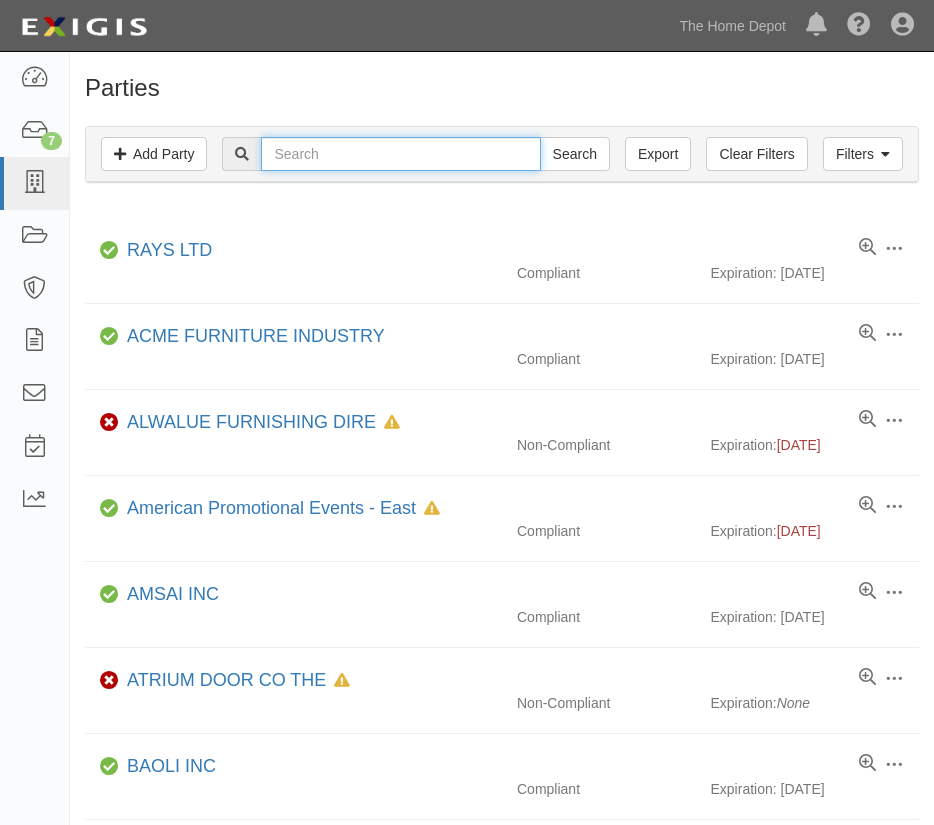 click at bounding box center [400, 154] 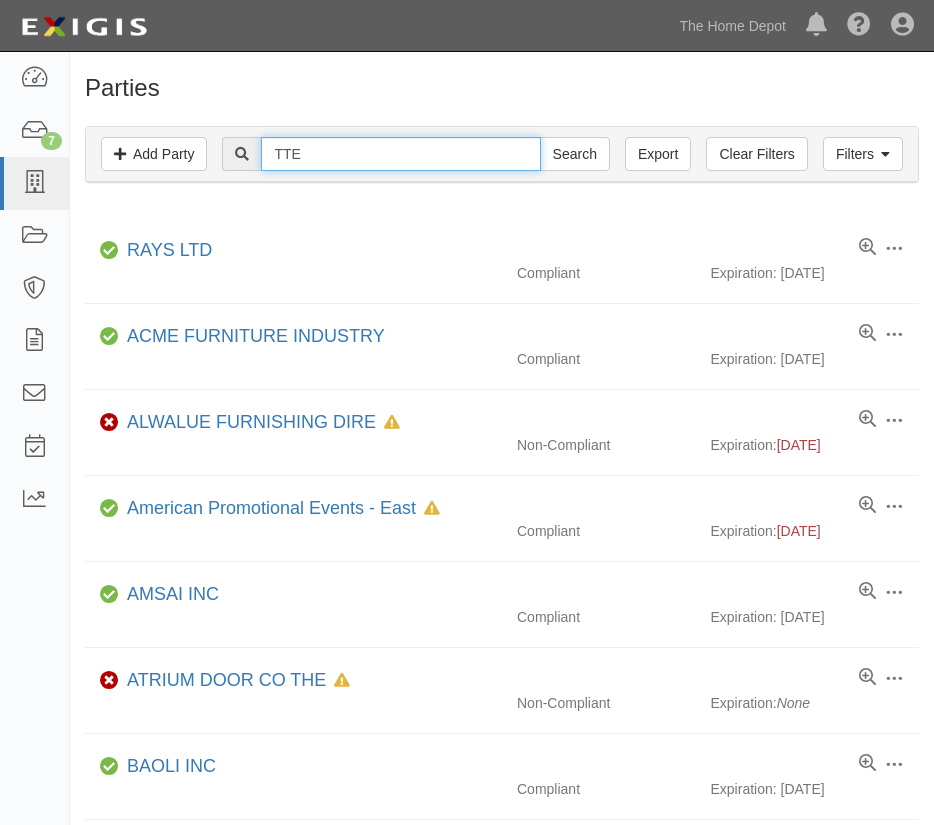 type on "TTE technology" 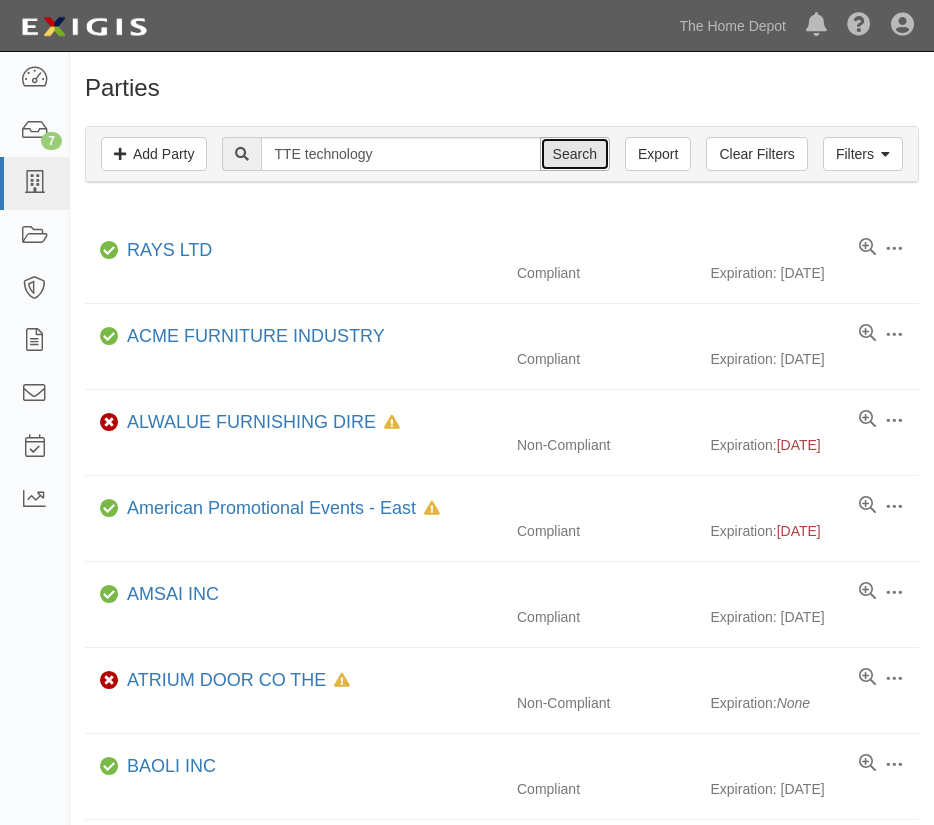 click on "Search" at bounding box center (575, 154) 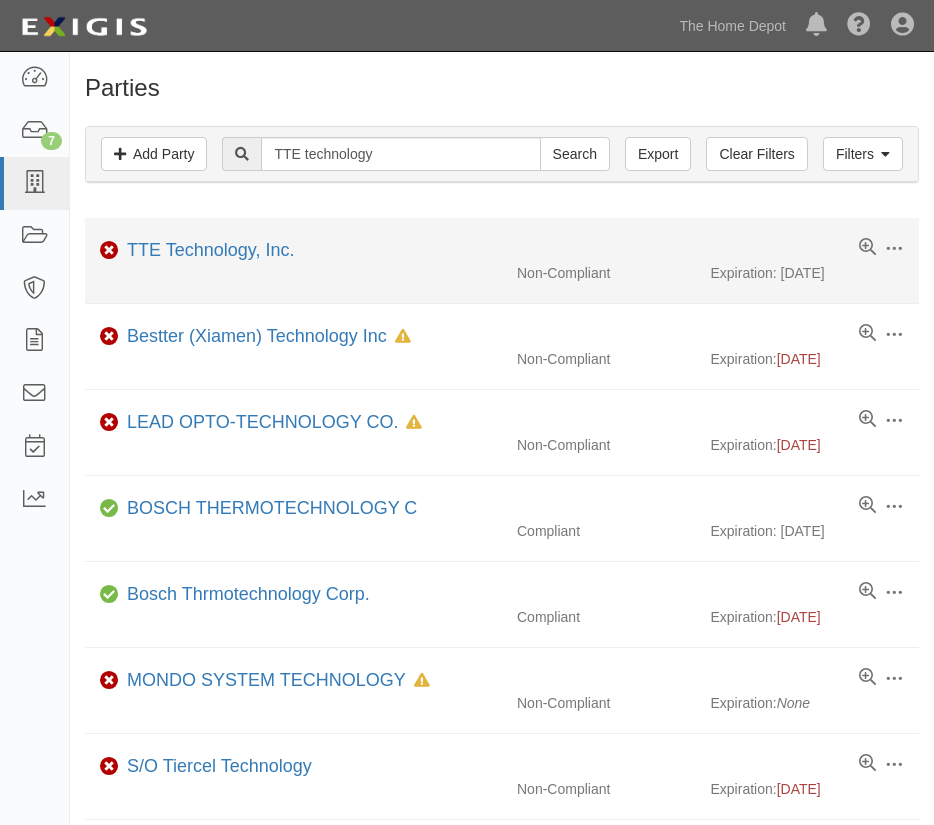 scroll, scrollTop: 0, scrollLeft: 0, axis: both 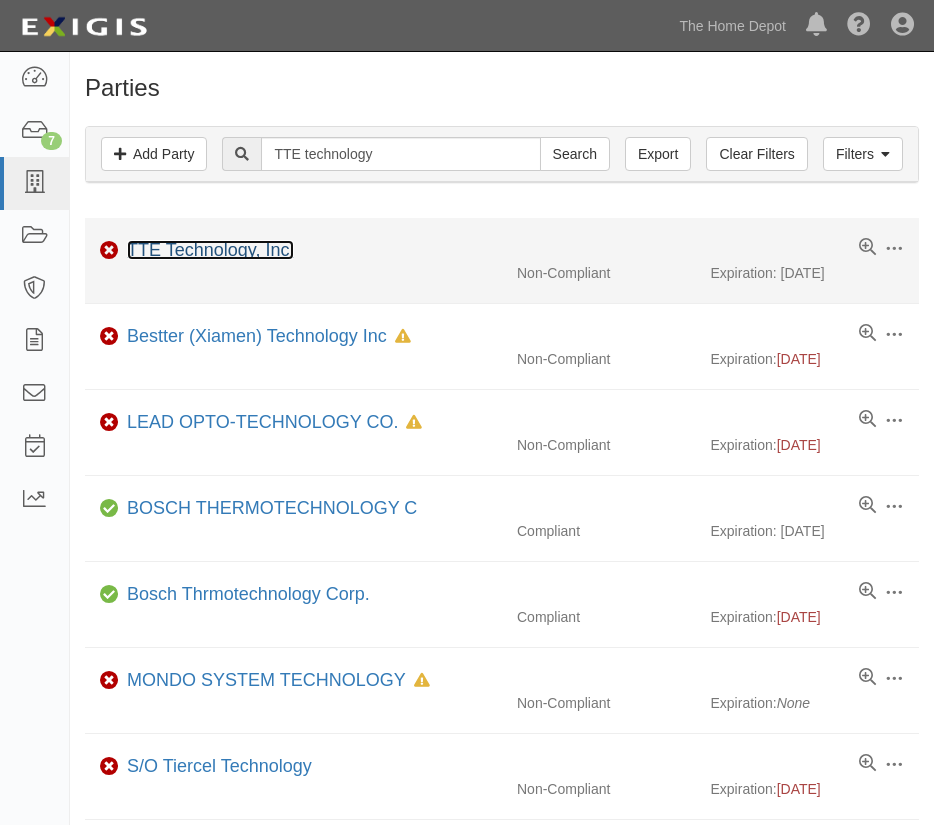 click on "TTE Technology, Inc." at bounding box center (210, 250) 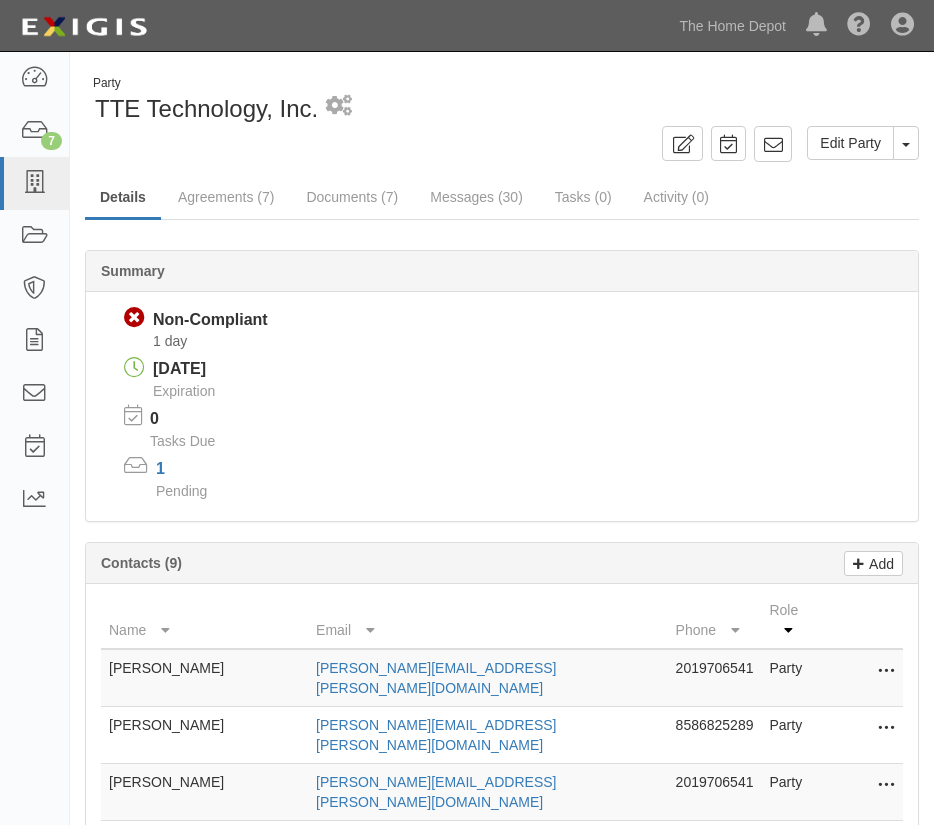 scroll, scrollTop: 0, scrollLeft: 0, axis: both 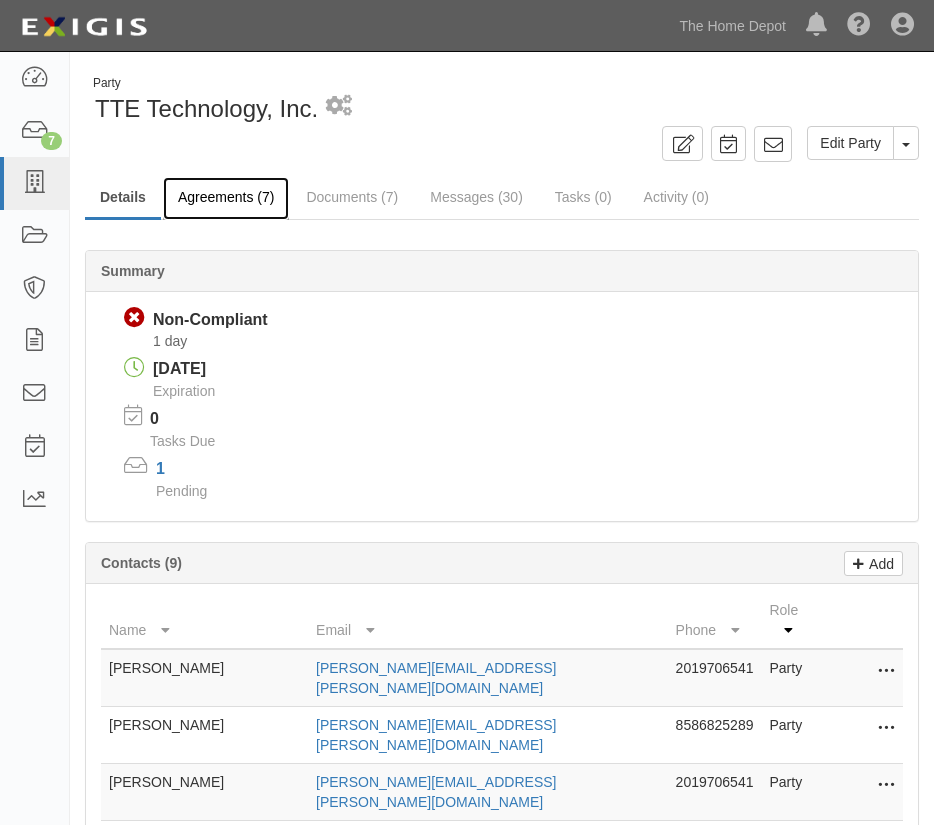click on "Agreements (7)" at bounding box center (226, 198) 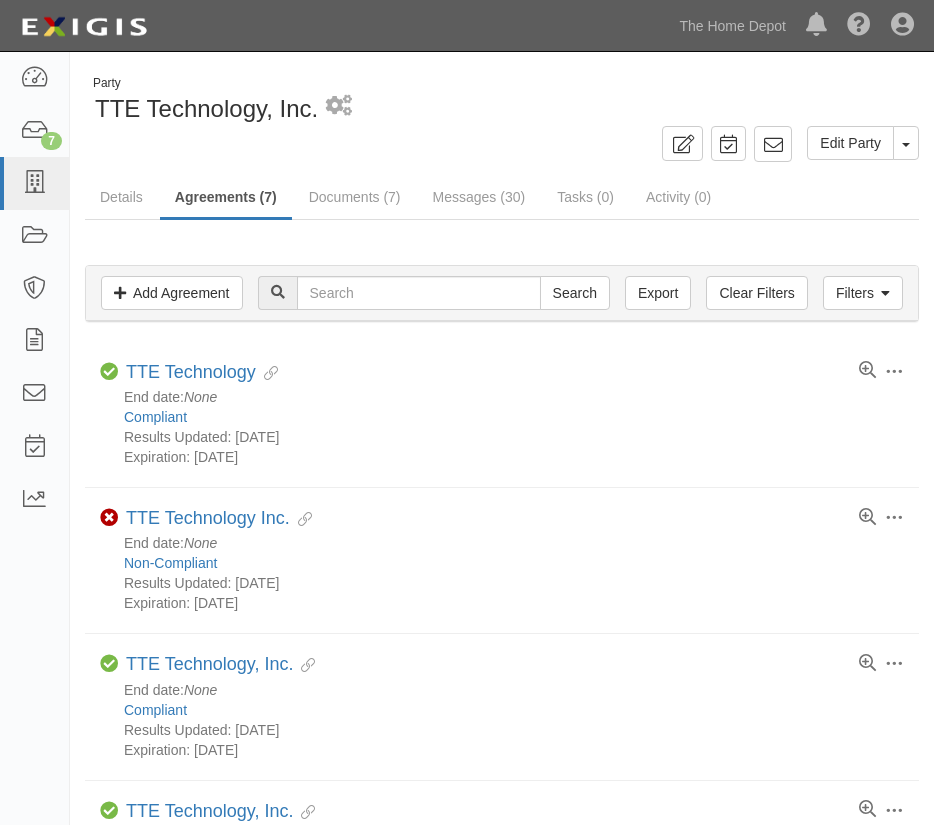 scroll, scrollTop: 0, scrollLeft: 0, axis: both 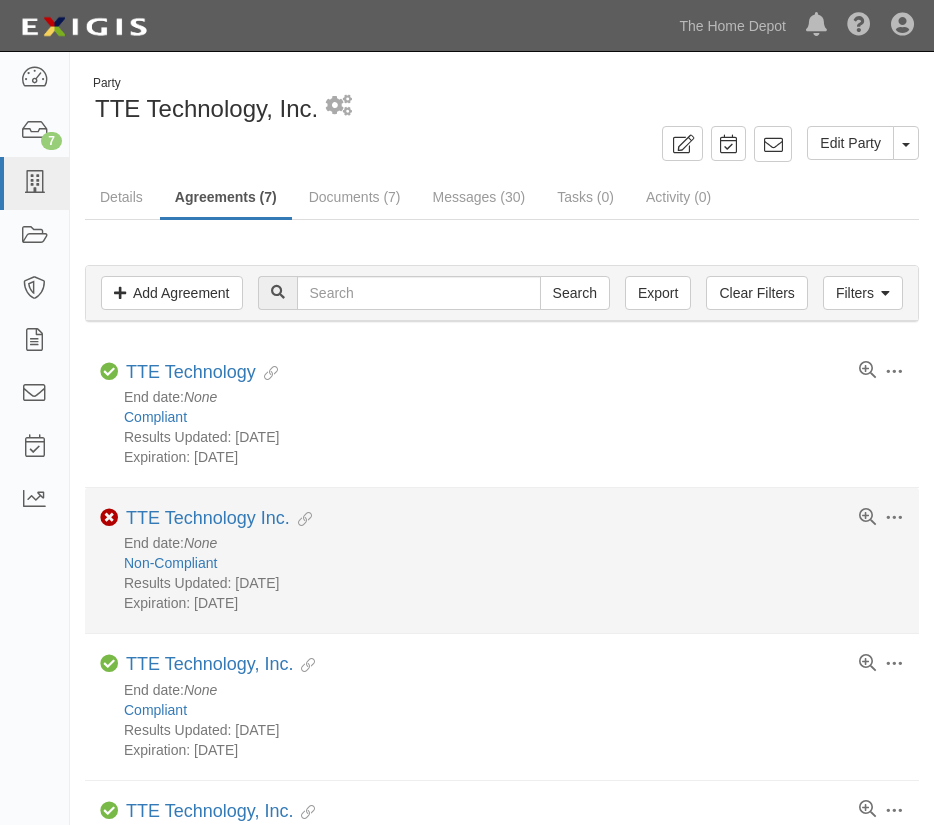 click on "Toggle Agreement Dropdown Edit Log activity Add task Send message Archive Non-Compliant TTE Technology Inc. Evidence Linked End date:   None Non-Compliant Results Updated: [DATE] Expiration:  [DATE] All Deficient There are no deficiencies Non-Compliant General Liability Requirement set: $8M GL (US Suppliers) 1 day (since [DATE])" at bounding box center [502, 561] 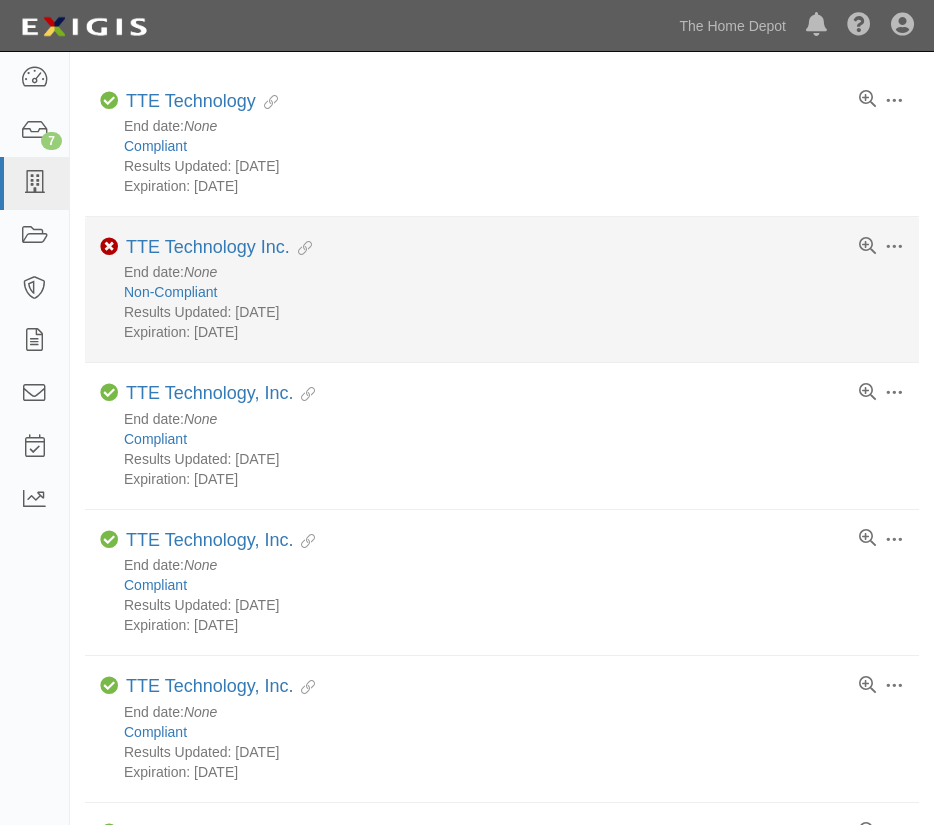 scroll, scrollTop: 209, scrollLeft: 0, axis: vertical 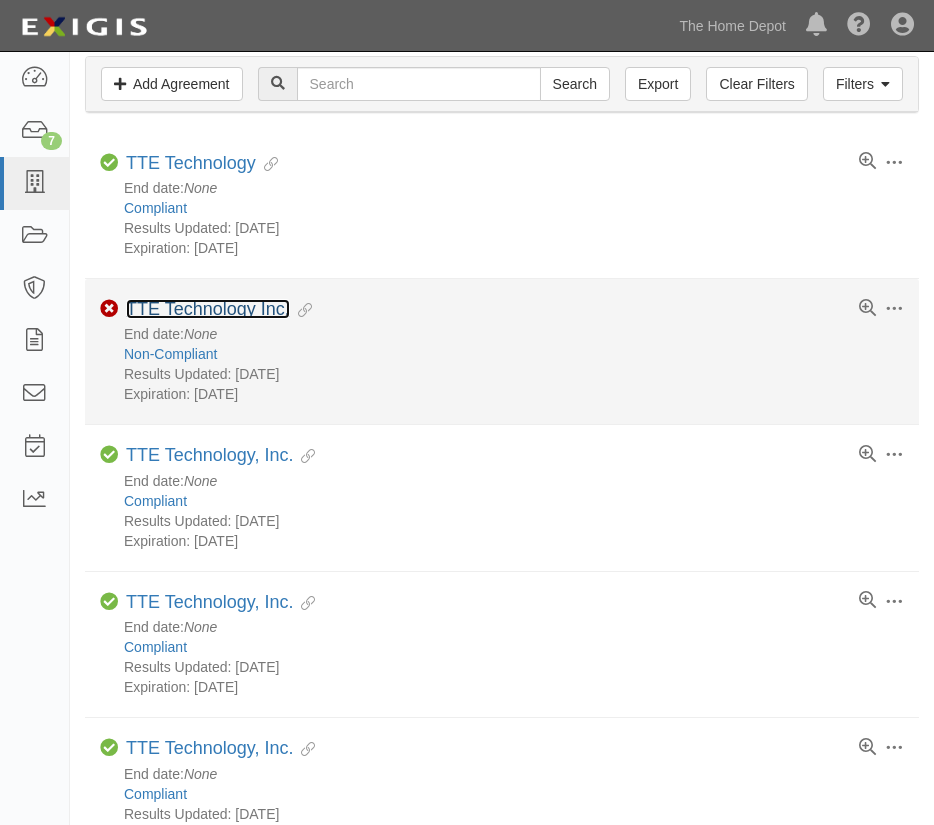 click on "TTE Technology Inc." at bounding box center (208, 309) 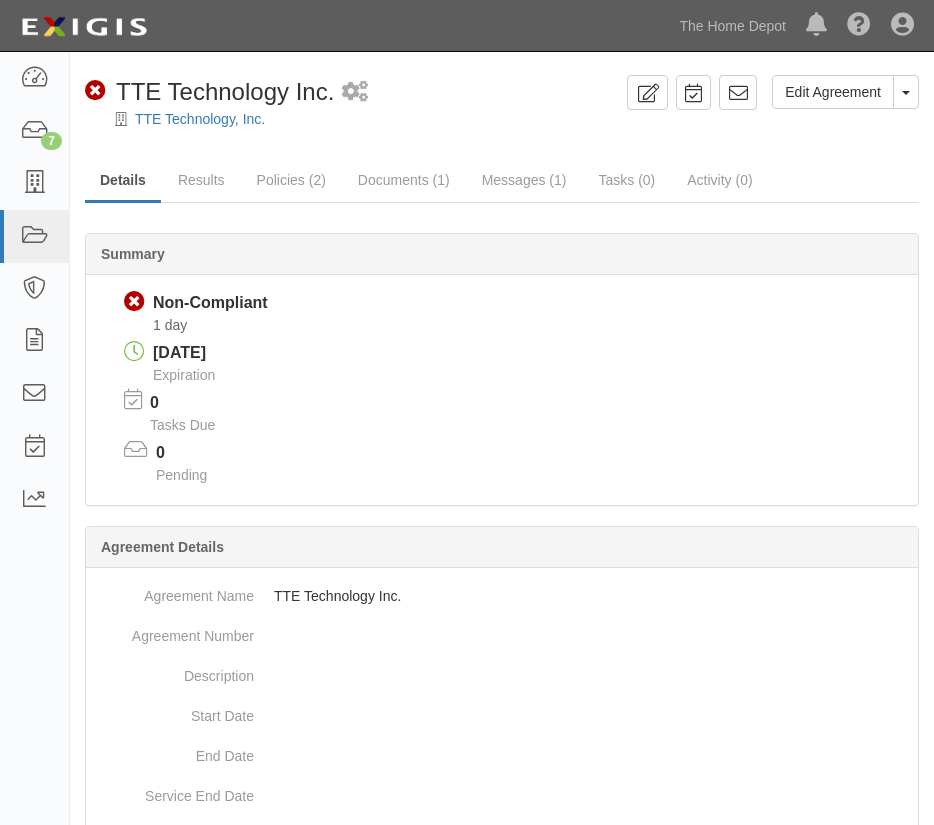 scroll, scrollTop: 0, scrollLeft: 0, axis: both 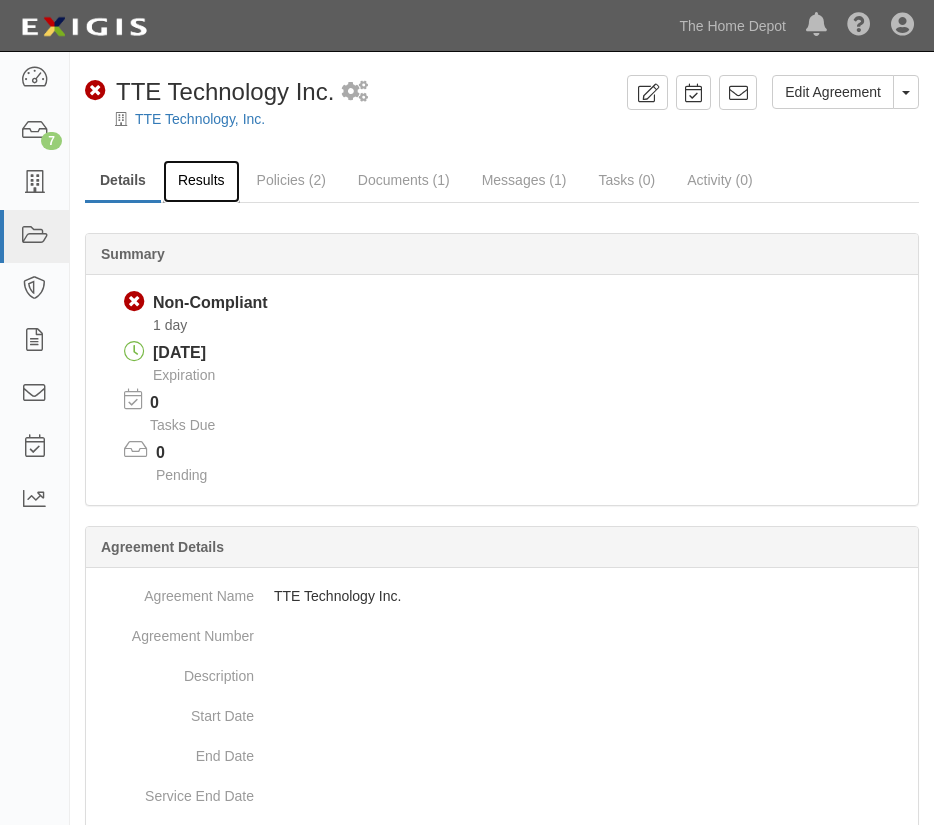click on "Results" at bounding box center (201, 181) 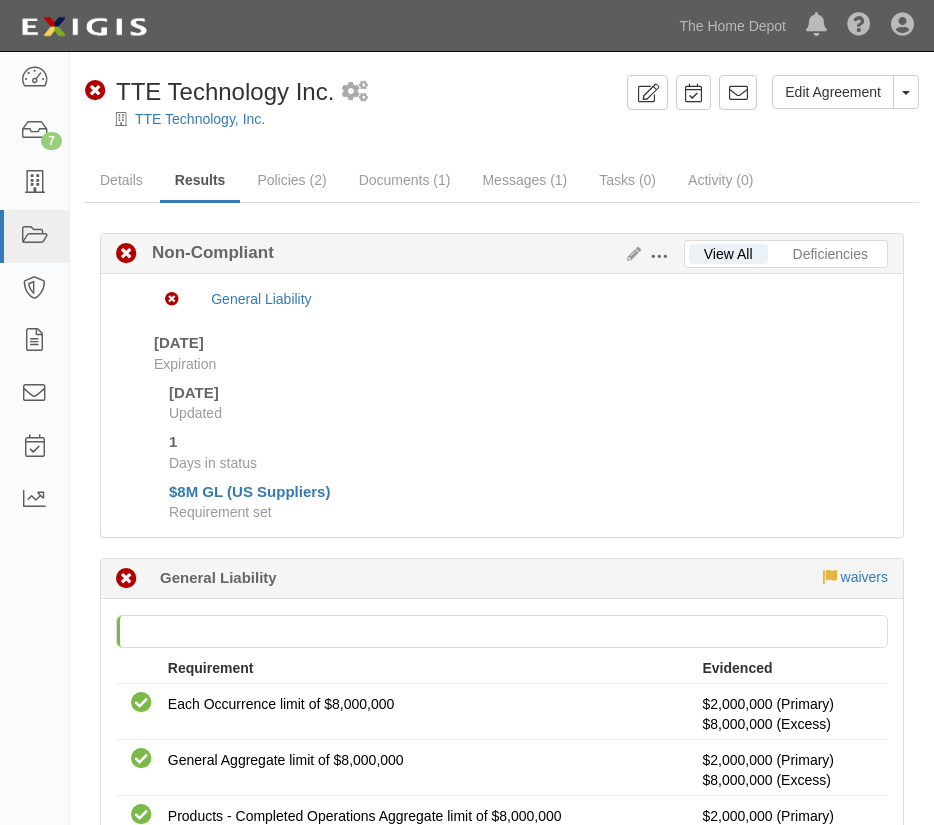 scroll, scrollTop: 0, scrollLeft: 0, axis: both 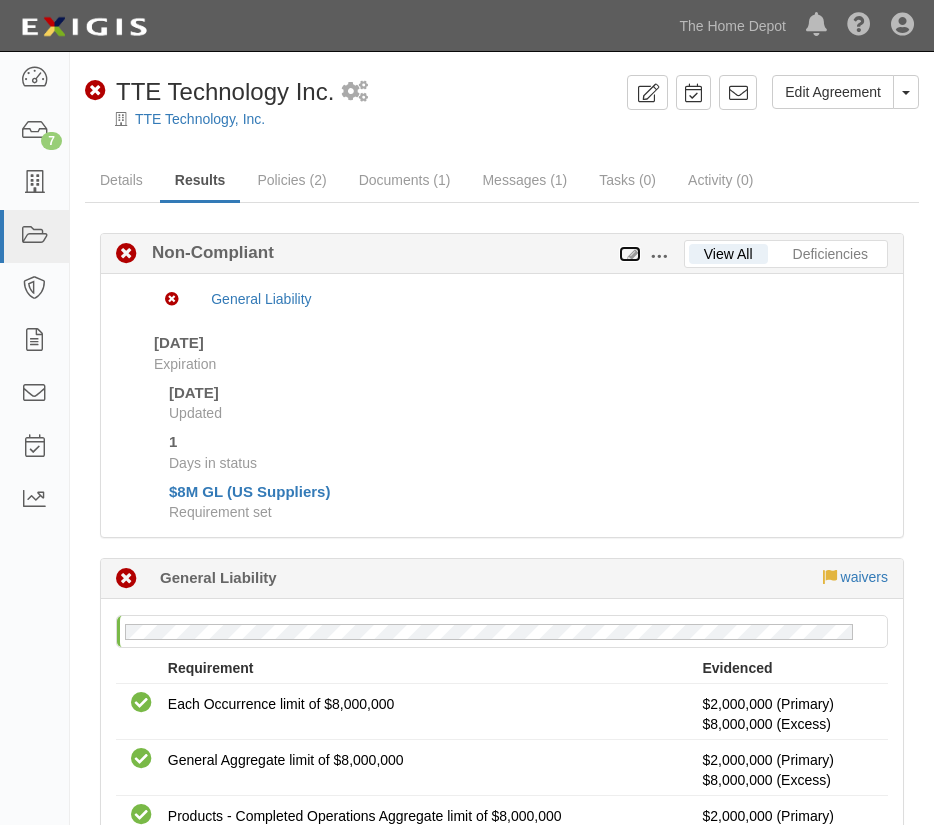 click at bounding box center (630, 255) 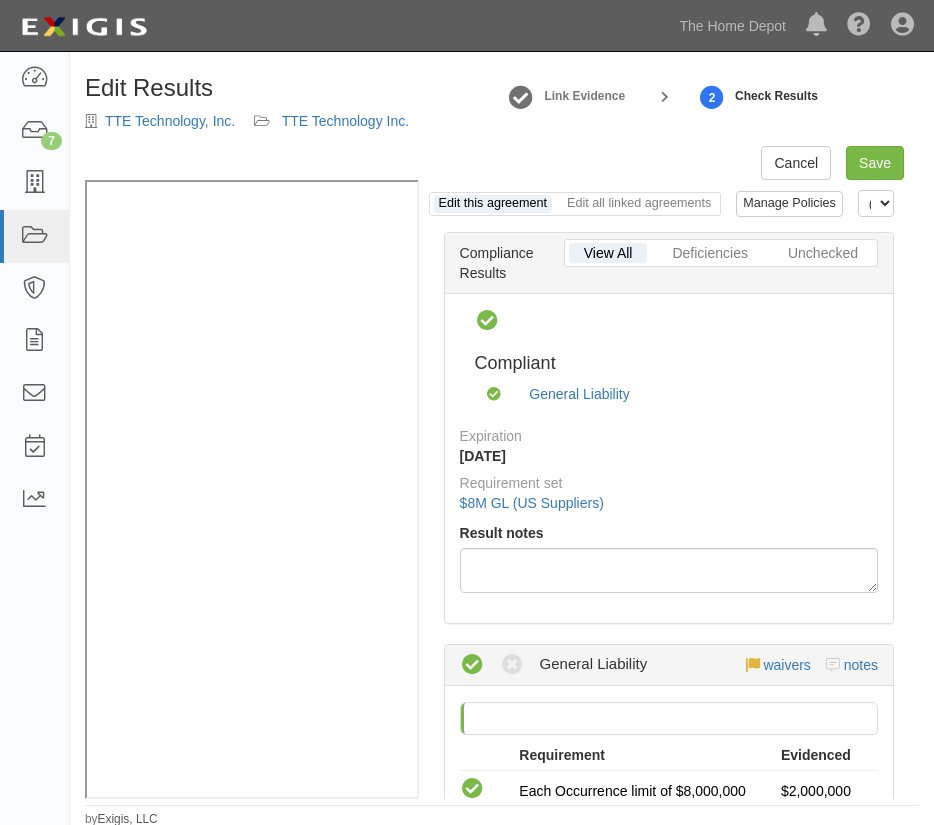 scroll, scrollTop: 0, scrollLeft: 0, axis: both 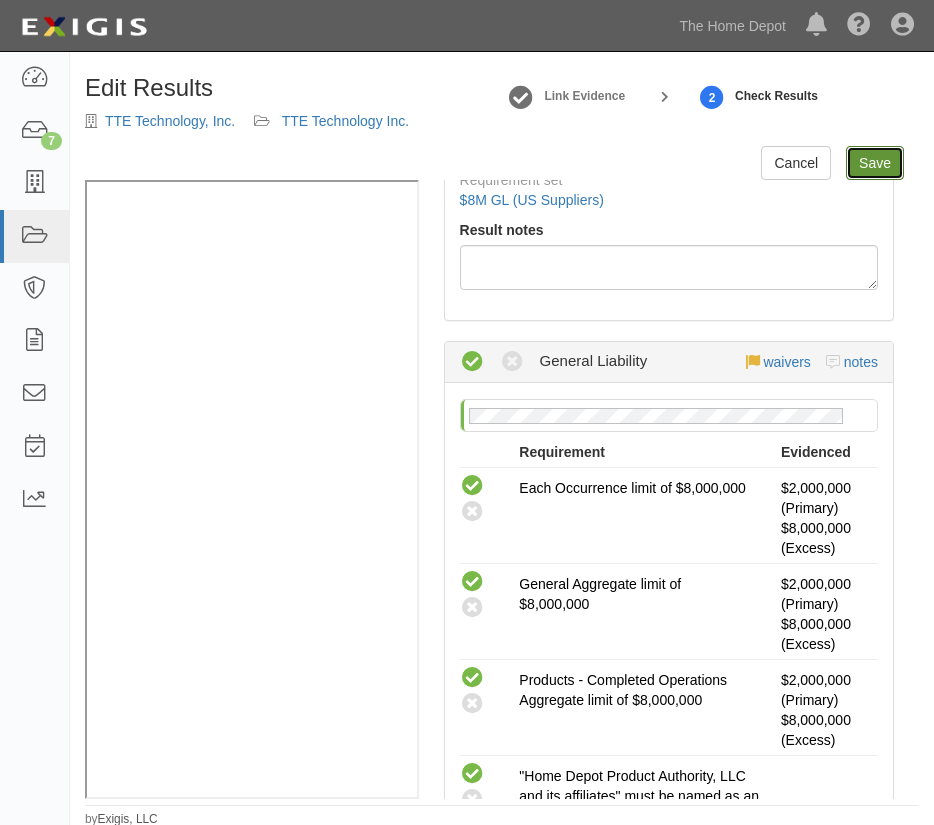 click on "Save" at bounding box center (875, 163) 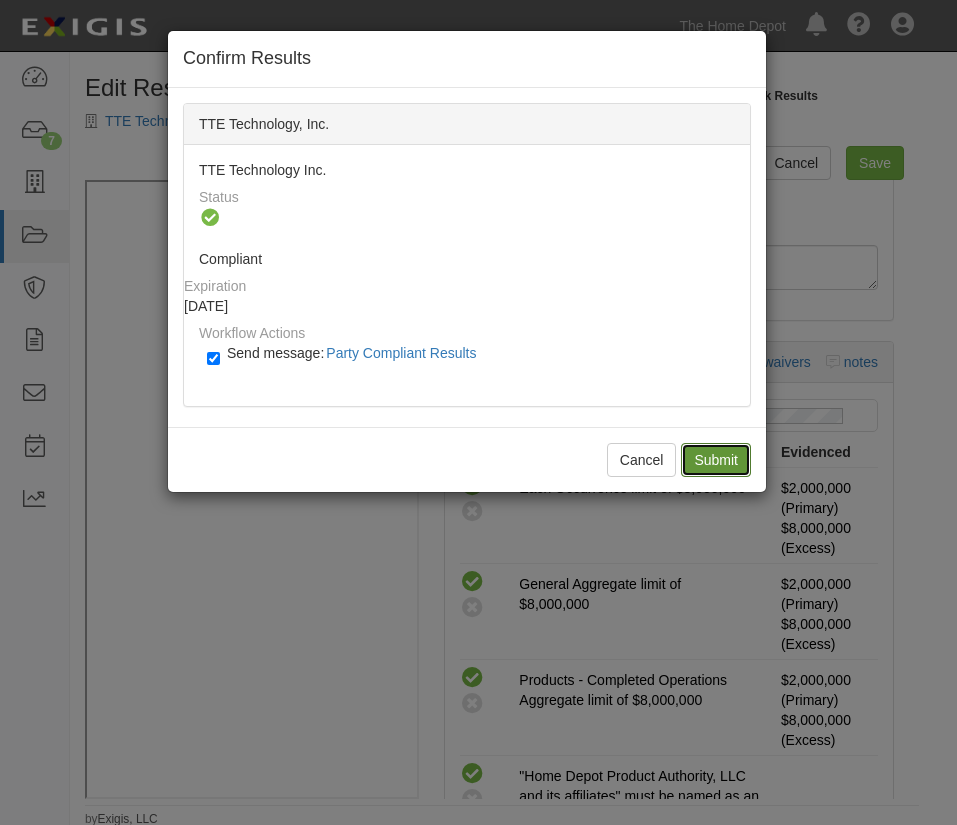 click on "Submit" at bounding box center [716, 460] 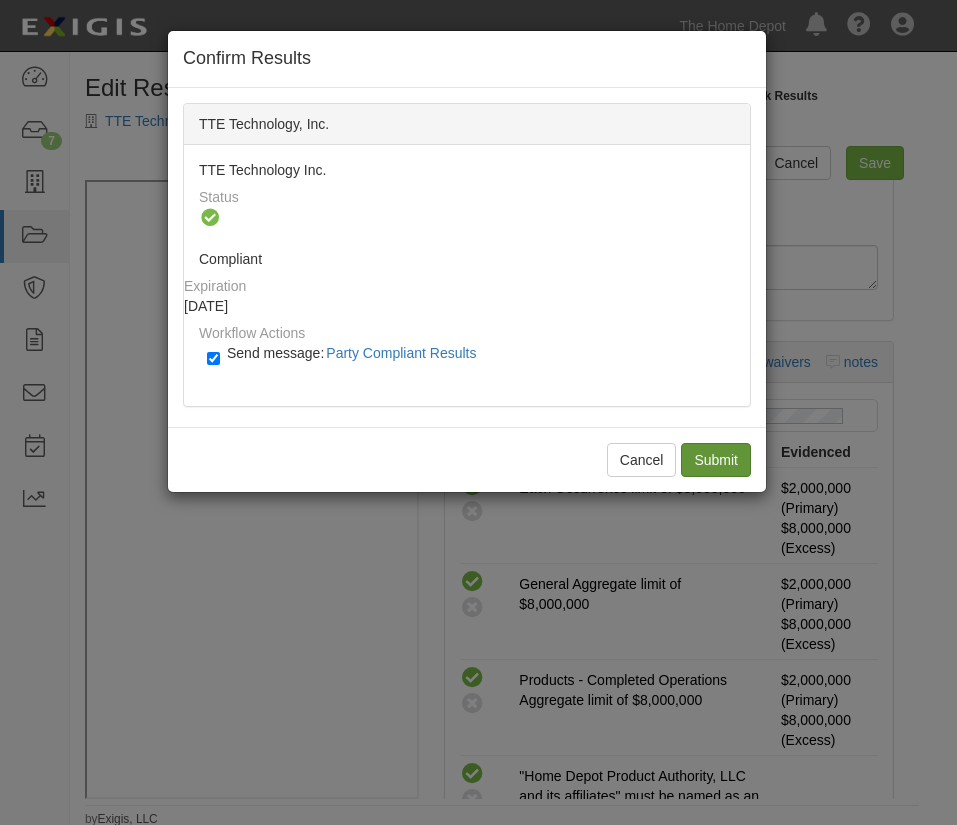 click on "Cancel Submit" at bounding box center [467, 459] 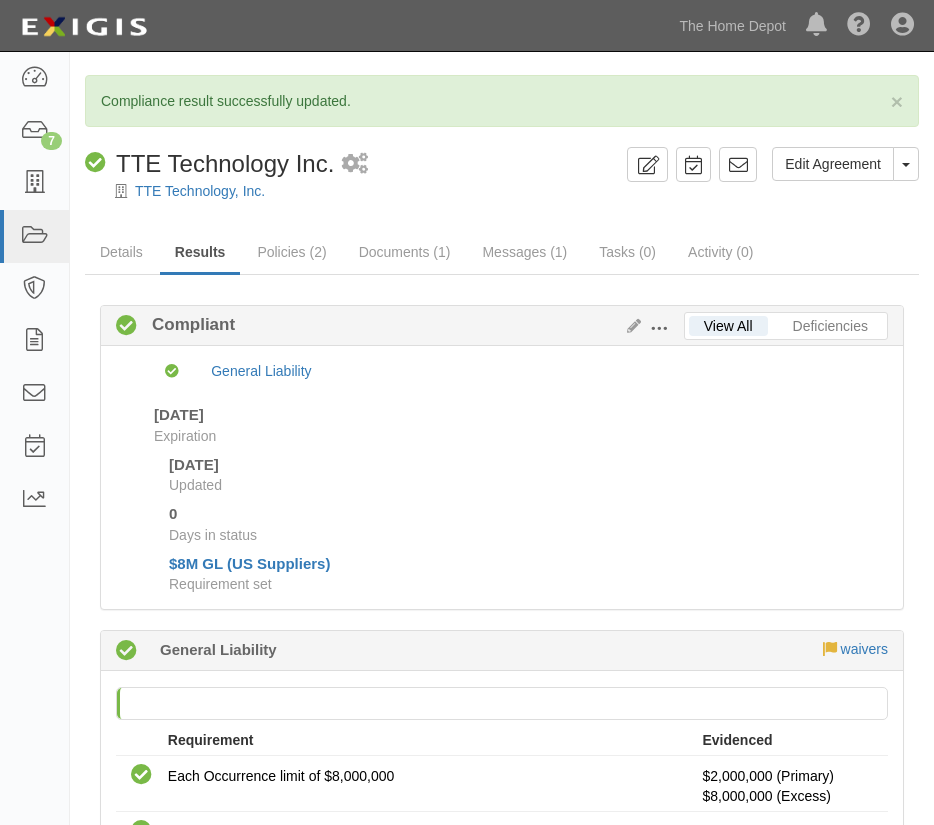 scroll, scrollTop: 0, scrollLeft: 0, axis: both 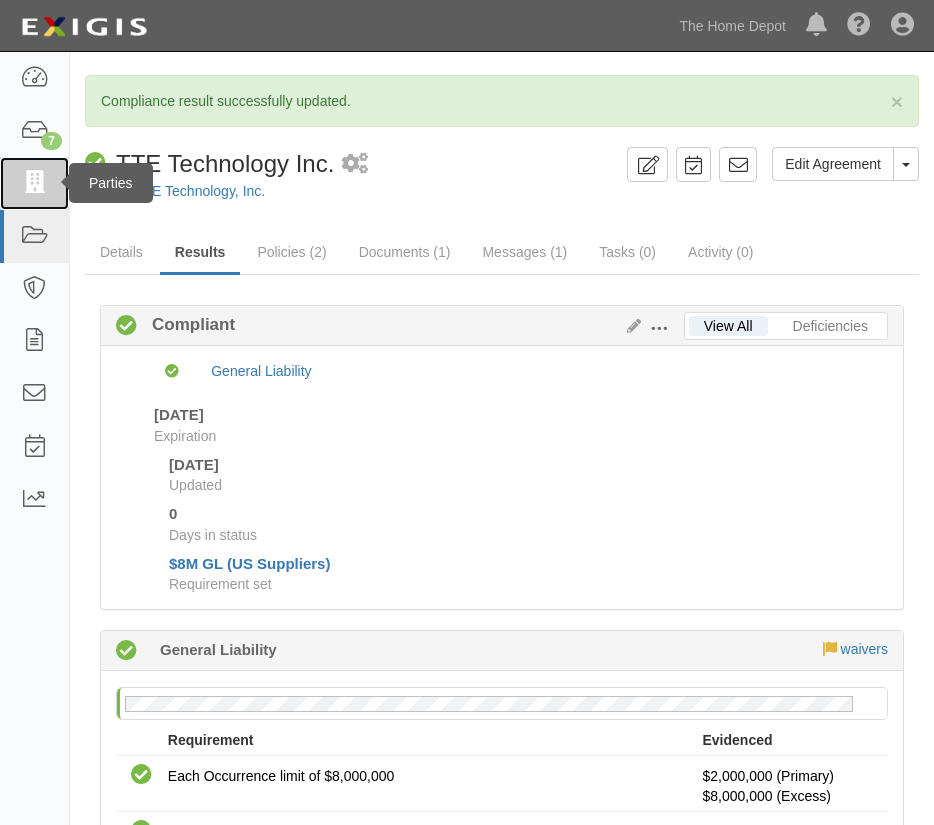 click at bounding box center (34, 183) 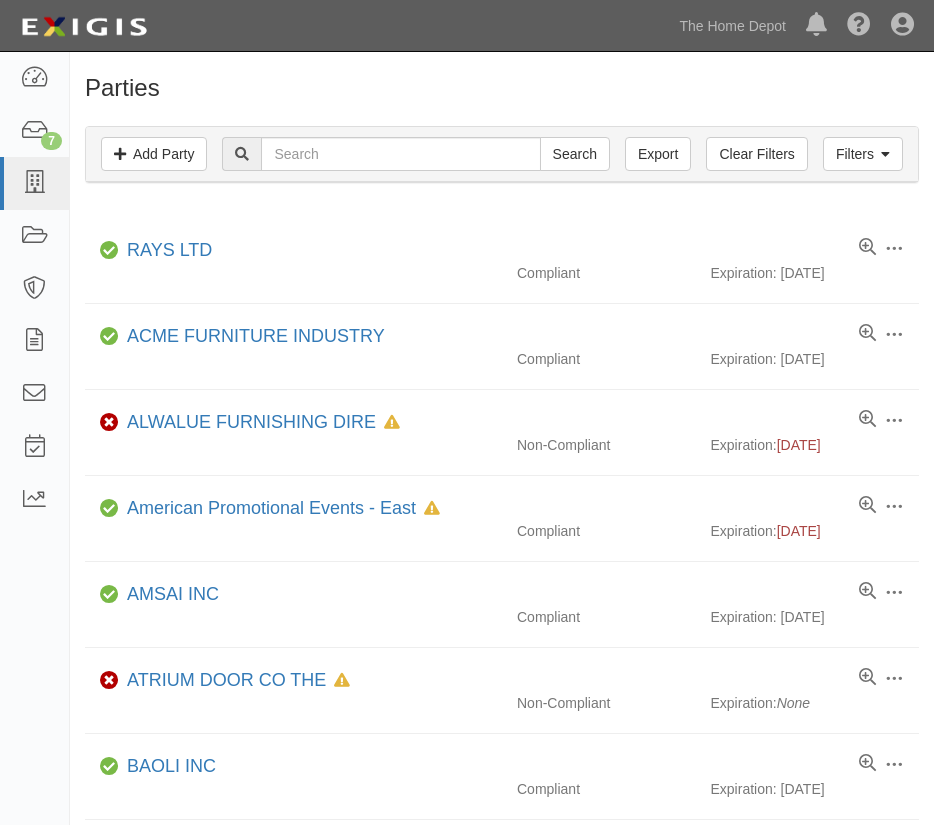 scroll, scrollTop: 0, scrollLeft: 0, axis: both 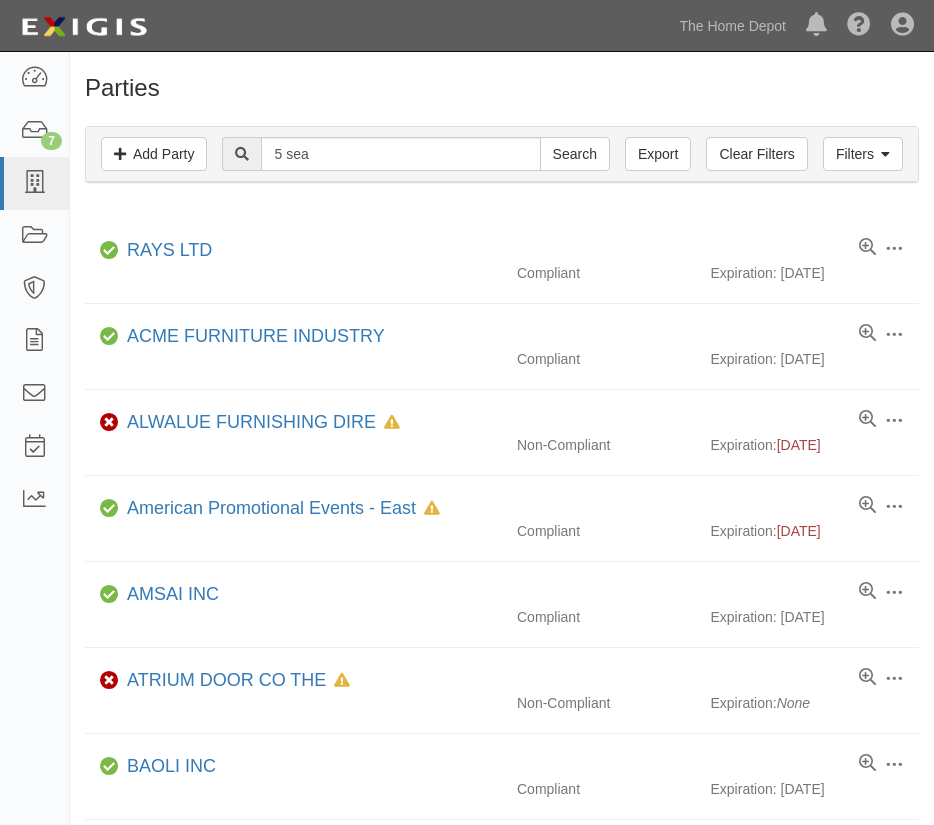 type on "5 SEASONS" 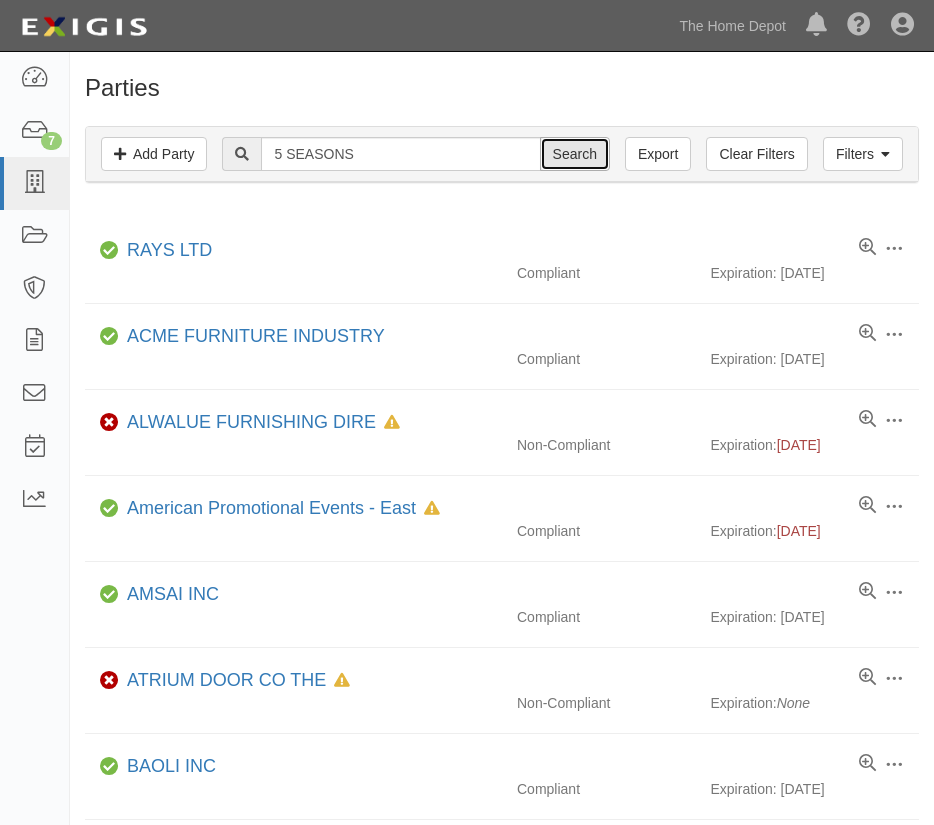 click on "Search" at bounding box center [575, 154] 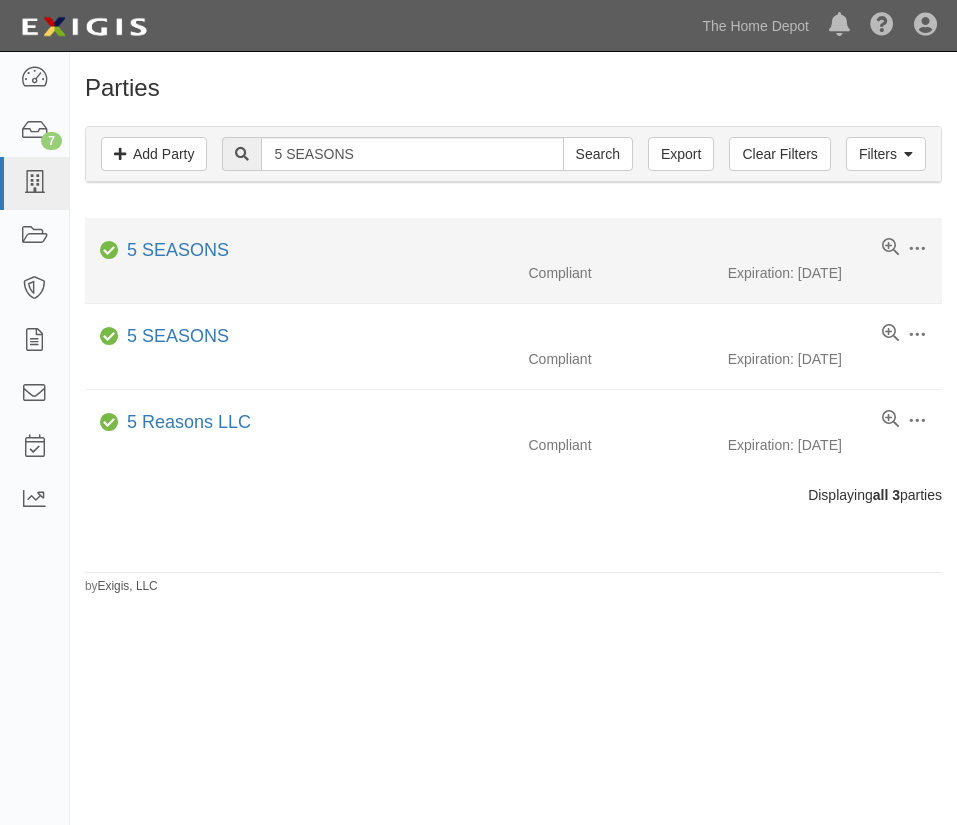 scroll, scrollTop: 0, scrollLeft: 0, axis: both 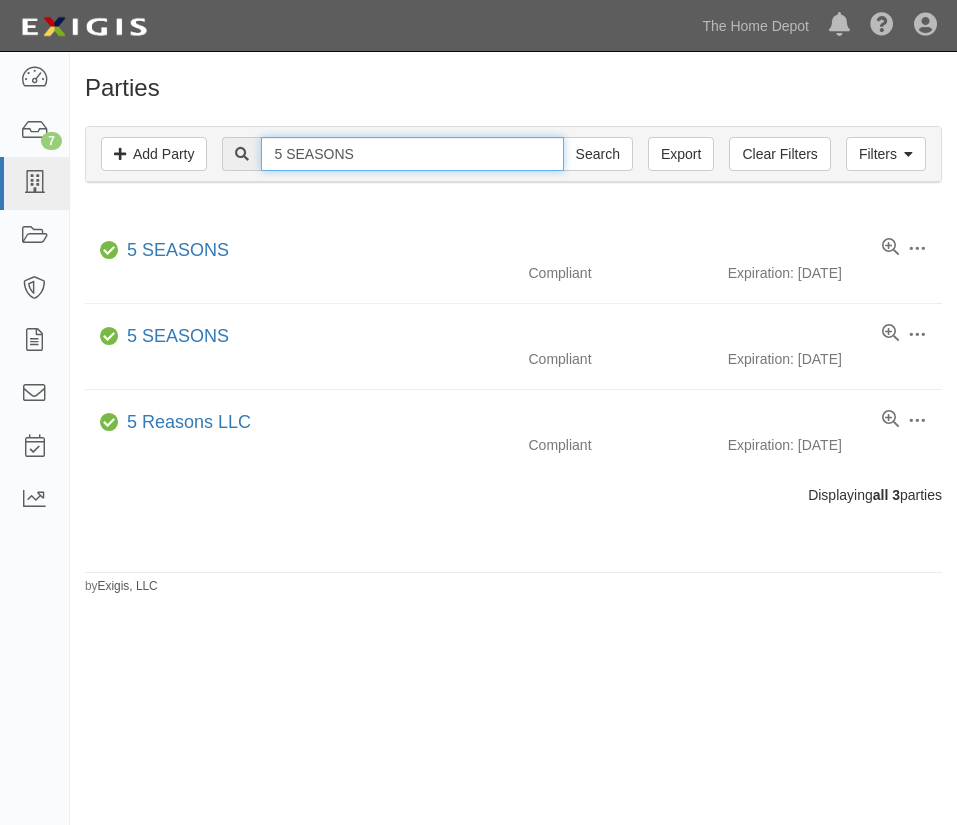 drag, startPoint x: 393, startPoint y: 155, endPoint x: -253, endPoint y: 98, distance: 648.5098 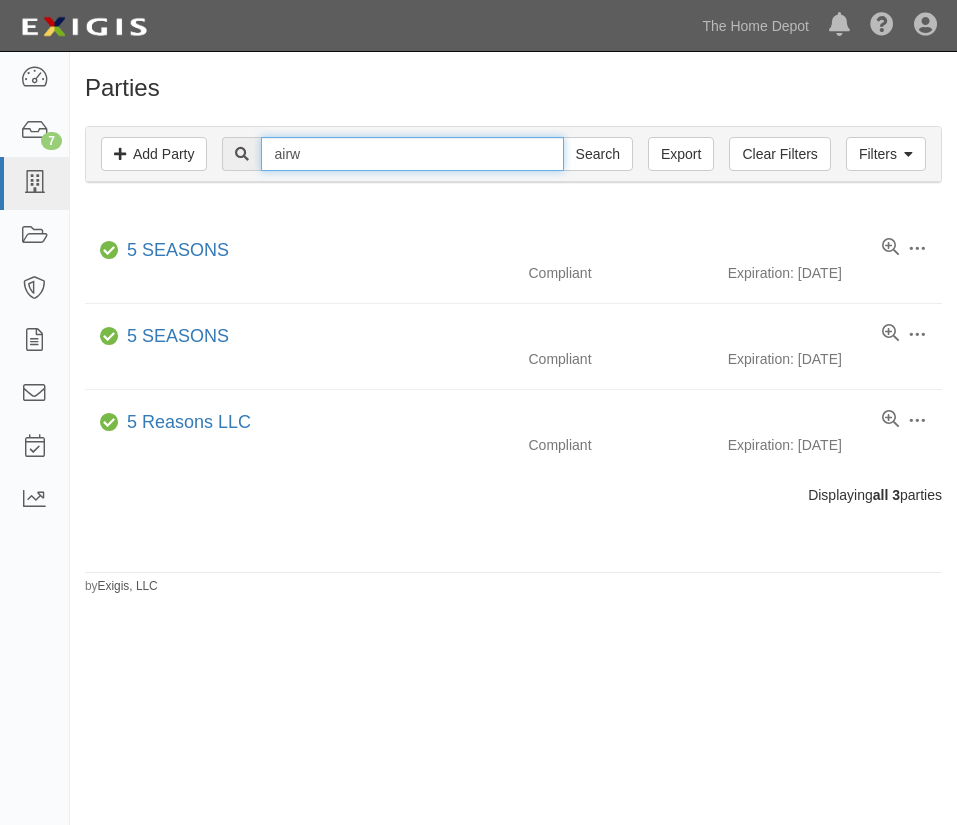 type on "Airwin Group HK Limited" 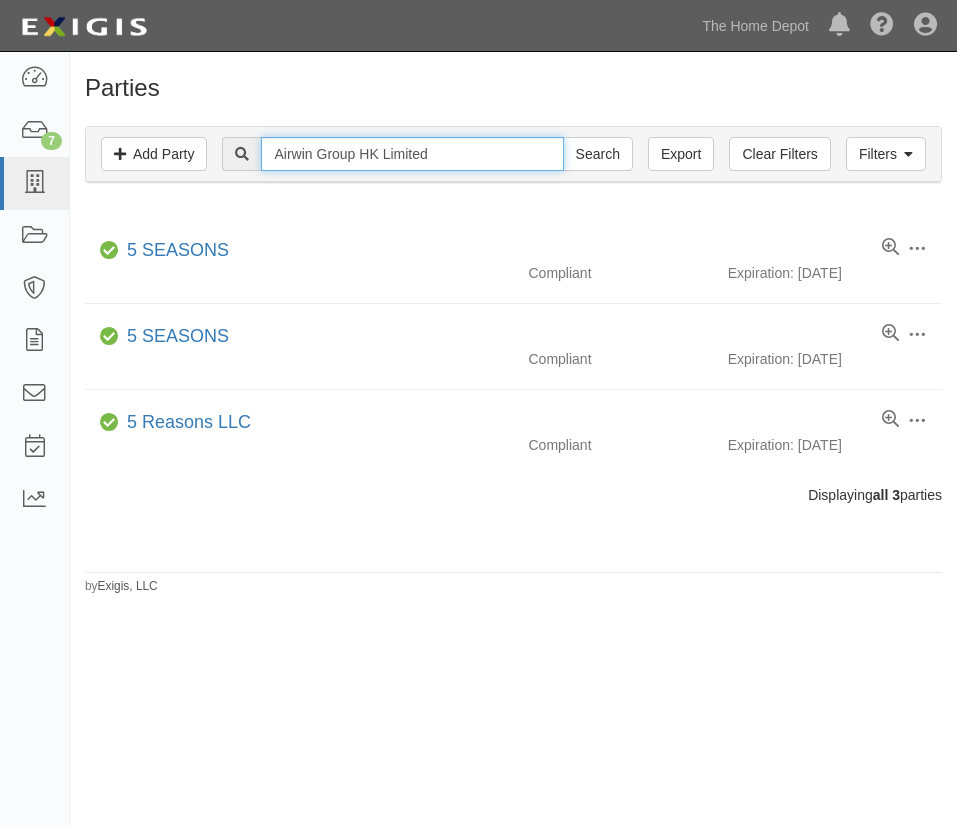 click on "Search" at bounding box center [598, 154] 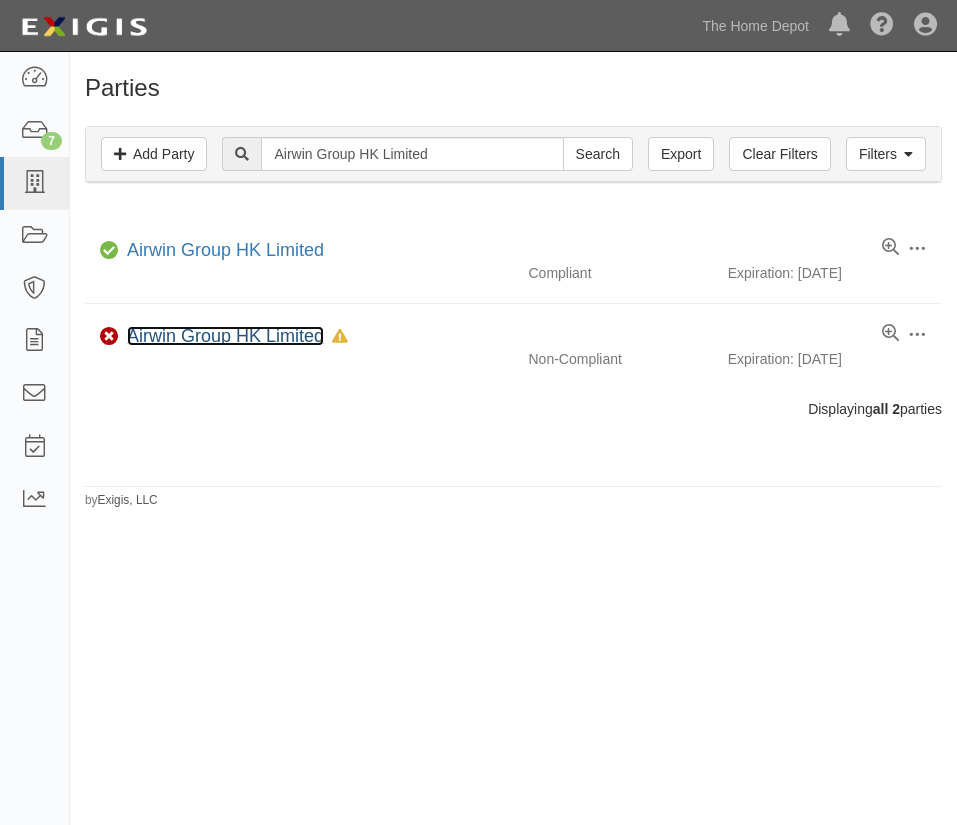 scroll, scrollTop: 0, scrollLeft: 0, axis: both 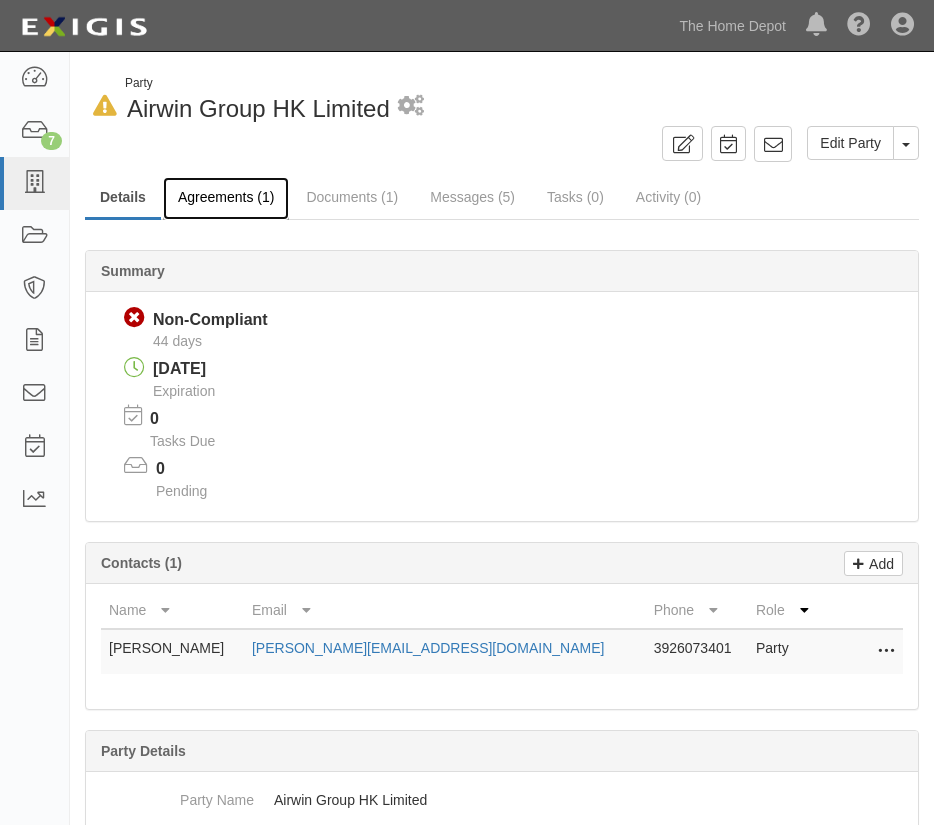 click on "Agreements (1)" at bounding box center [226, 198] 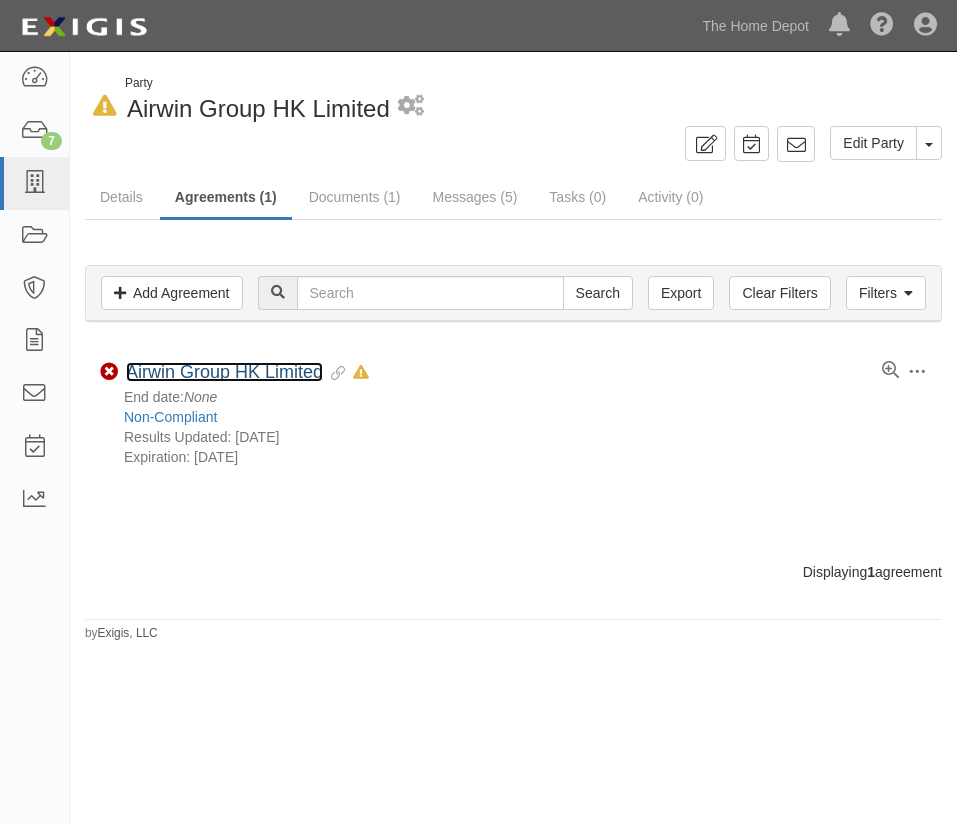 scroll, scrollTop: 0, scrollLeft: 0, axis: both 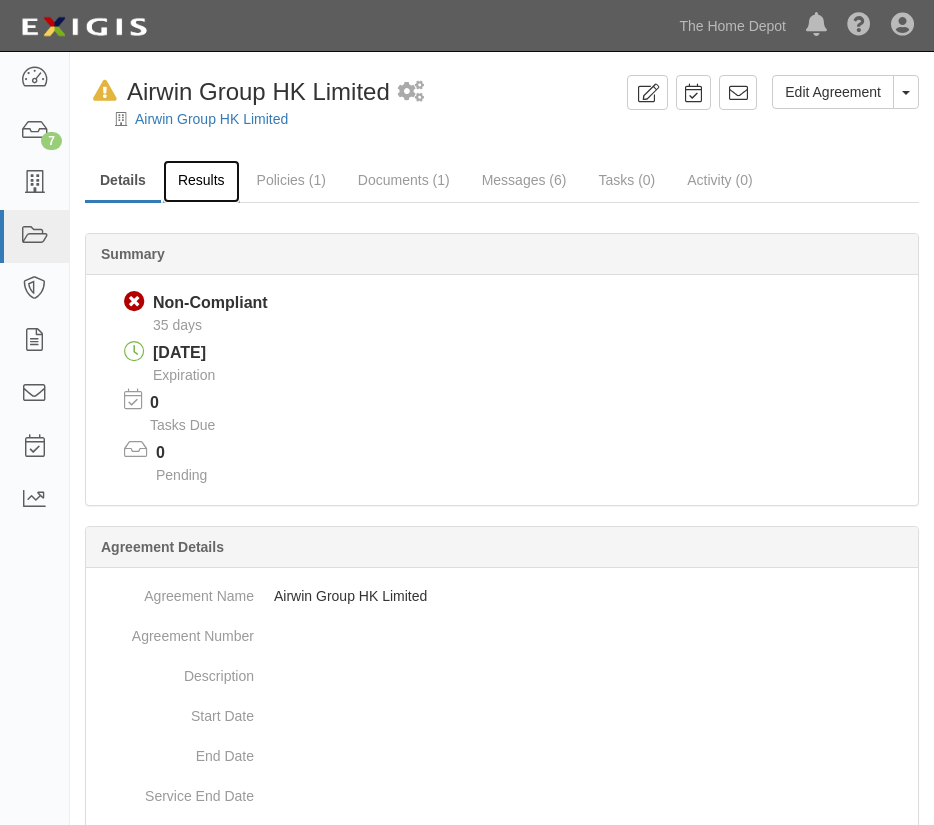 click on "Results" at bounding box center (201, 181) 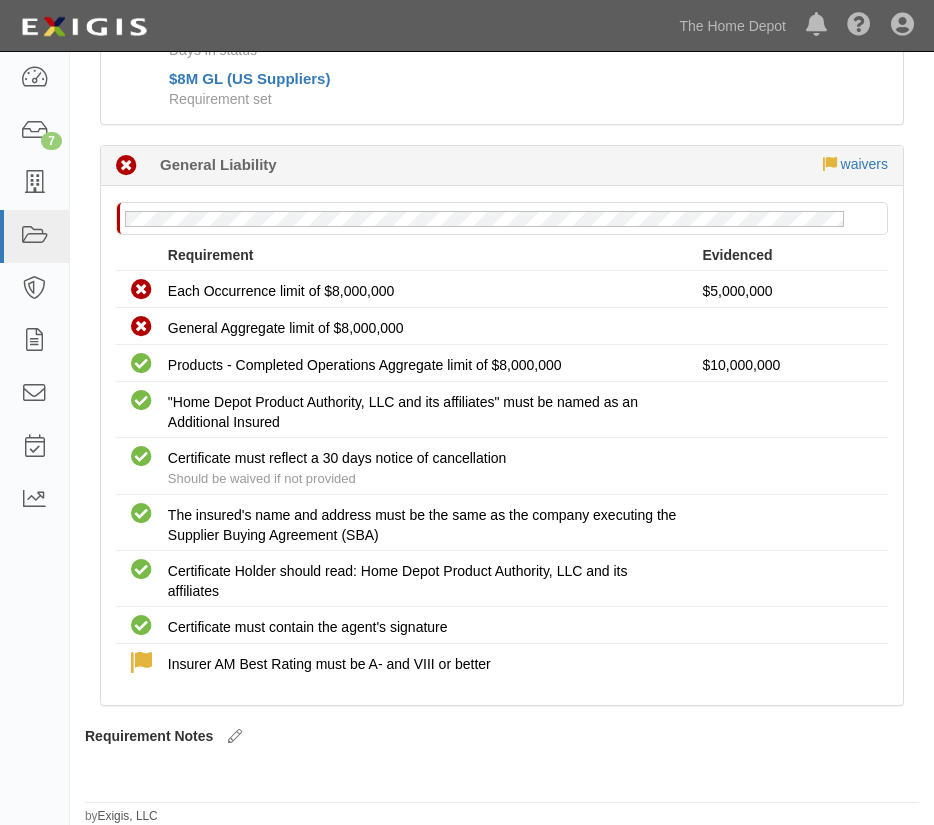 scroll, scrollTop: 0, scrollLeft: 0, axis: both 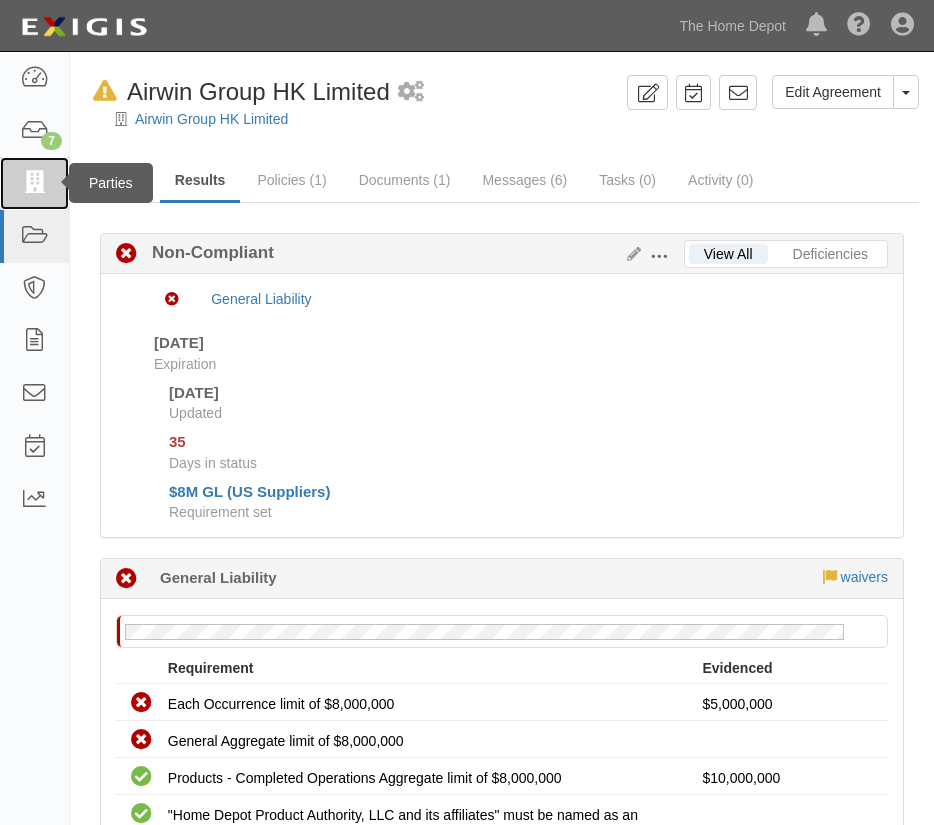 click at bounding box center [34, 183] 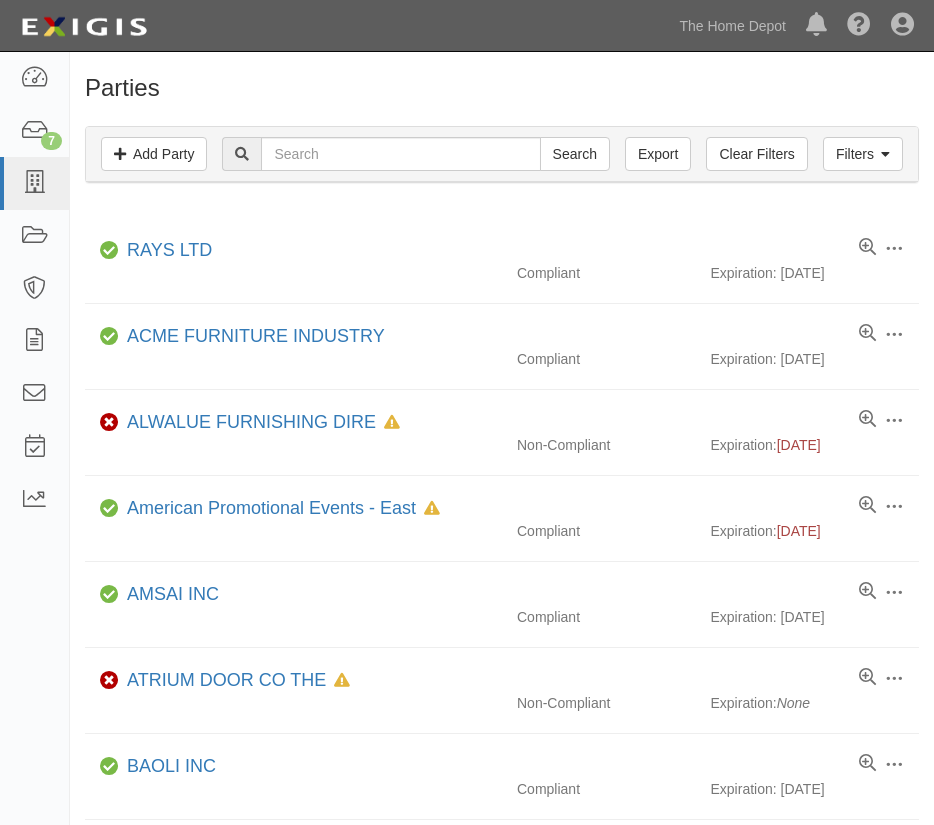 scroll, scrollTop: 0, scrollLeft: 0, axis: both 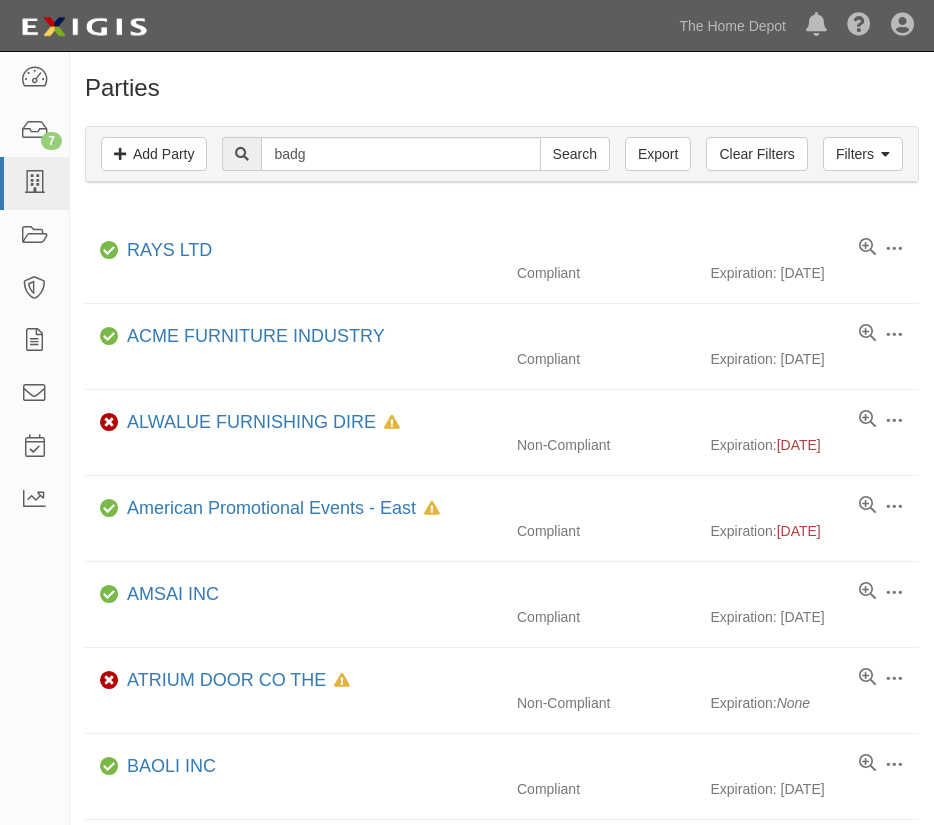type on "Badger Rebar Products LLC" 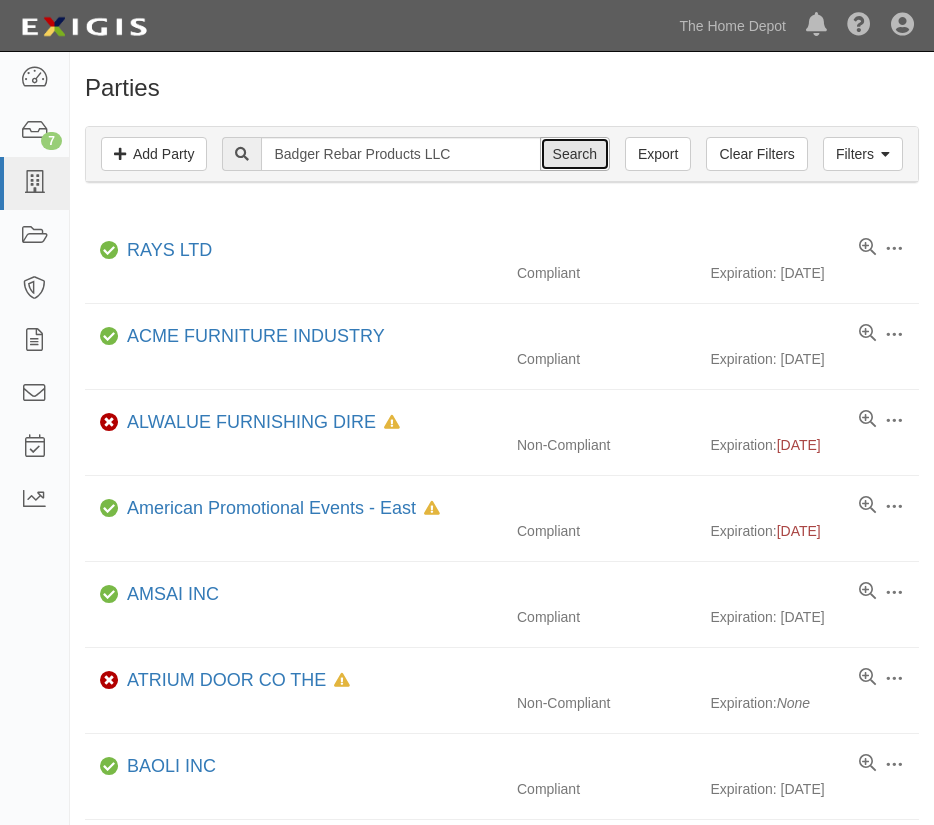 click on "Search" at bounding box center [575, 154] 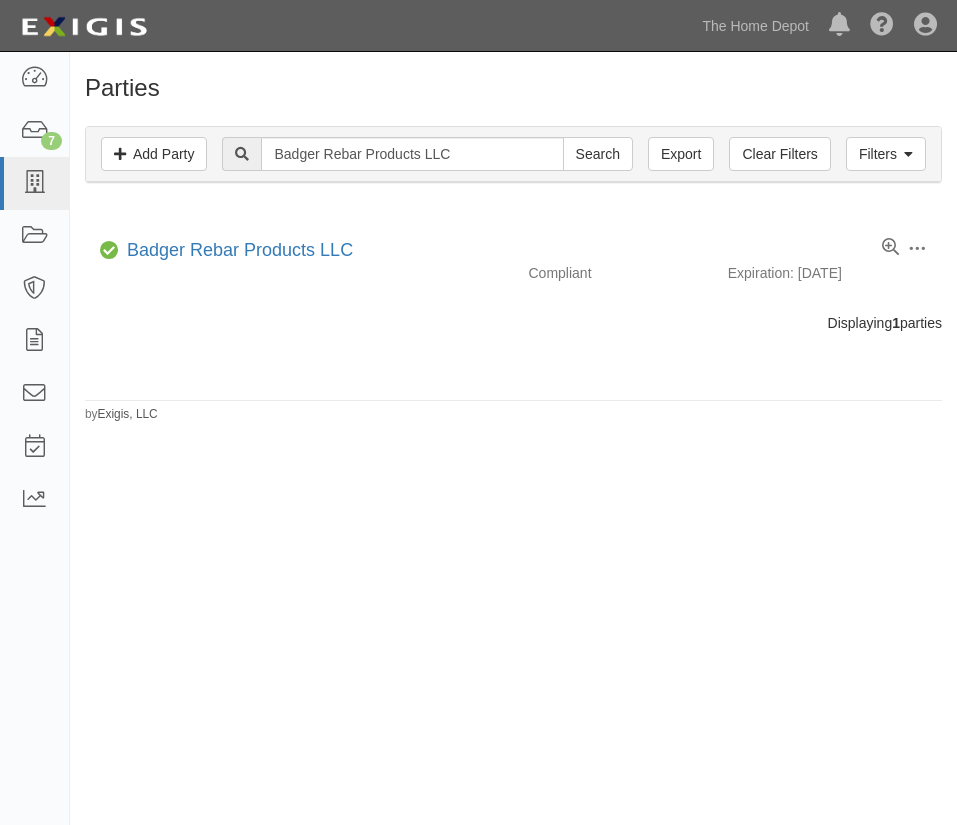 scroll, scrollTop: 0, scrollLeft: 0, axis: both 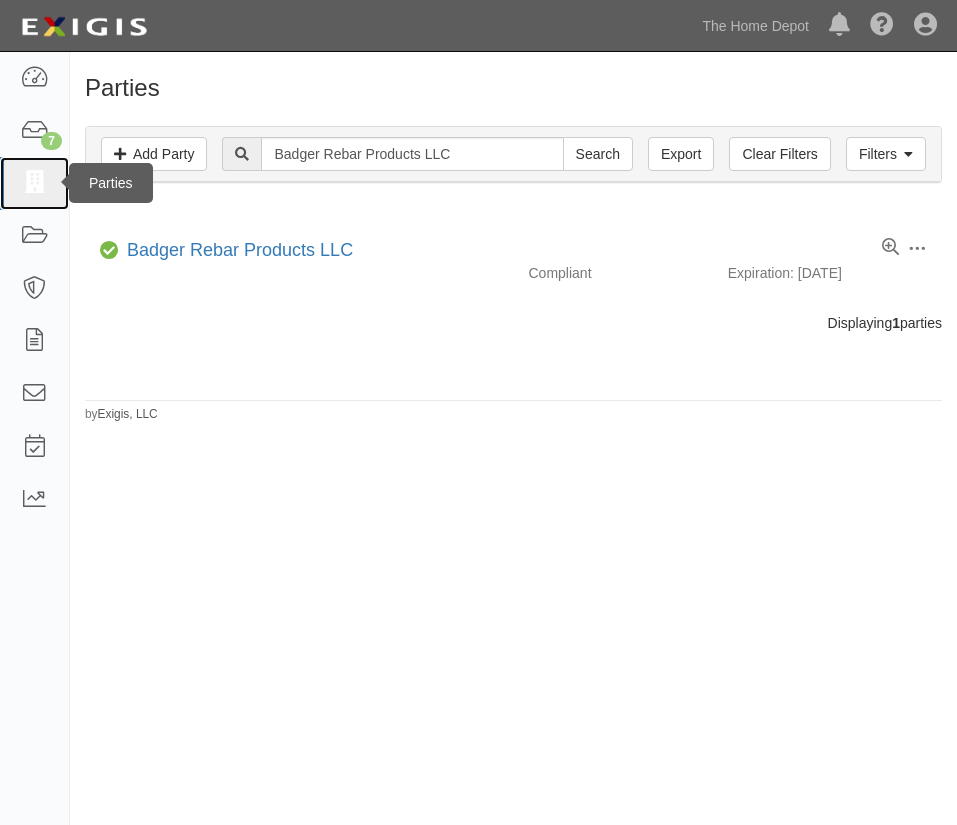 click at bounding box center [34, 183] 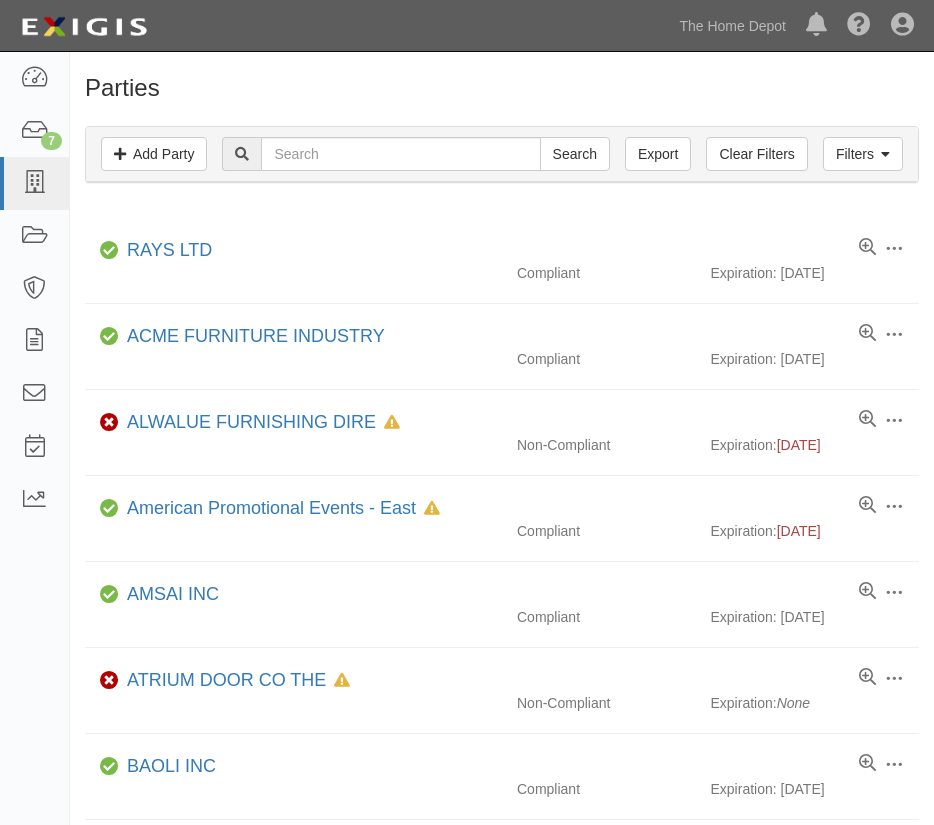 scroll, scrollTop: 0, scrollLeft: 0, axis: both 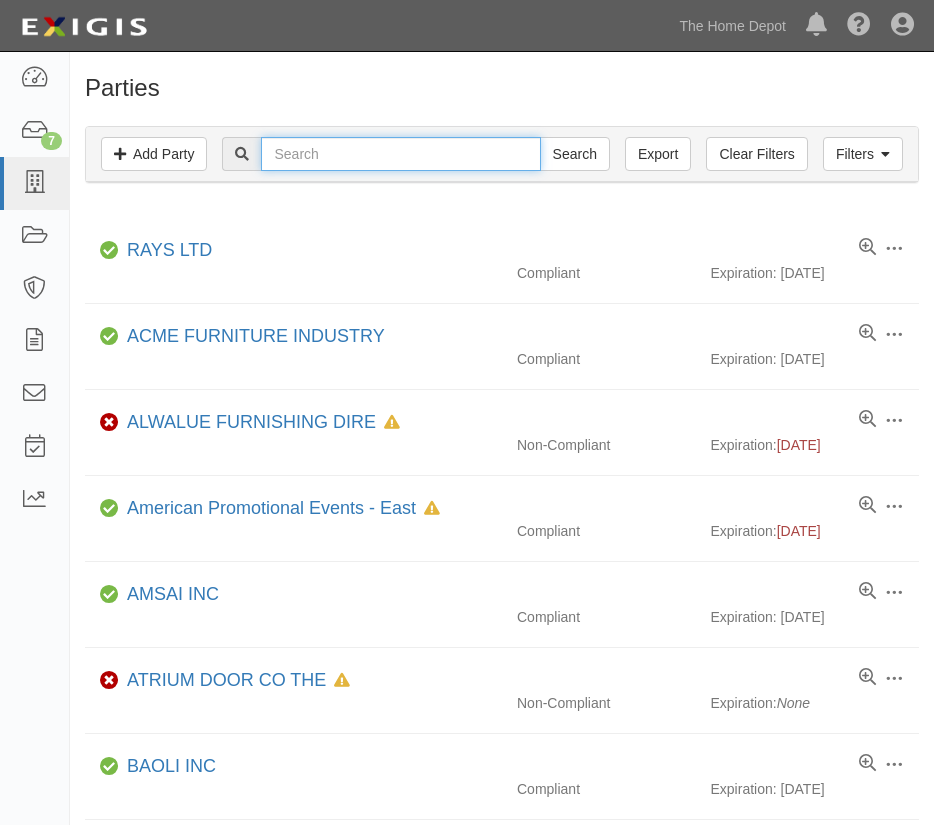 click at bounding box center [400, 154] 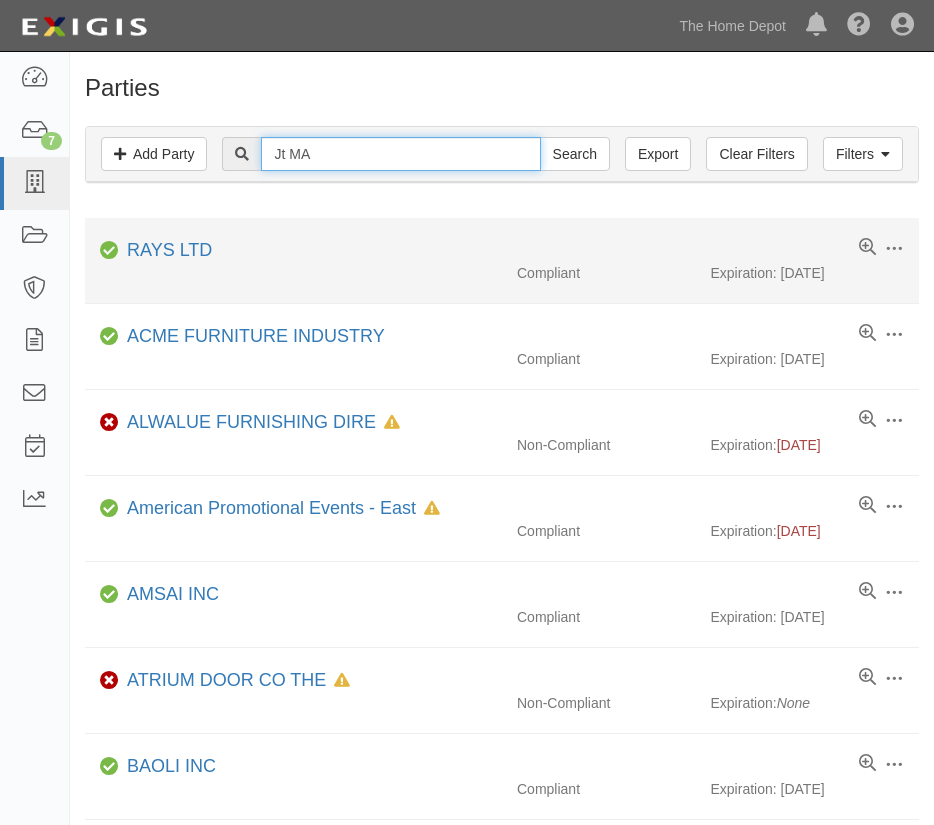 type on "JT Marketing Enterprises" 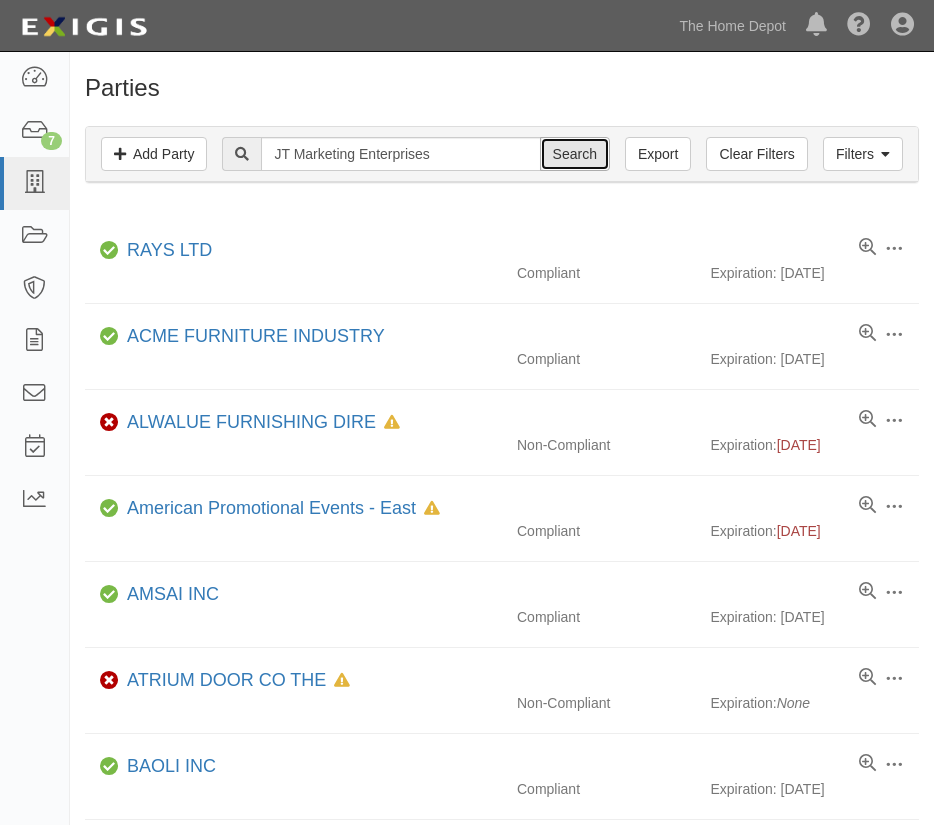 click on "Search" at bounding box center (575, 154) 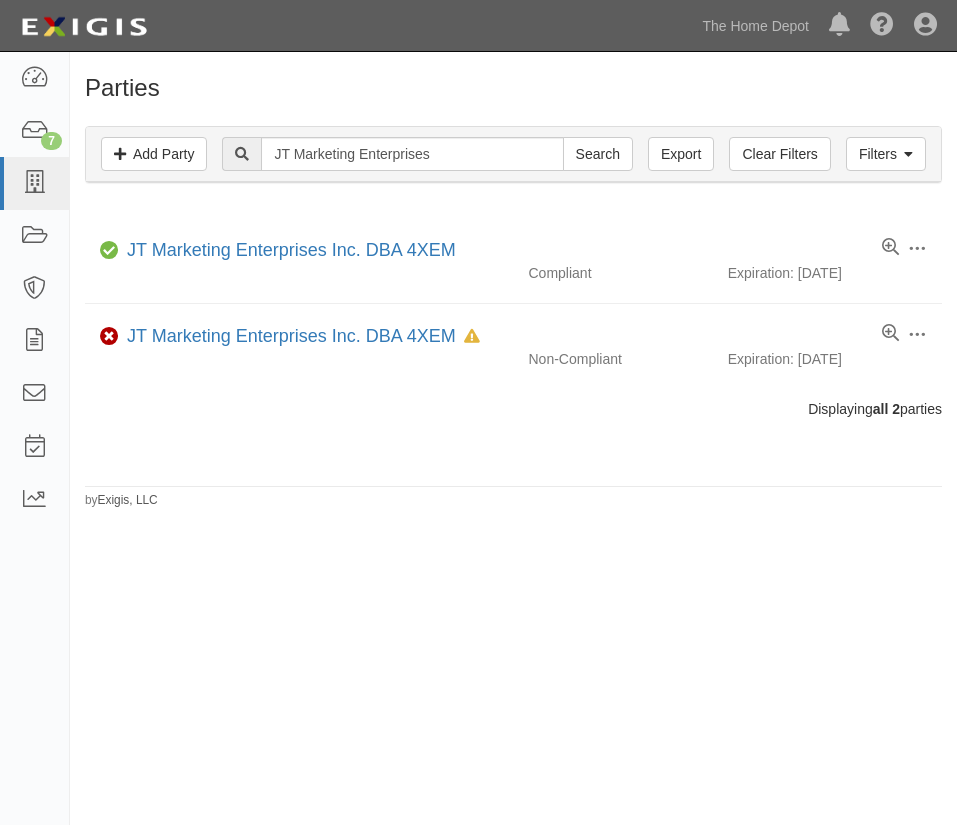 scroll, scrollTop: 0, scrollLeft: 0, axis: both 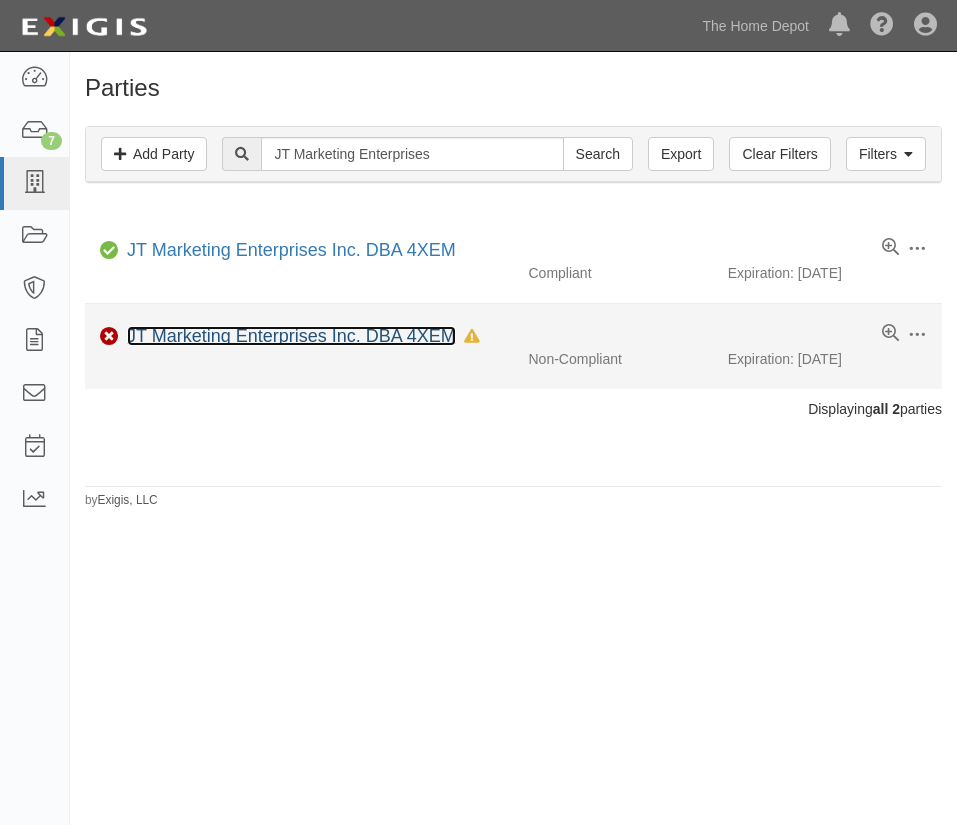 click on "JT Marketing Enterprises Inc. DBA 4XEM" at bounding box center (291, 336) 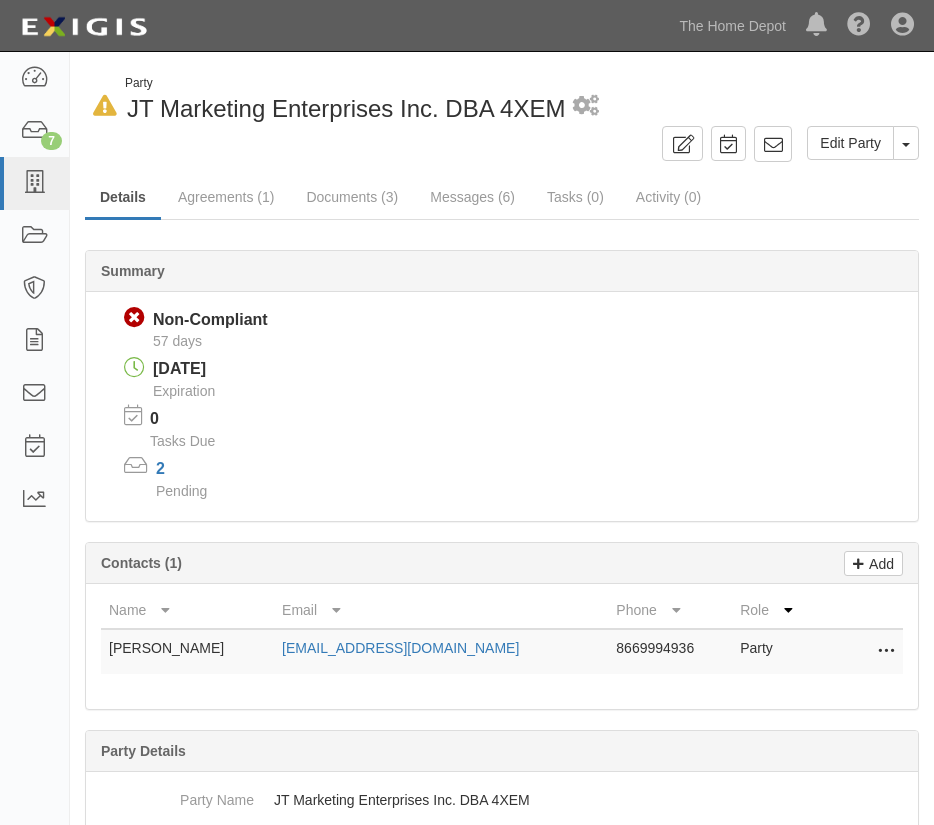 scroll, scrollTop: 0, scrollLeft: 0, axis: both 